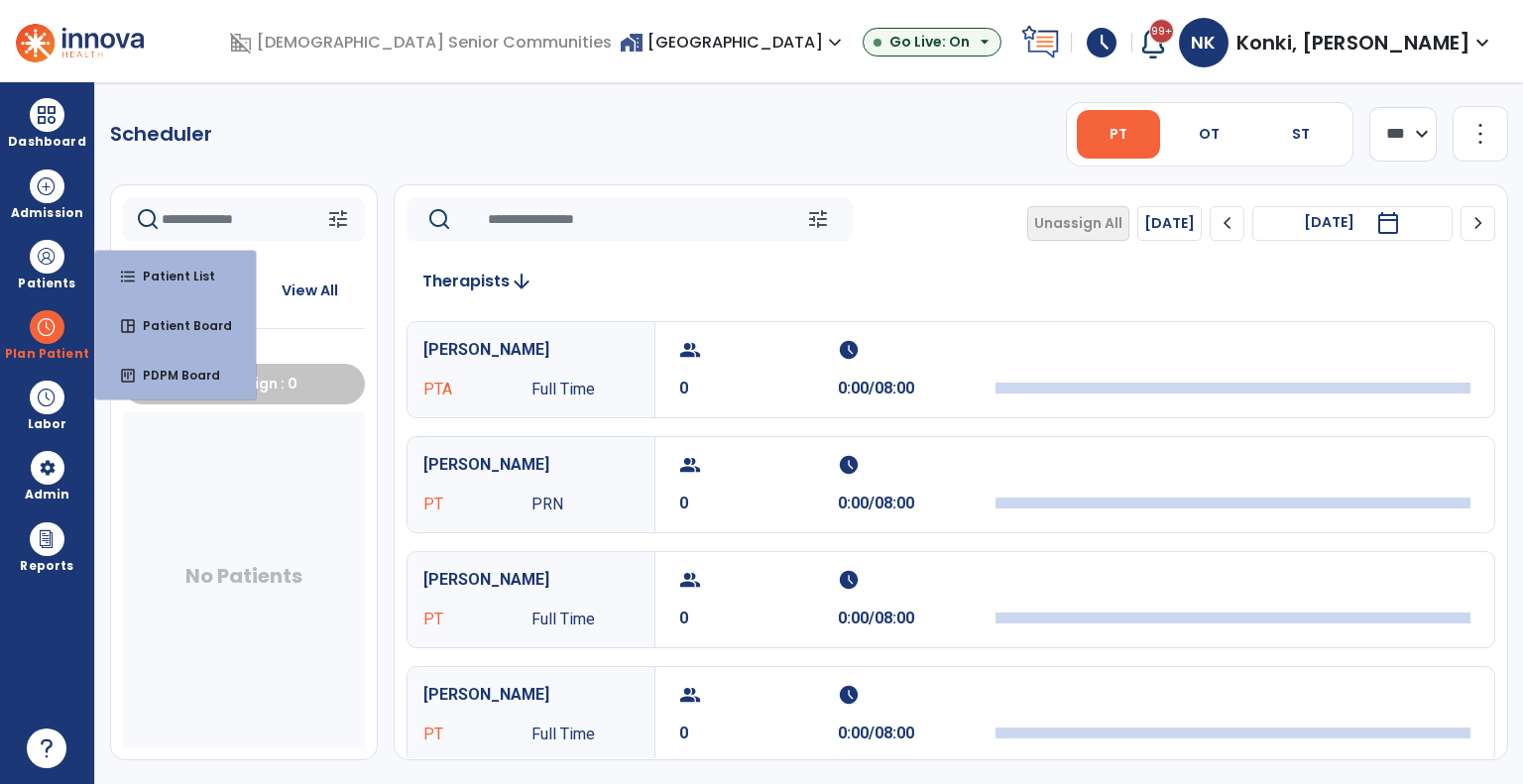 select on "*******" 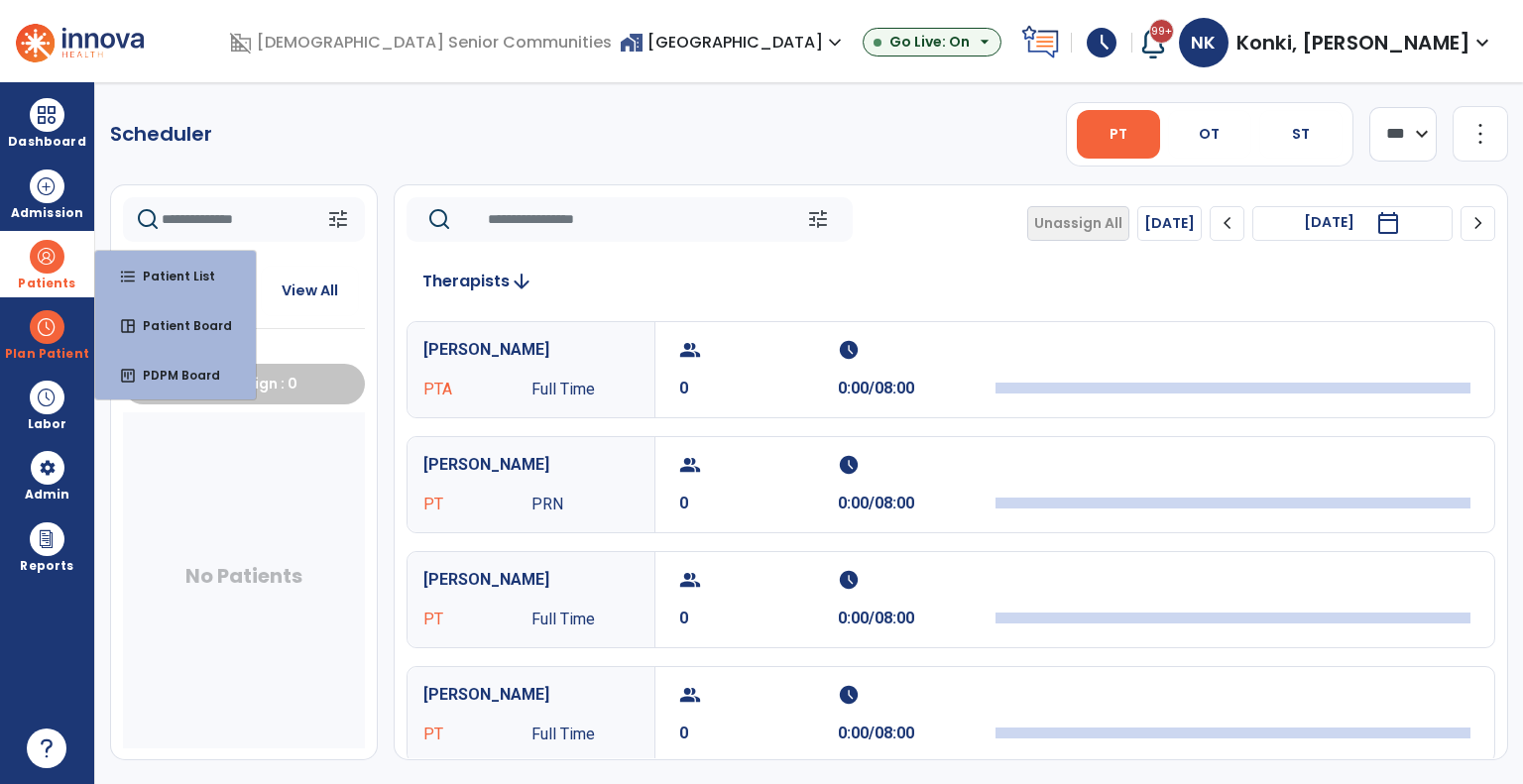 click at bounding box center (47, 257) 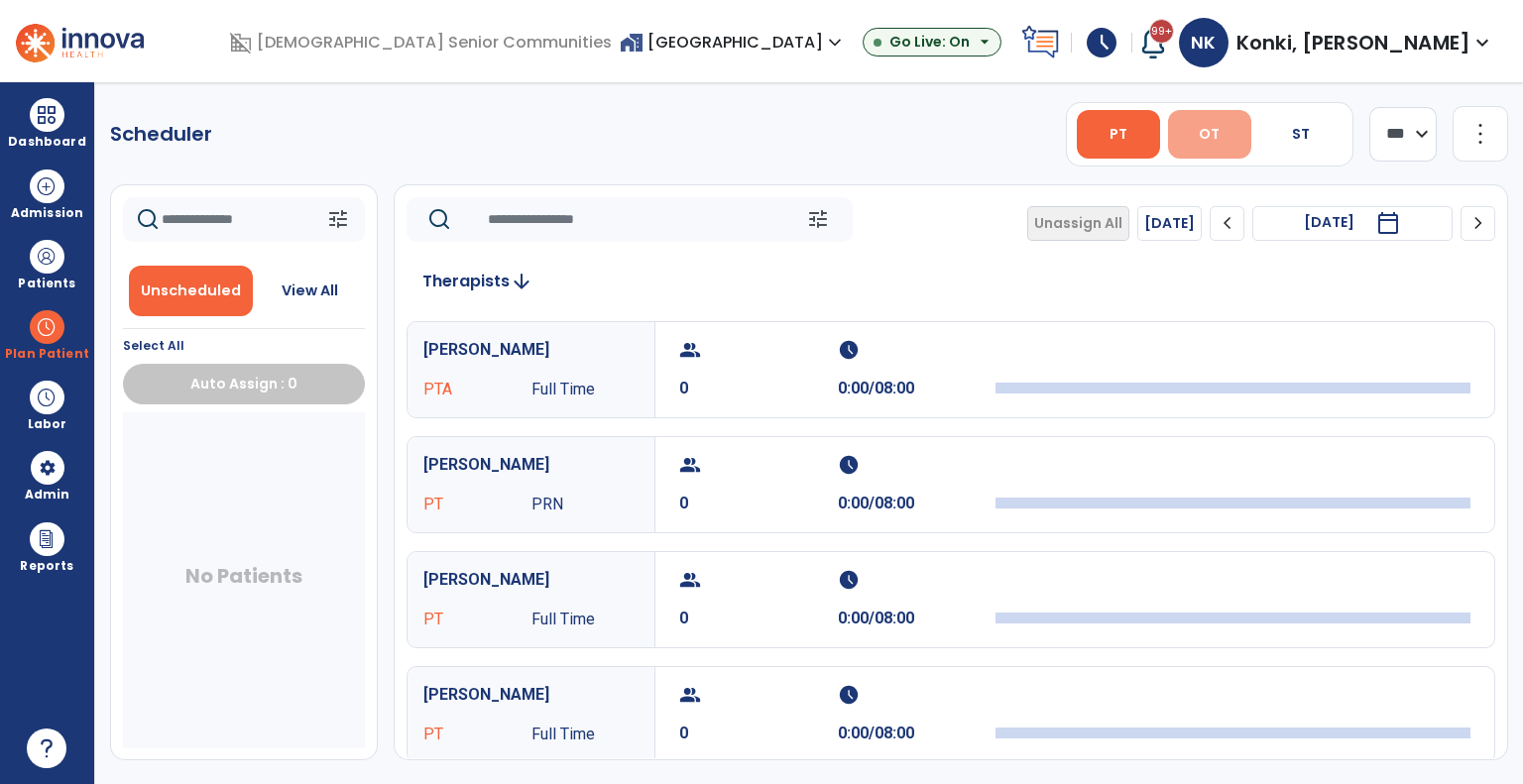 click on "OT" at bounding box center [1210, 134] 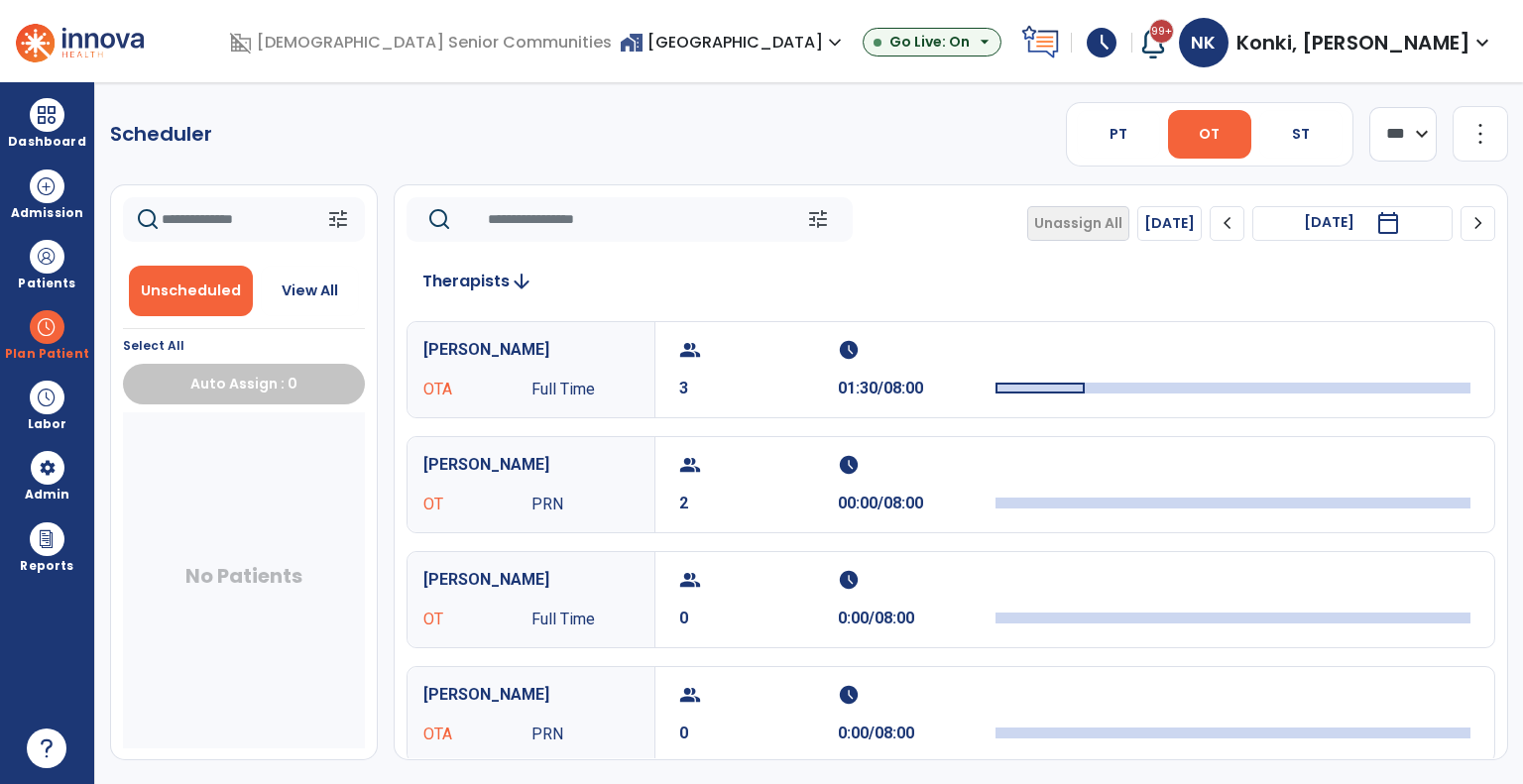 click on "OT" at bounding box center (1210, 134) 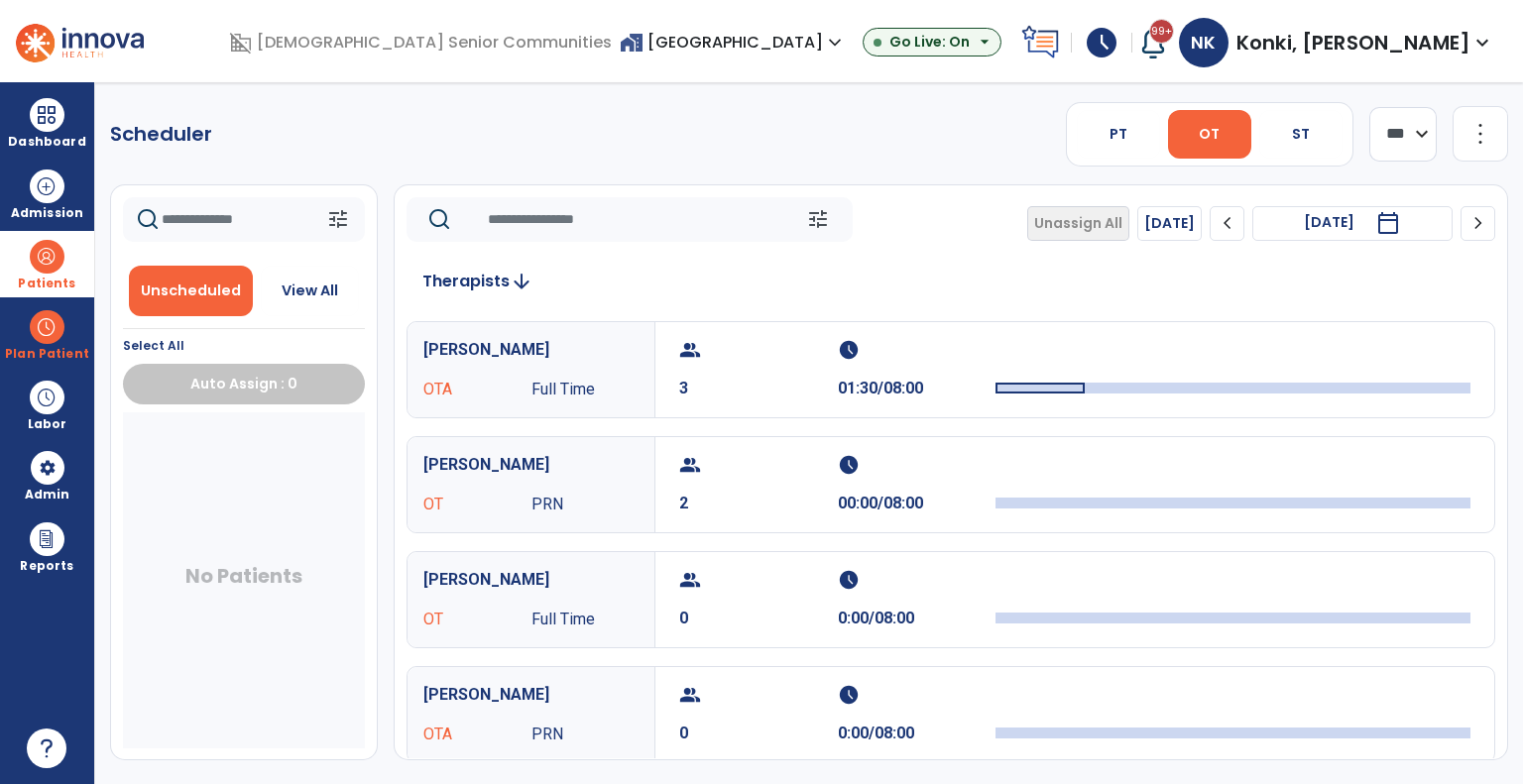 click on "Patients" at bounding box center (47, 283) 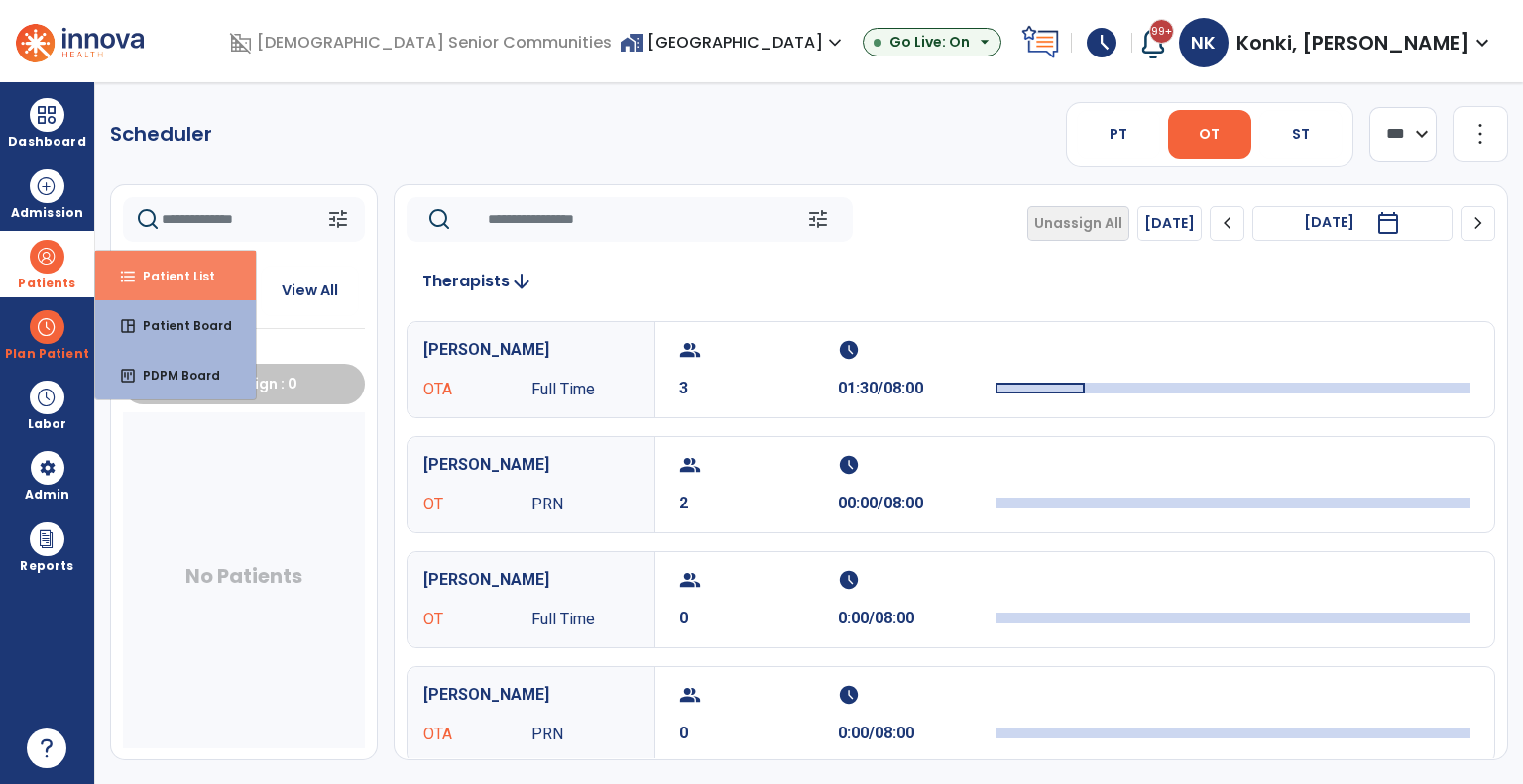 click on "format_list_bulleted  Patient List" at bounding box center [176, 276] 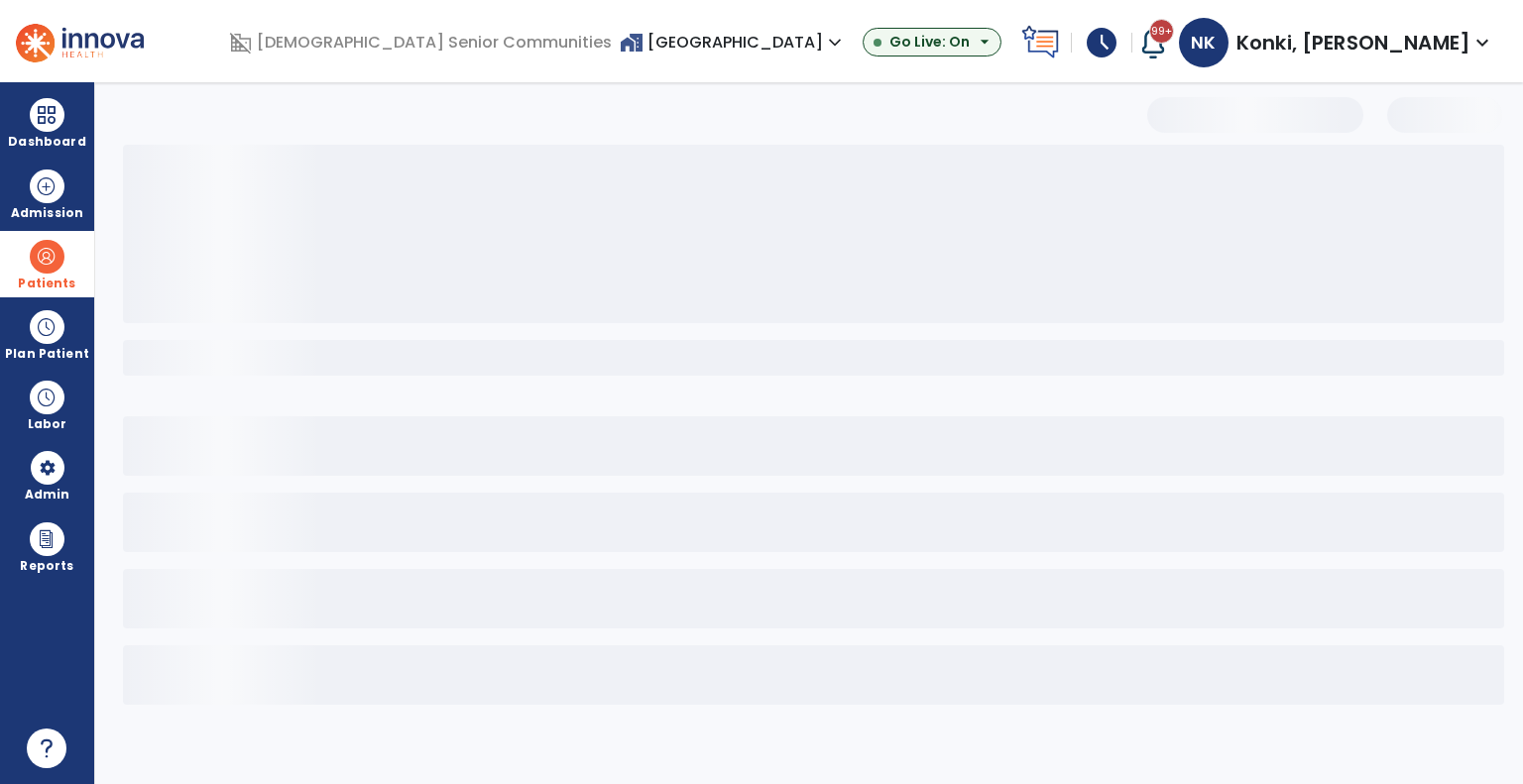 select on "***" 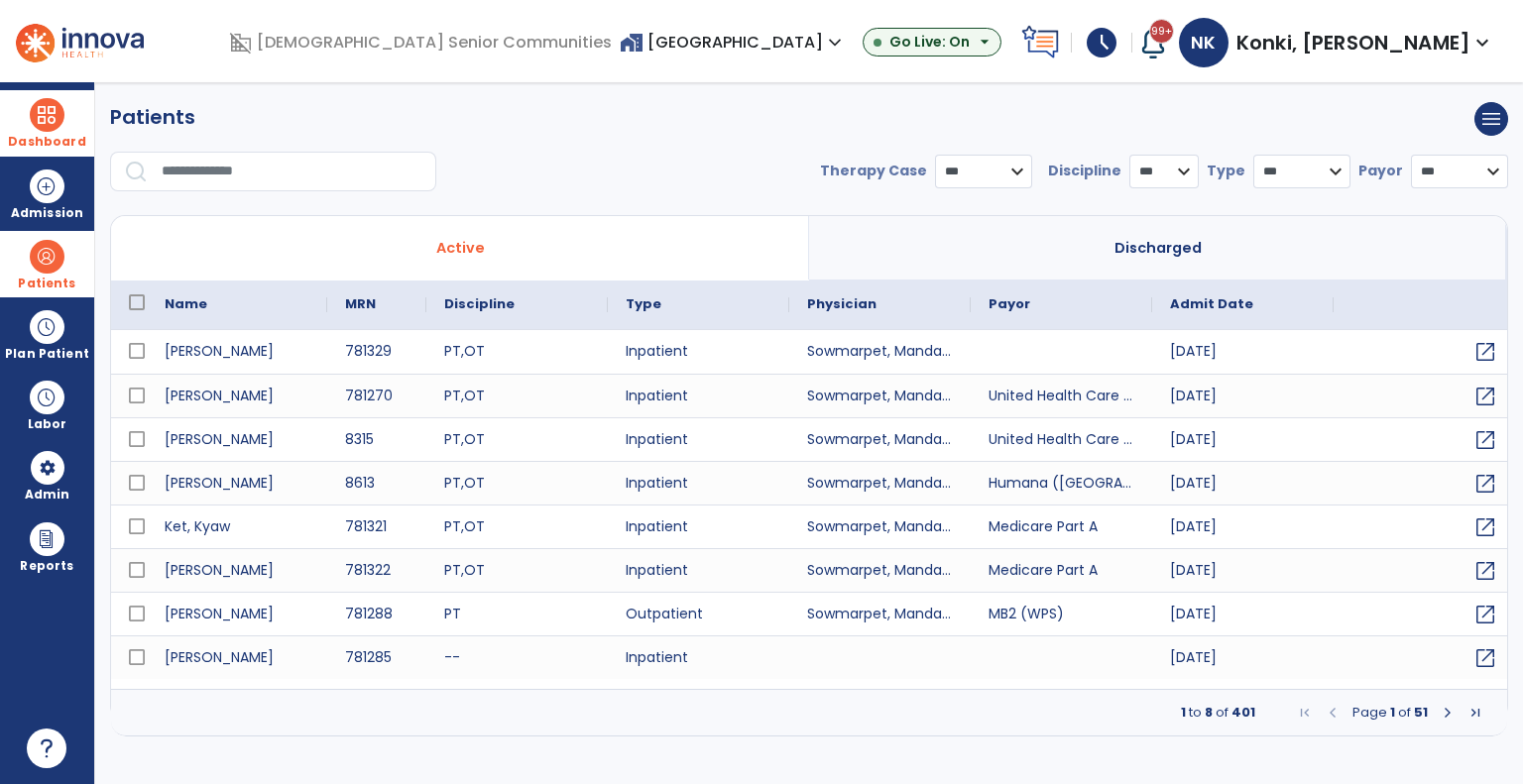 click on "Dashboard" at bounding box center [47, 142] 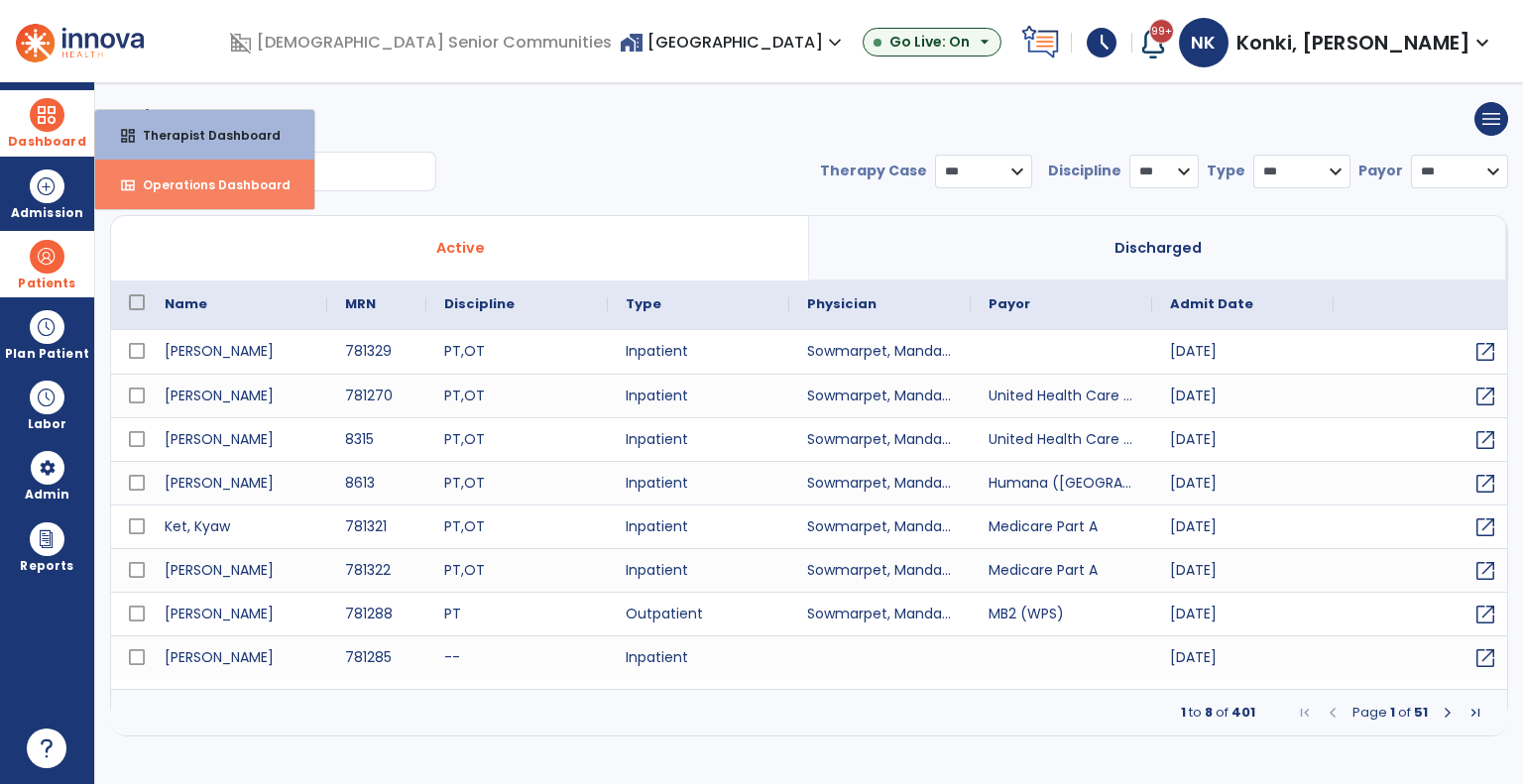 click on "view_quilt  Operations Dashboard" at bounding box center (204, 184) 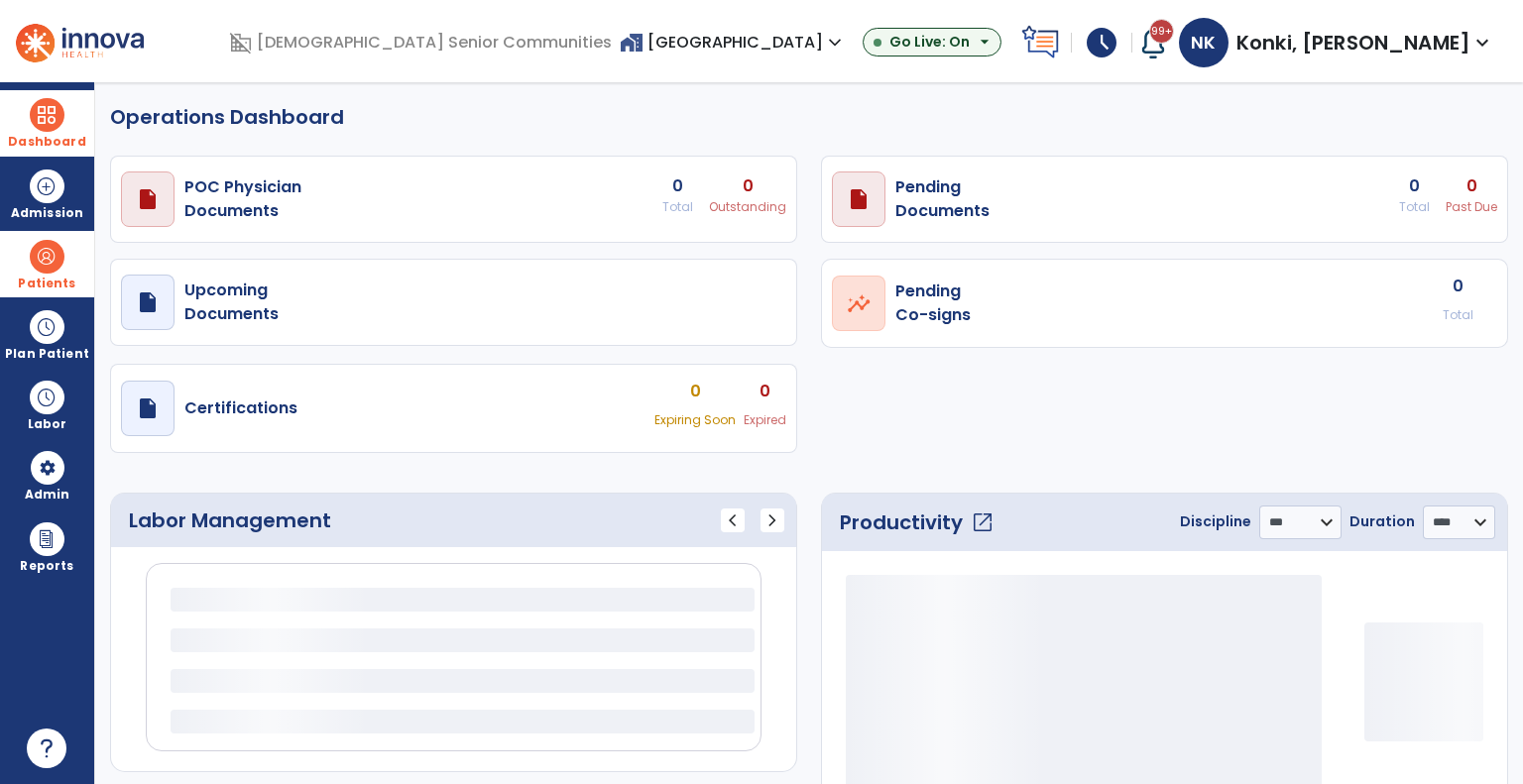 select on "***" 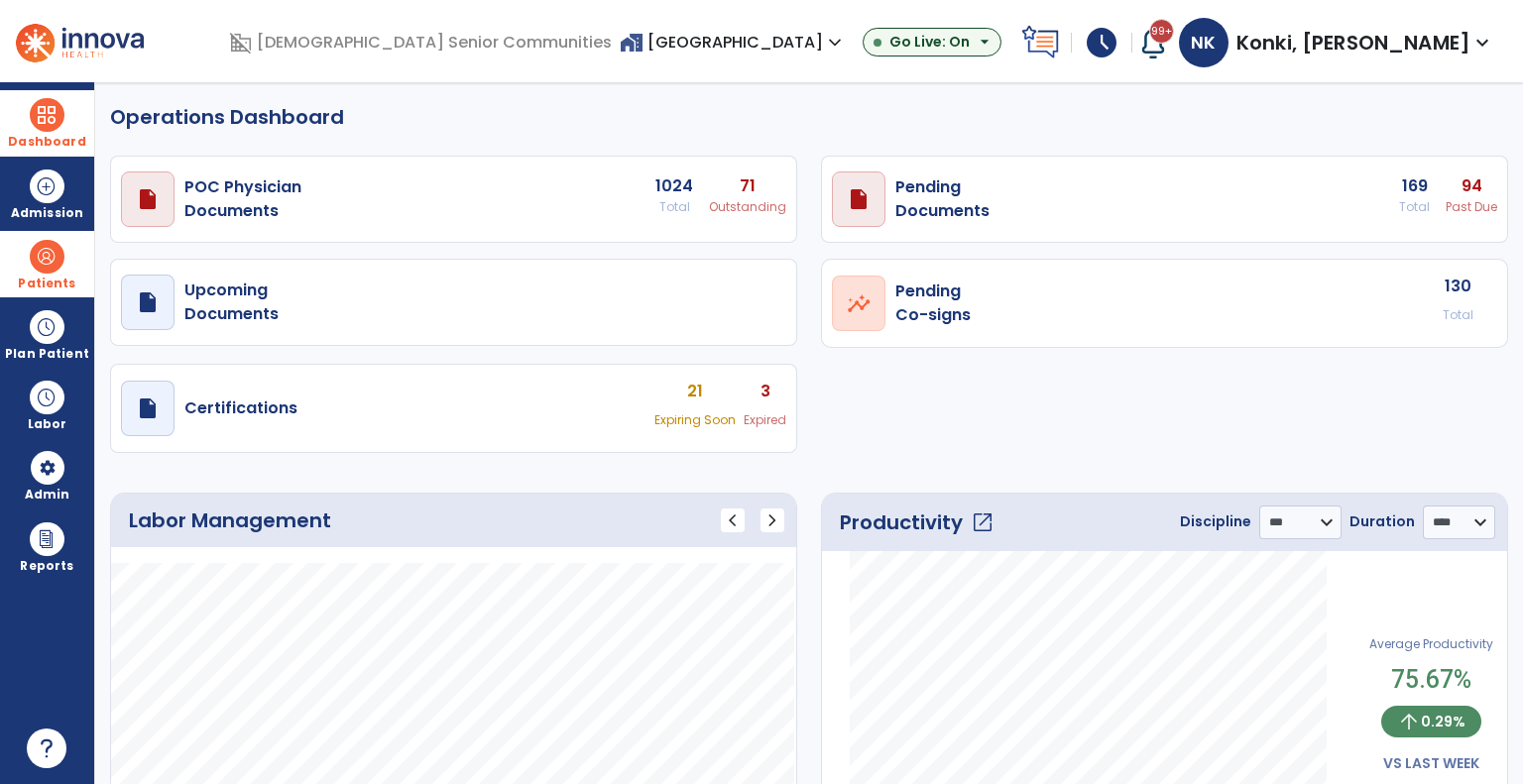 click on "draft   open_in_new  Pending   Documents 169 Total 94 Past Due" at bounding box center [453, 199] 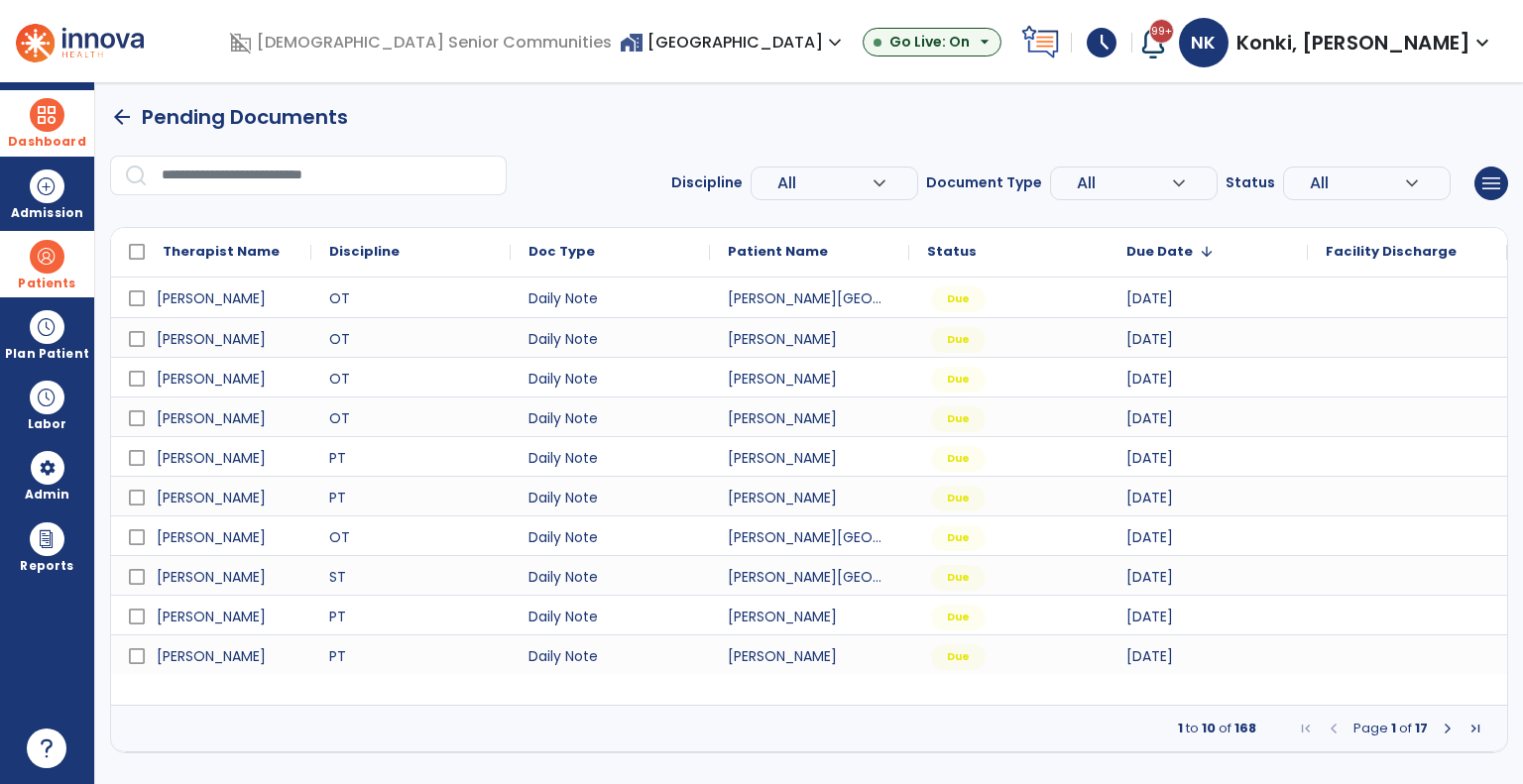 click at bounding box center (1448, 728) 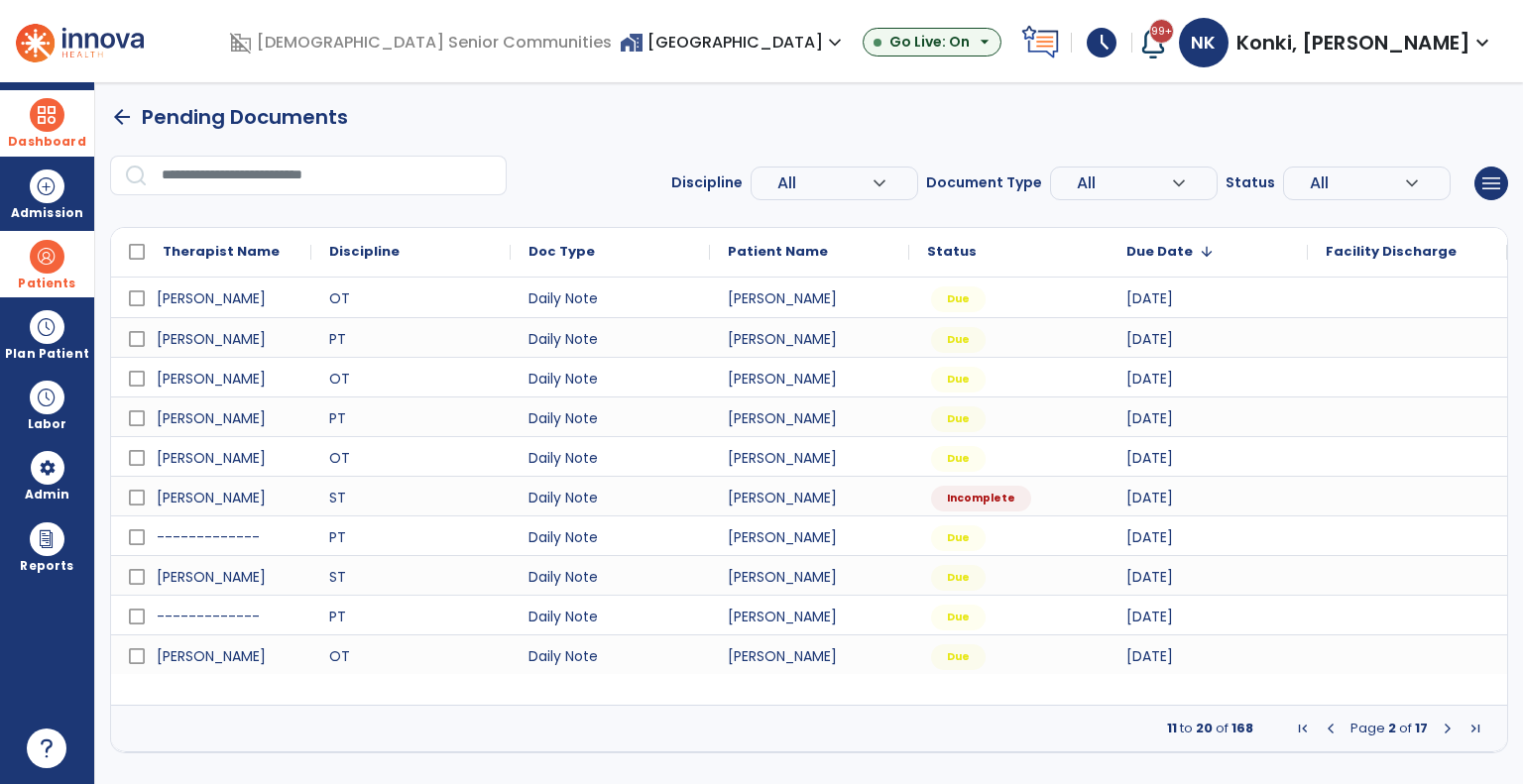 click at bounding box center (1448, 728) 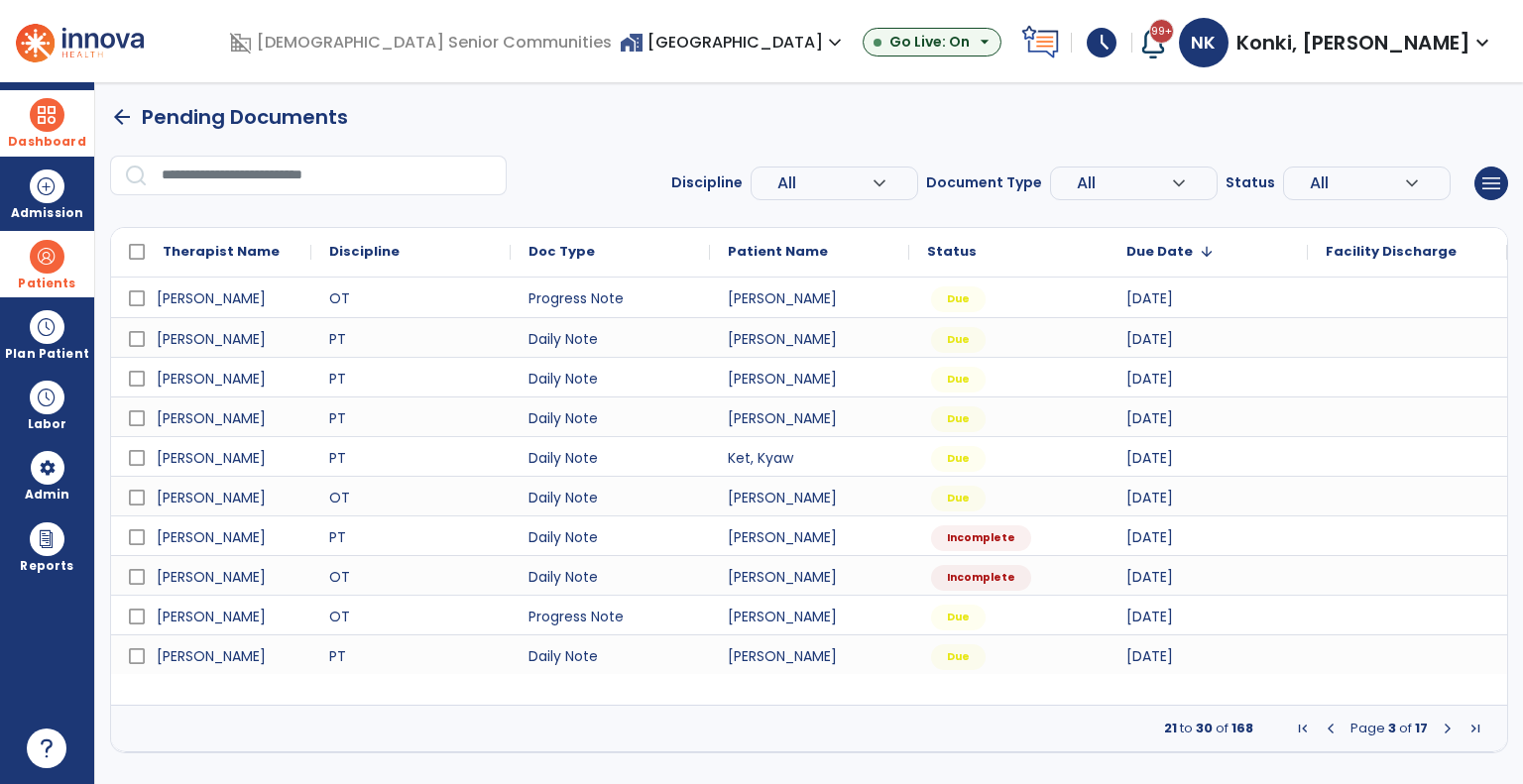 click at bounding box center [1448, 728] 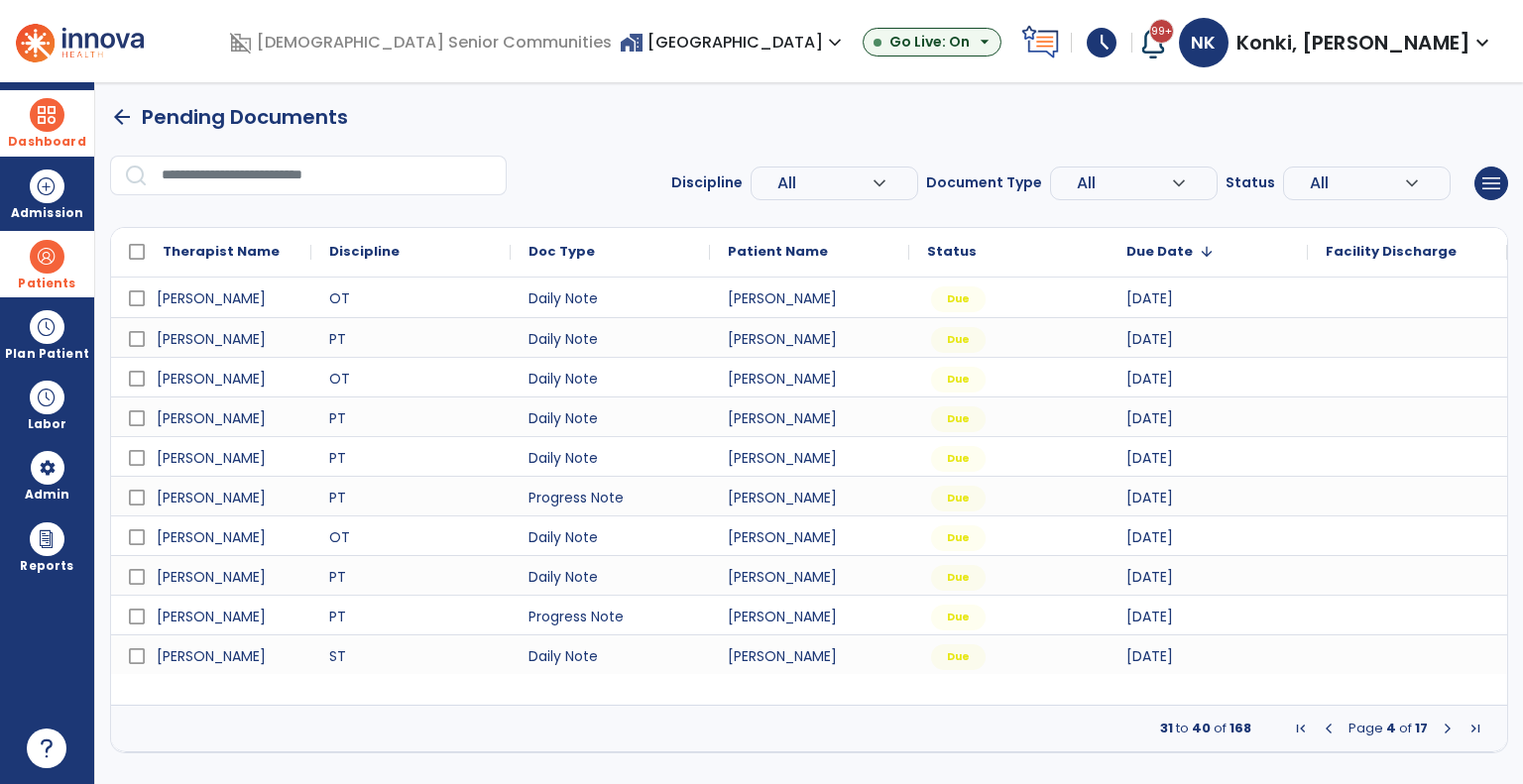 click at bounding box center [1448, 728] 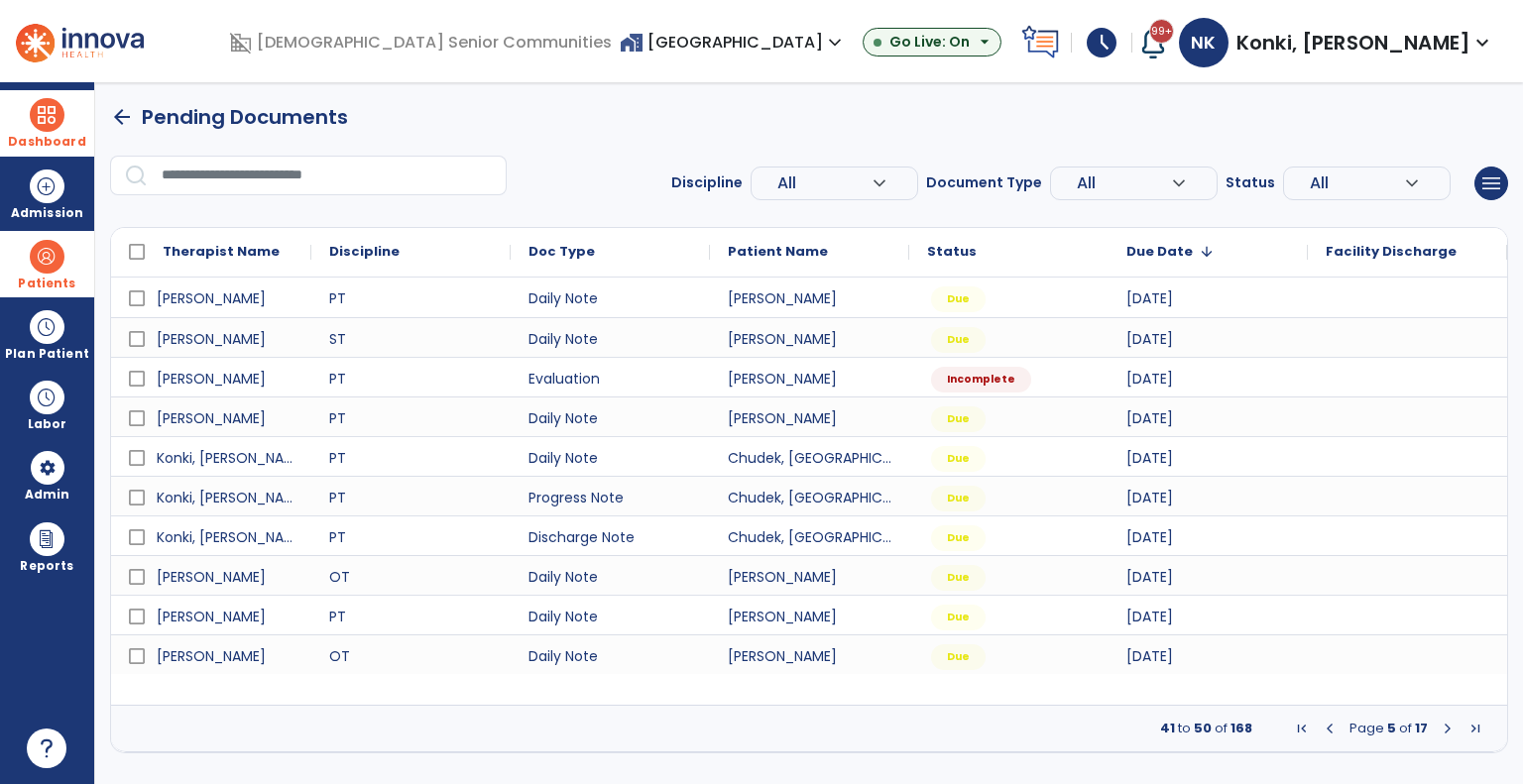 click at bounding box center [1448, 728] 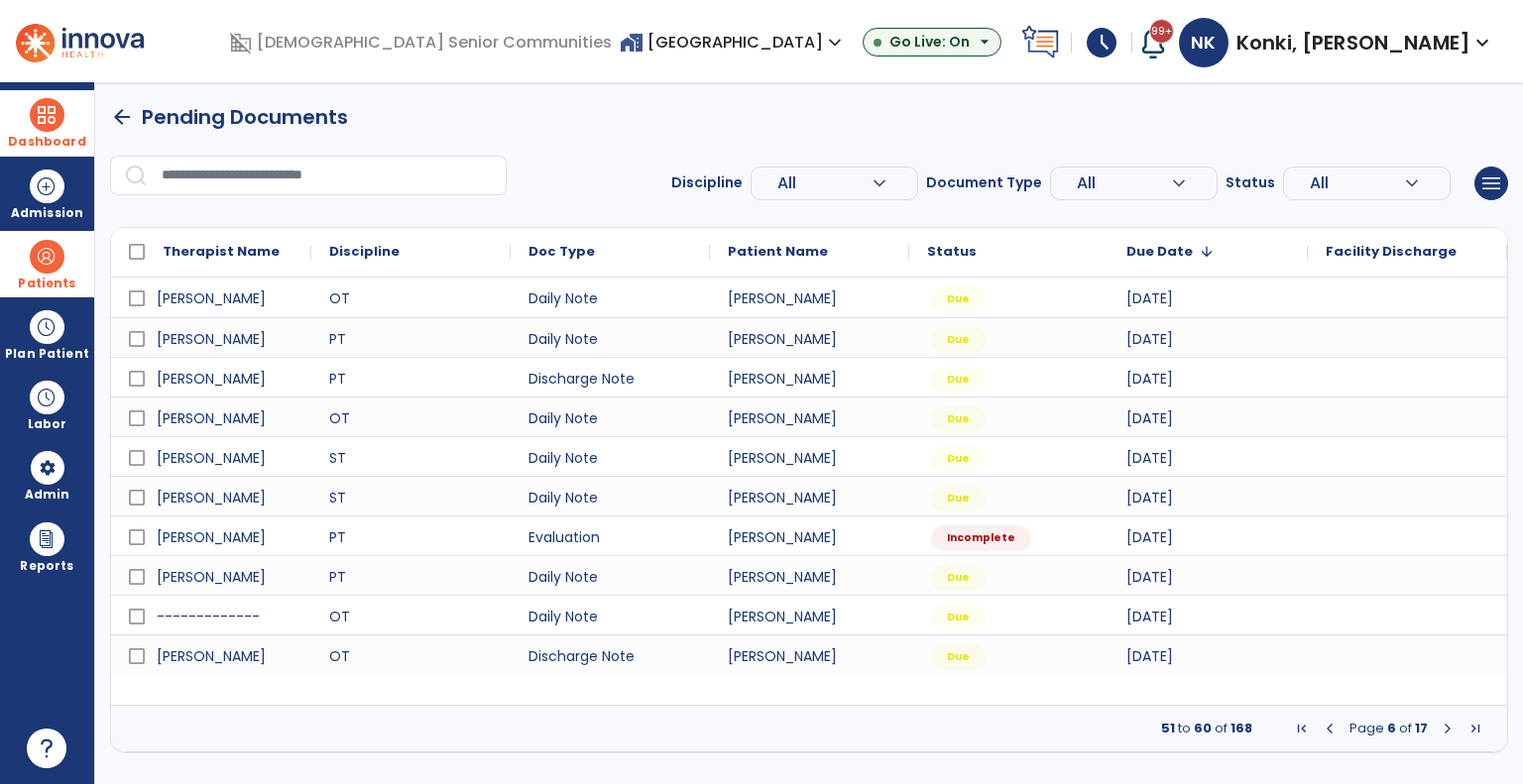 click at bounding box center (1448, 728) 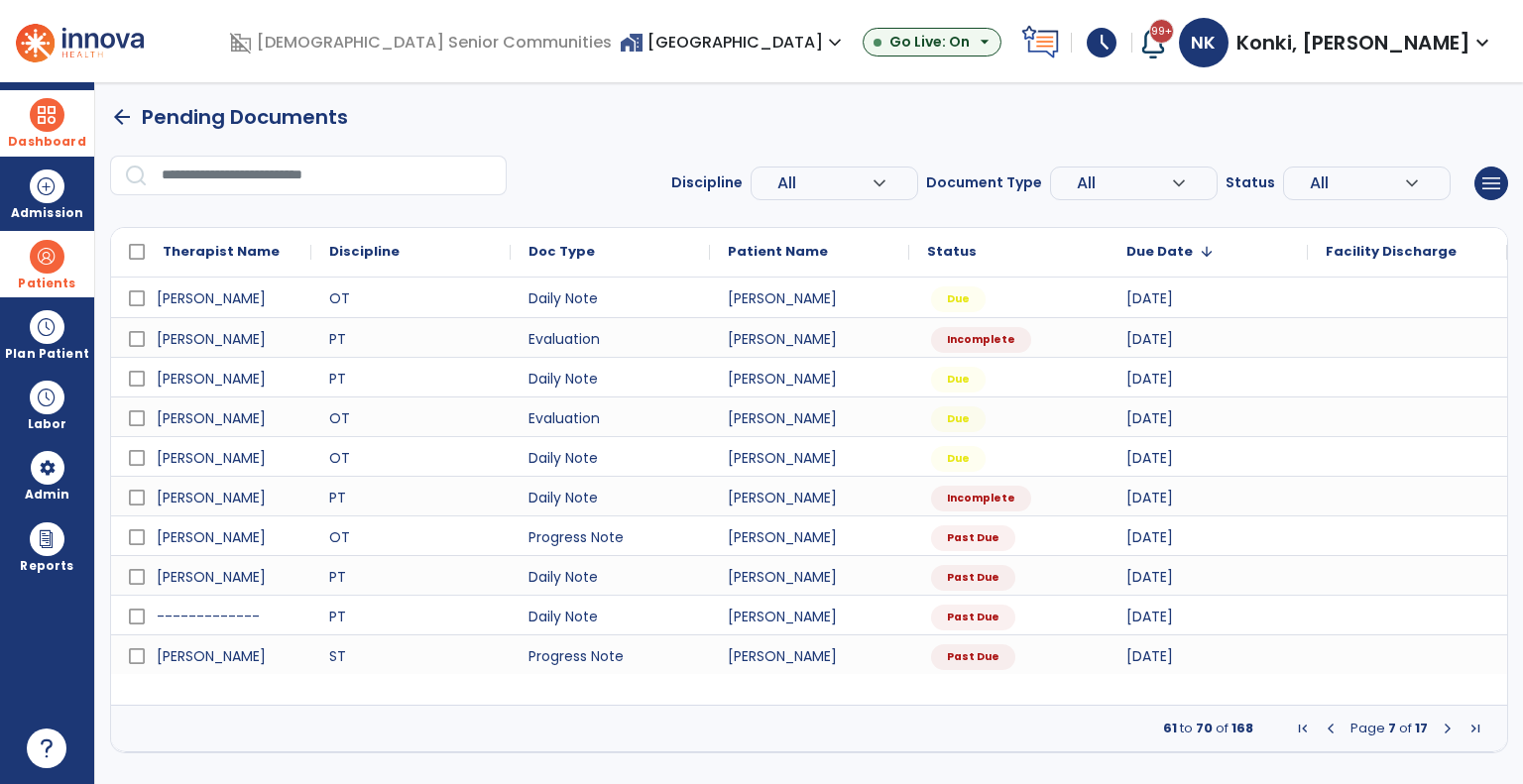 click at bounding box center [1448, 728] 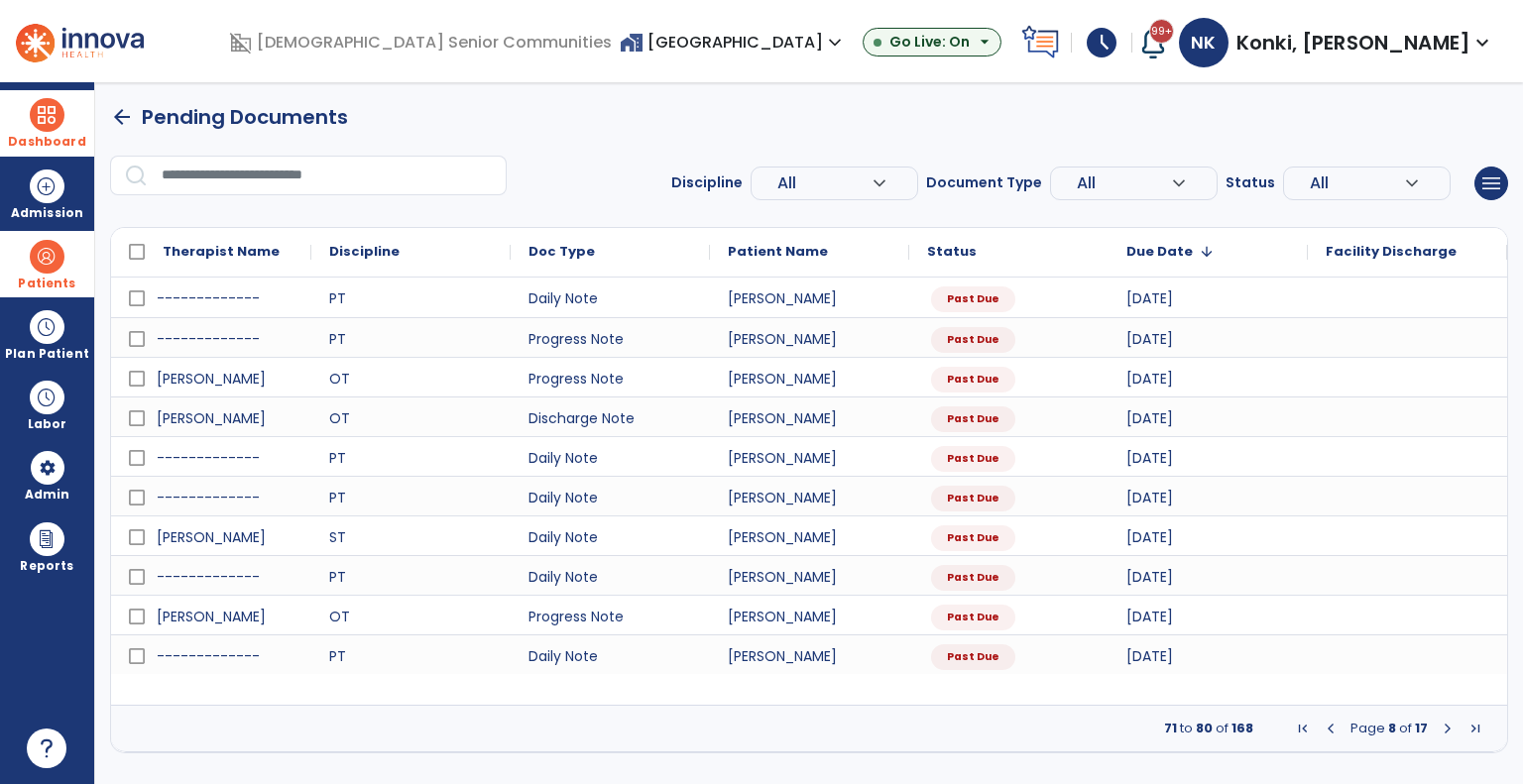 click at bounding box center [1448, 728] 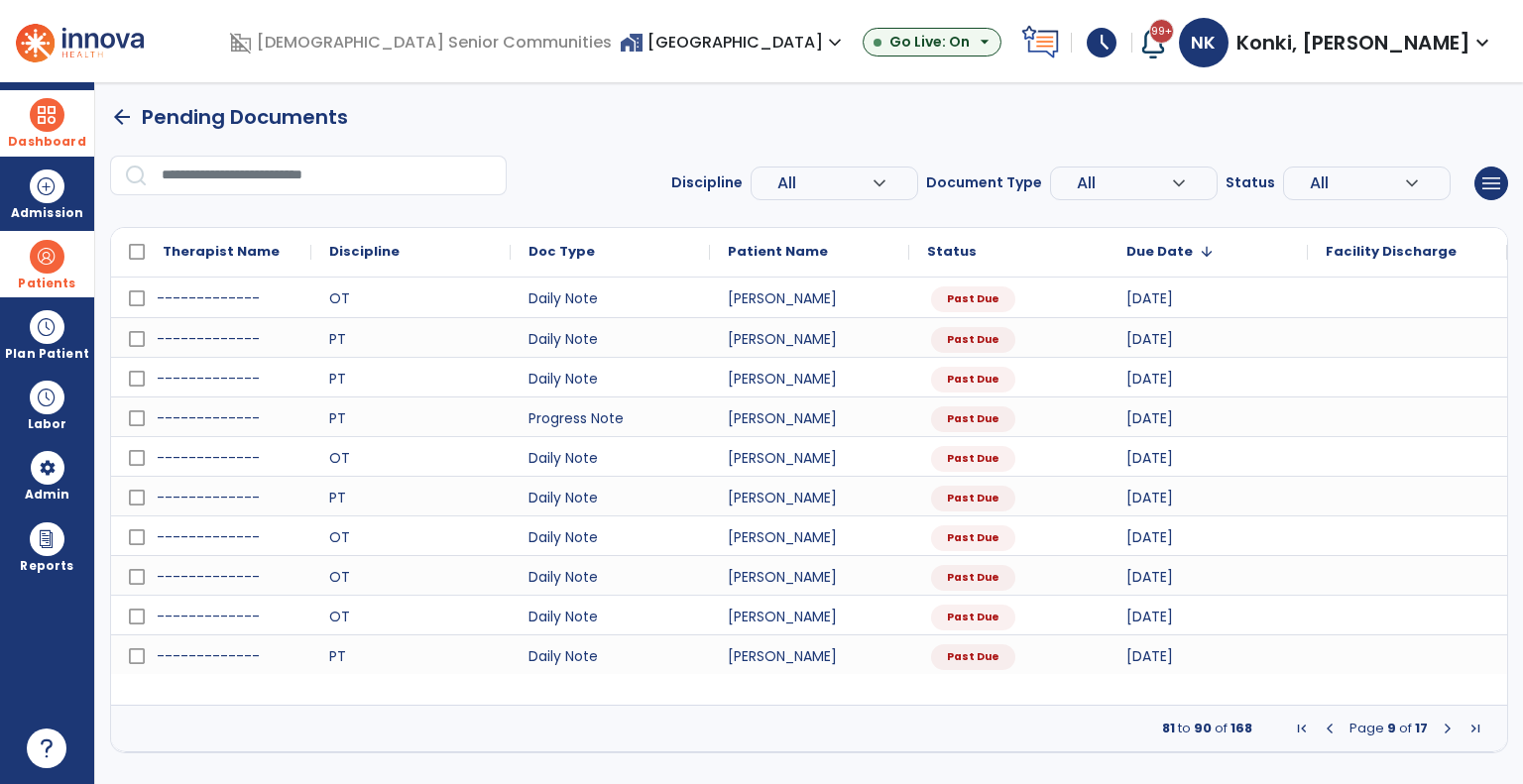 click at bounding box center (1448, 728) 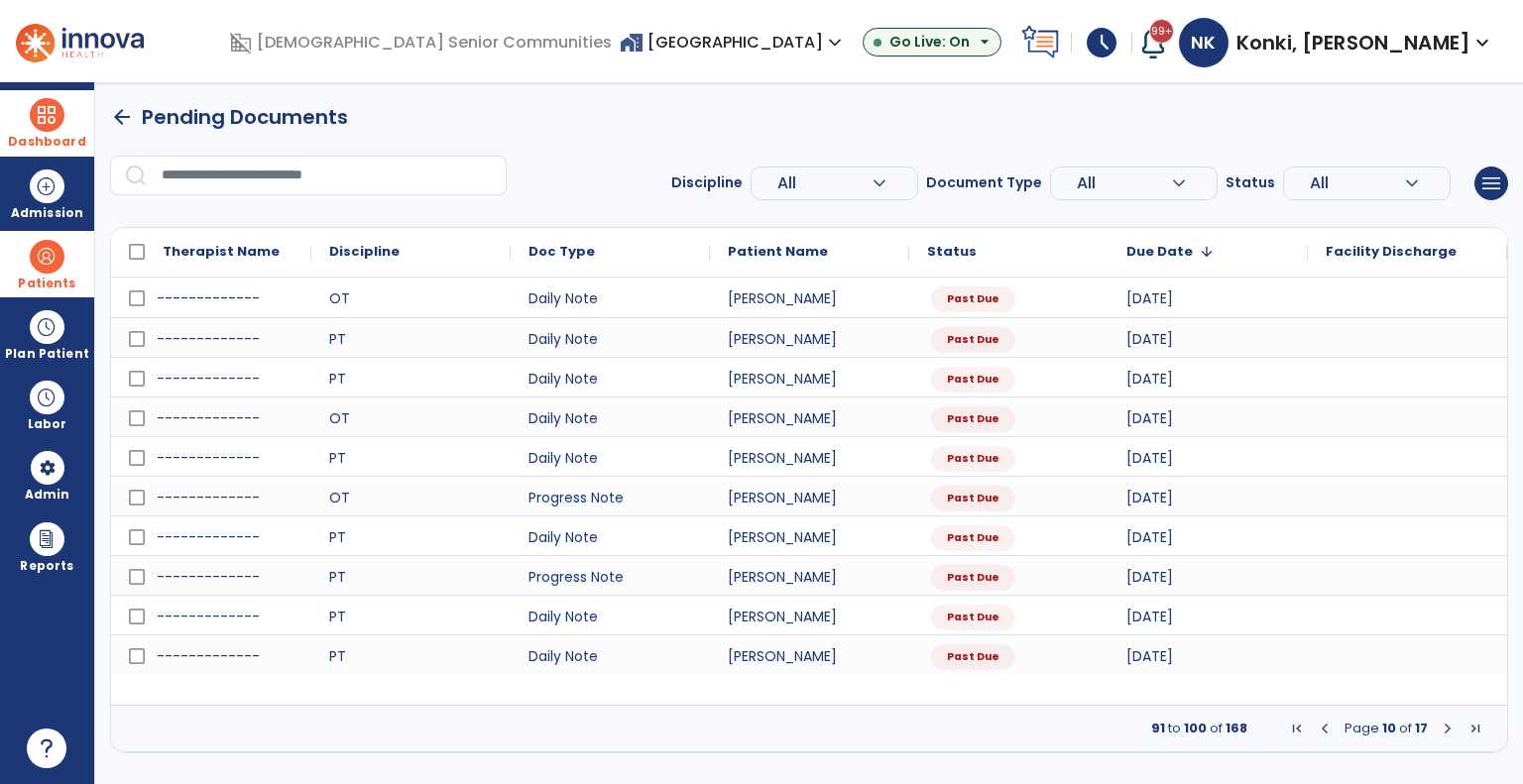 click at bounding box center (1448, 728) 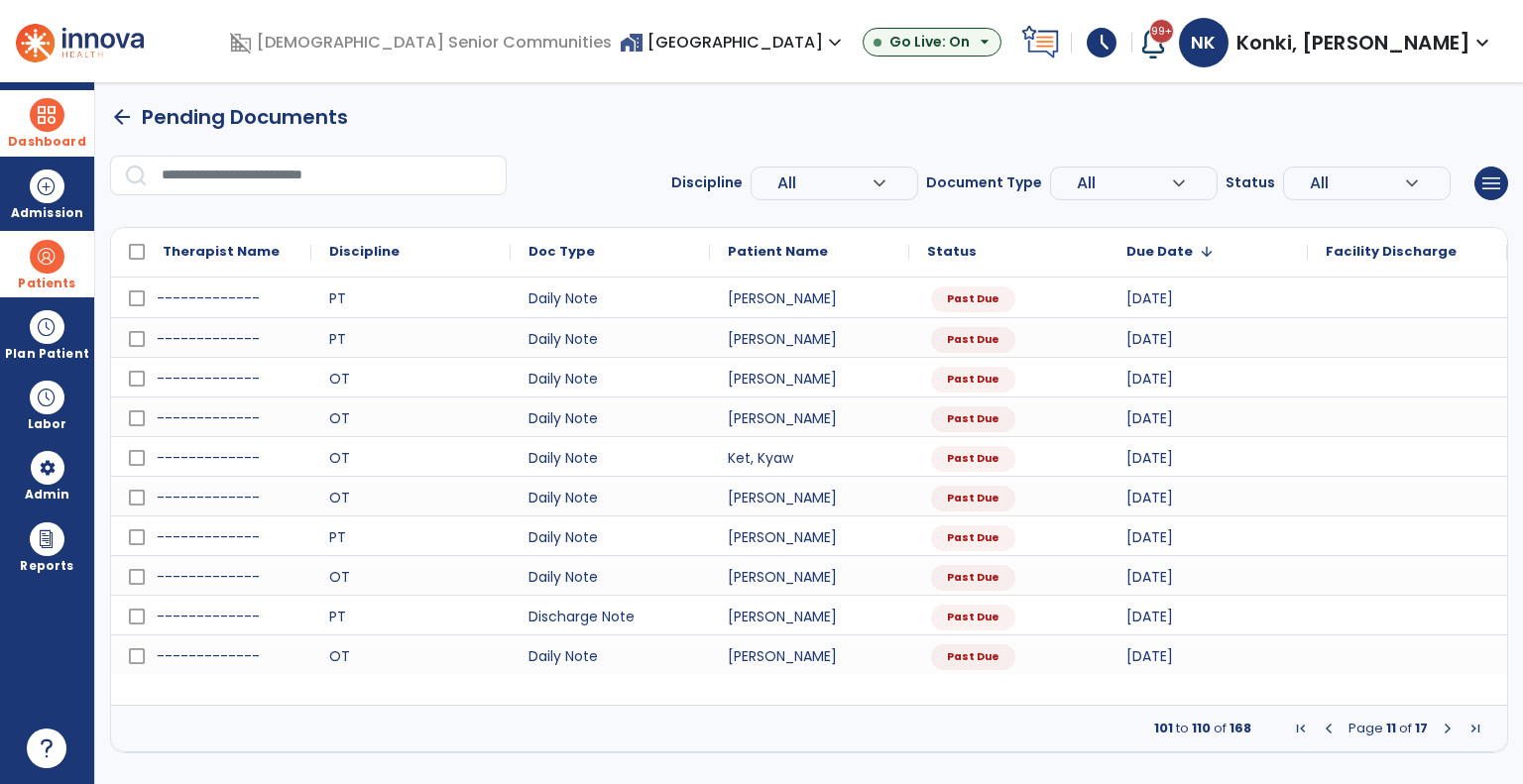 click on "arrow_back   Pending Documents  Discipline All  expand_more  ALL PT OT ST Document Type All  expand_more  ALL Daily Note Progress Note Evaluation Discharge Note Recertification Status All  expand_more  ALL Due Past Due Incomplete  menu   Export List   Print List
Therapist Name
Discipline" at bounding box center (809, 433) 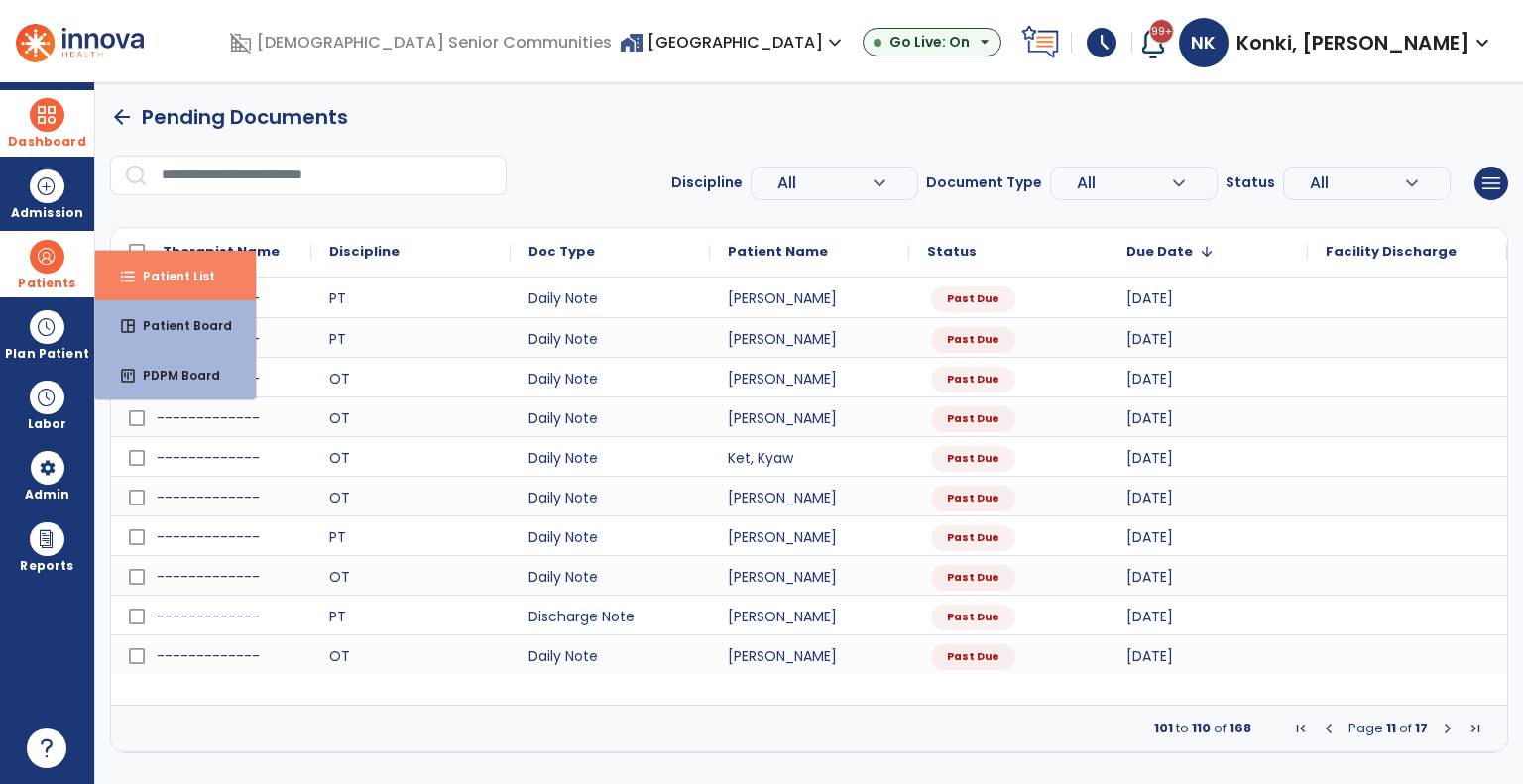 click on "format_list_bulleted  Patient List" at bounding box center [176, 276] 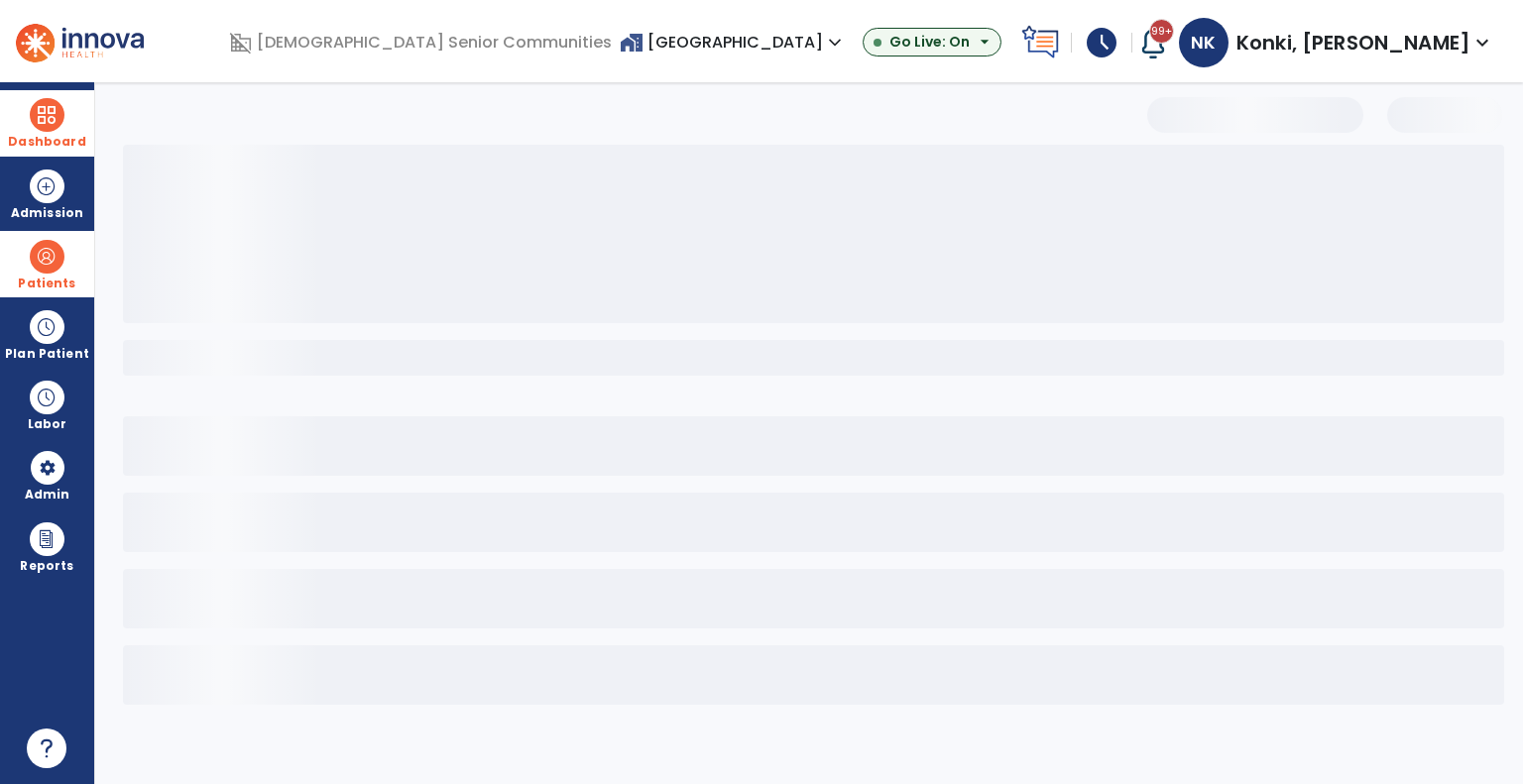 select on "***" 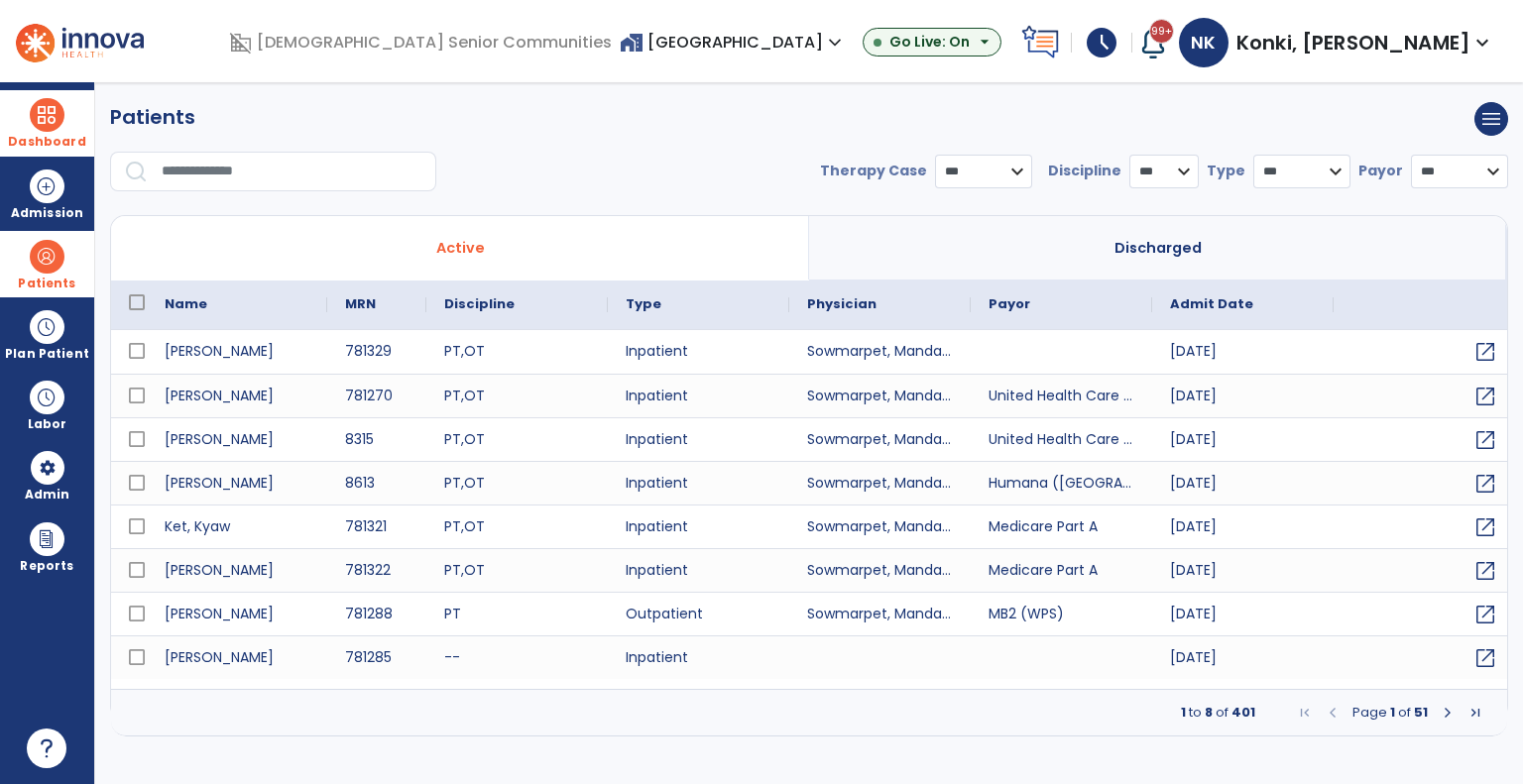 click at bounding box center (292, 171) 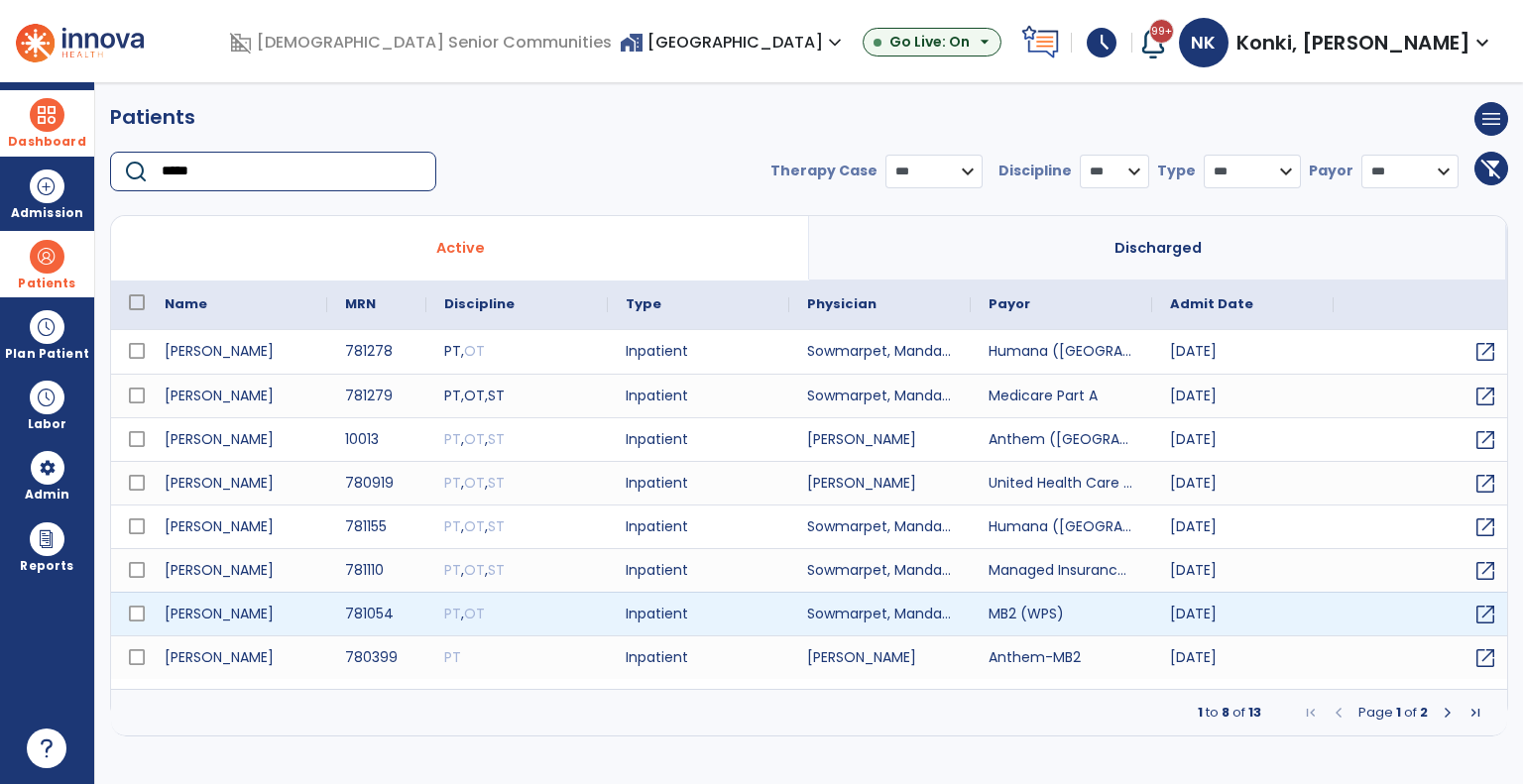 type on "*****" 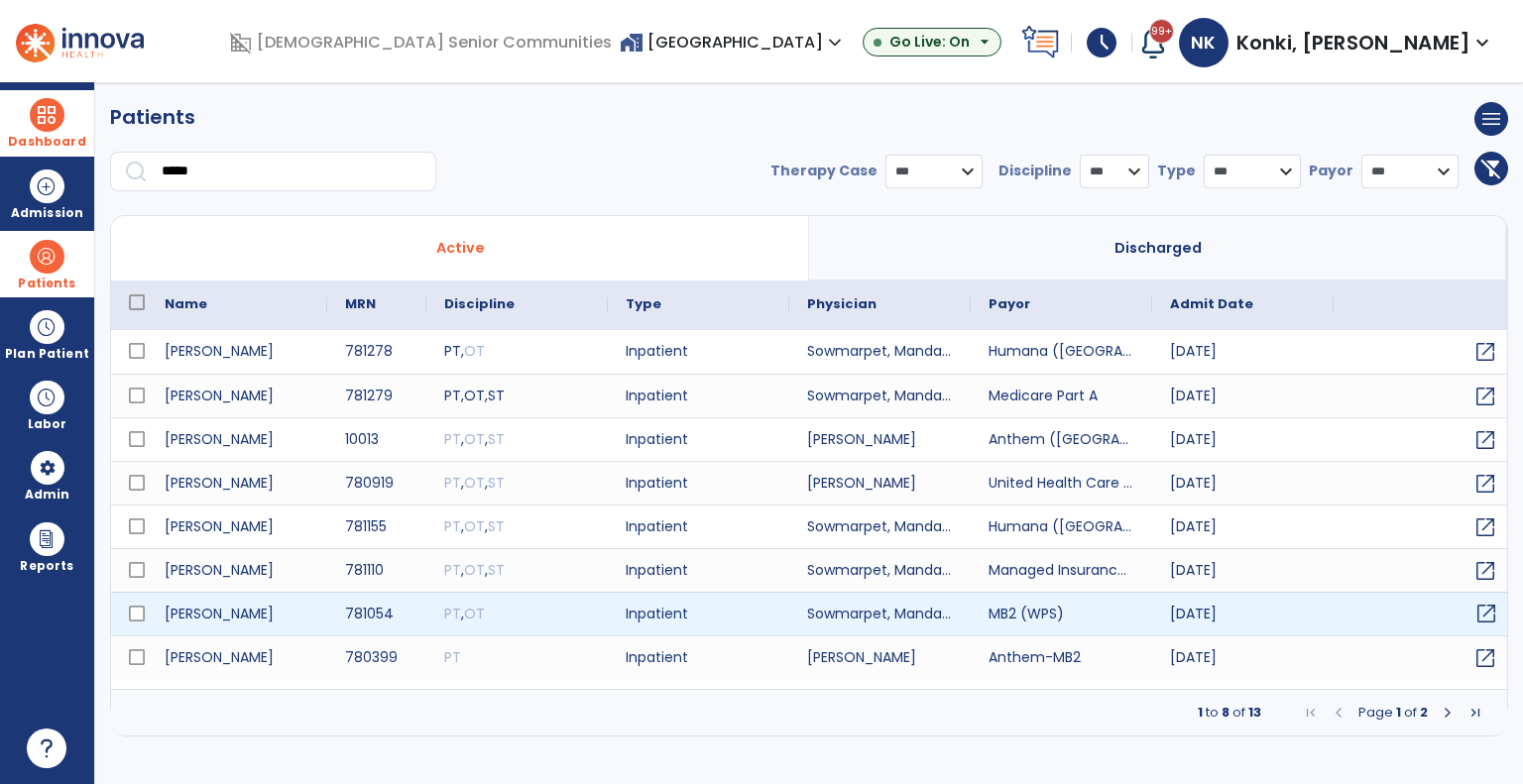 click on "open_in_new" at bounding box center [1486, 614] 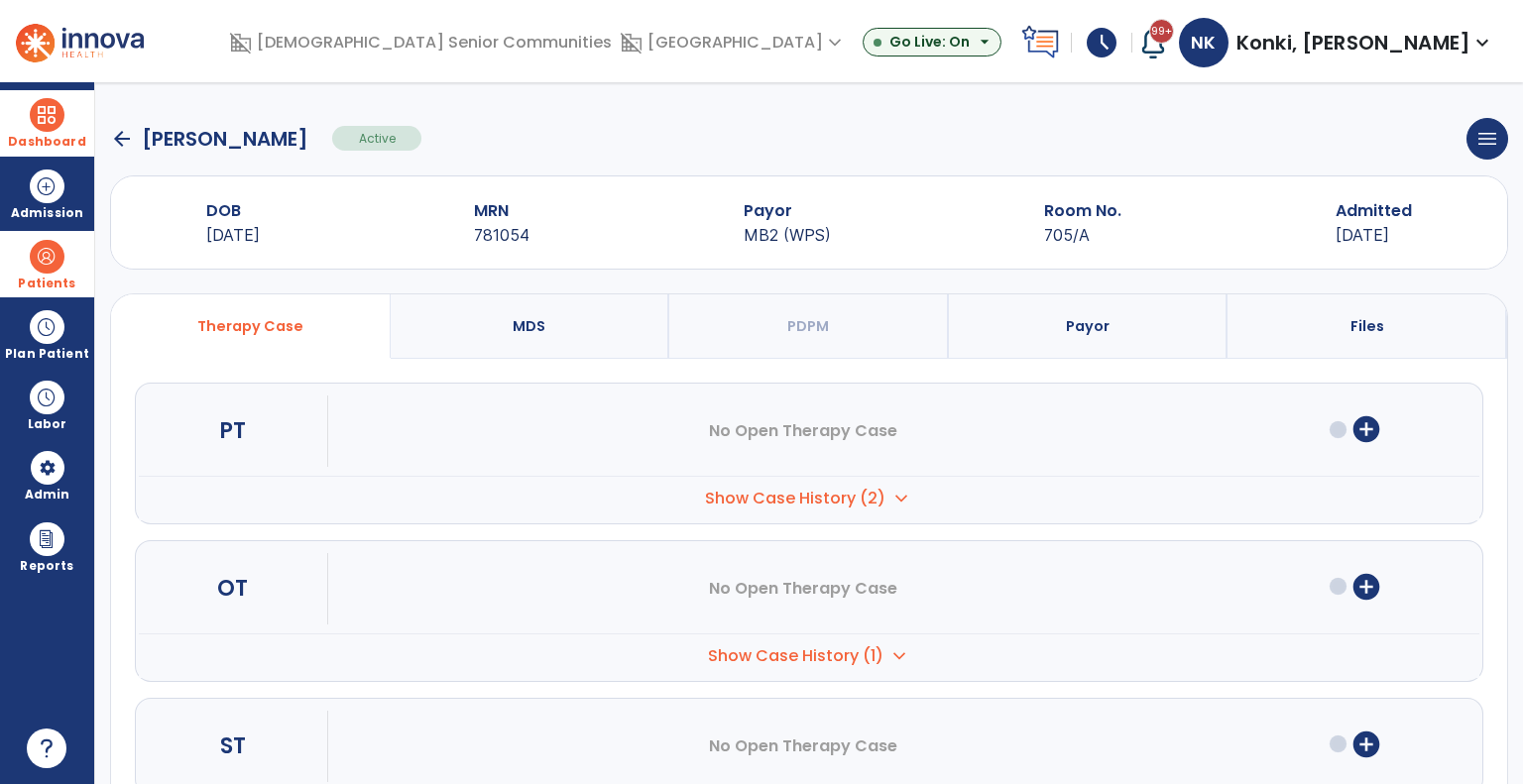 click 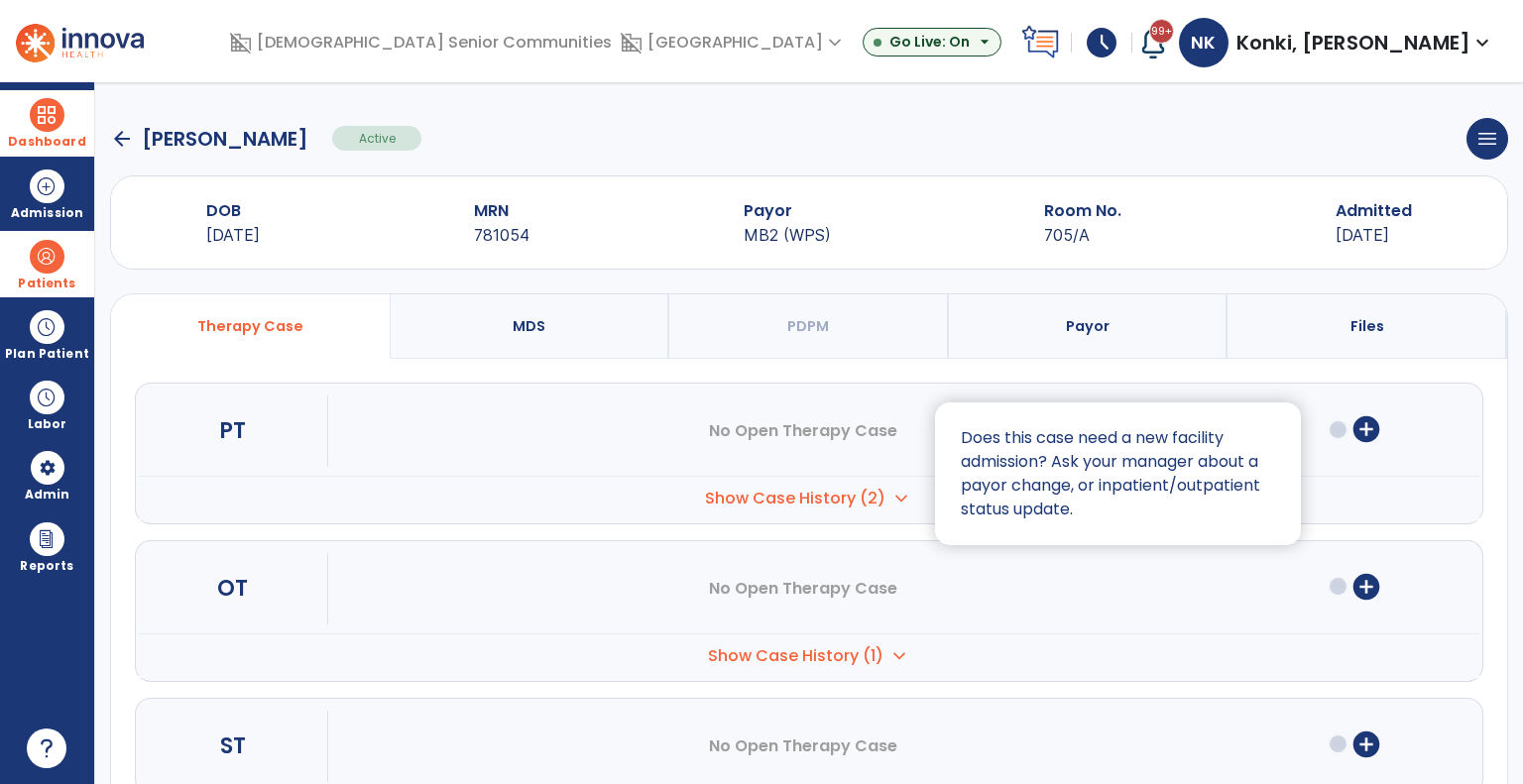 click at bounding box center [762, 392] 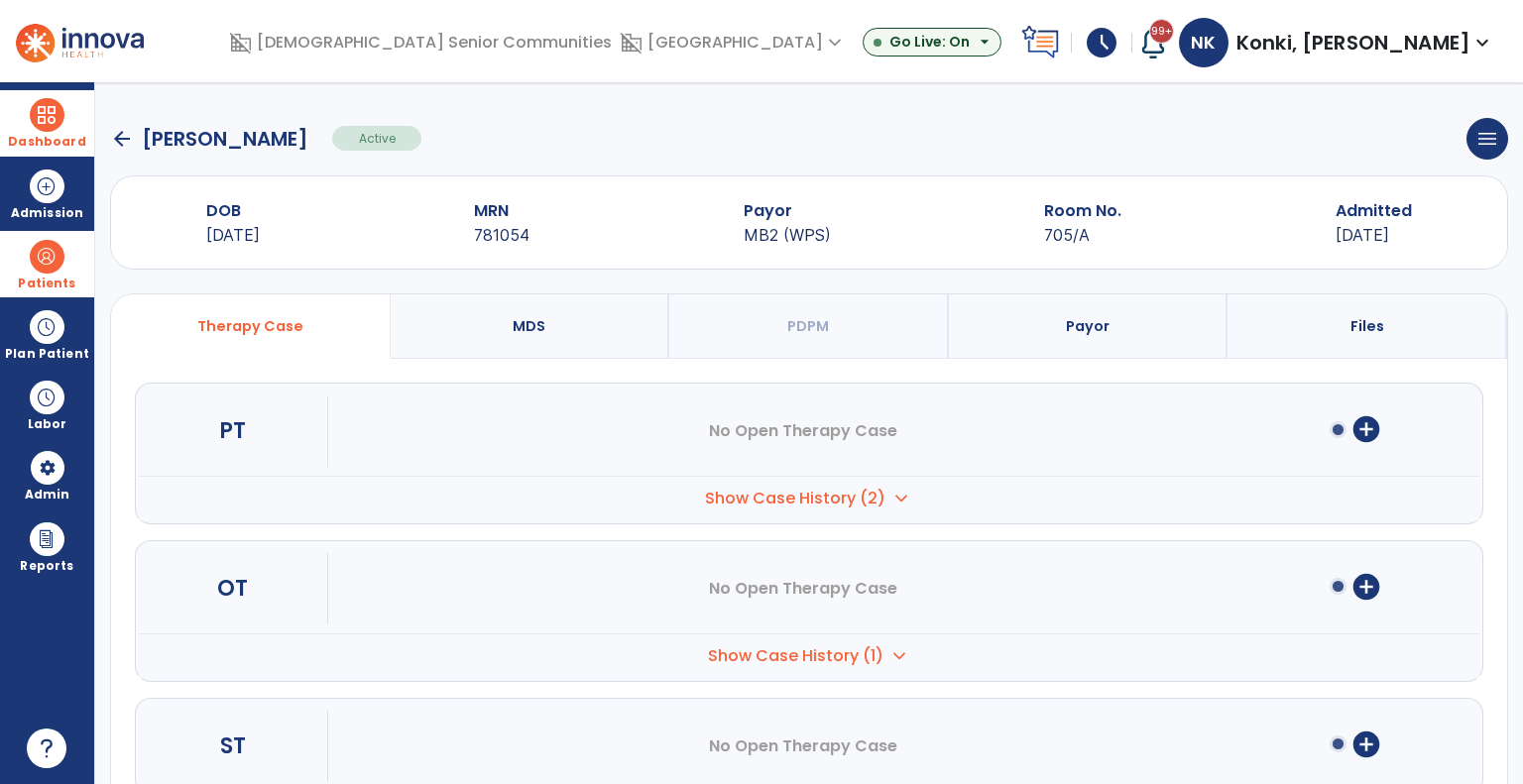 click on "add_circle" at bounding box center (1366, 429) 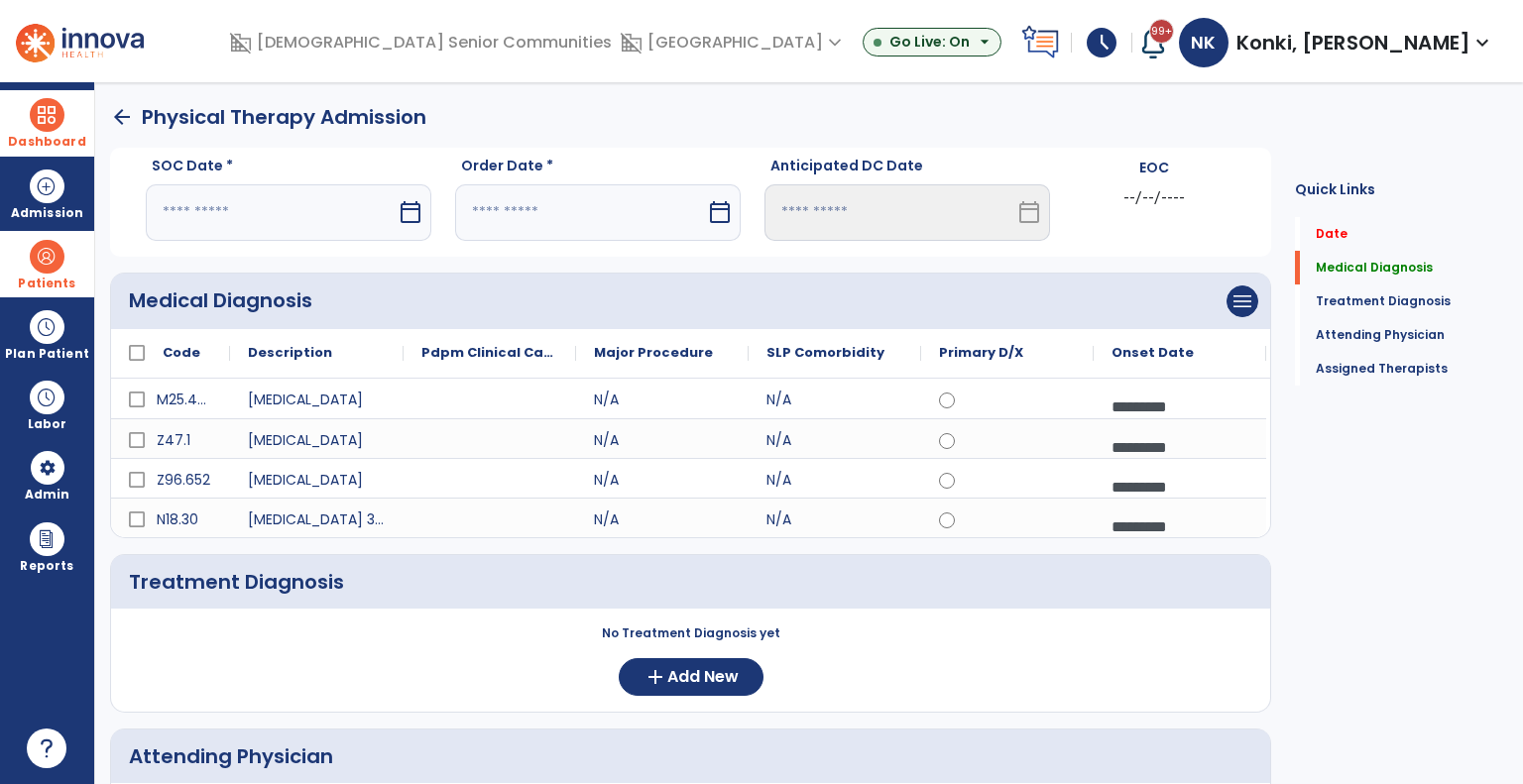 click on "calendar_today" at bounding box center (412, 212) 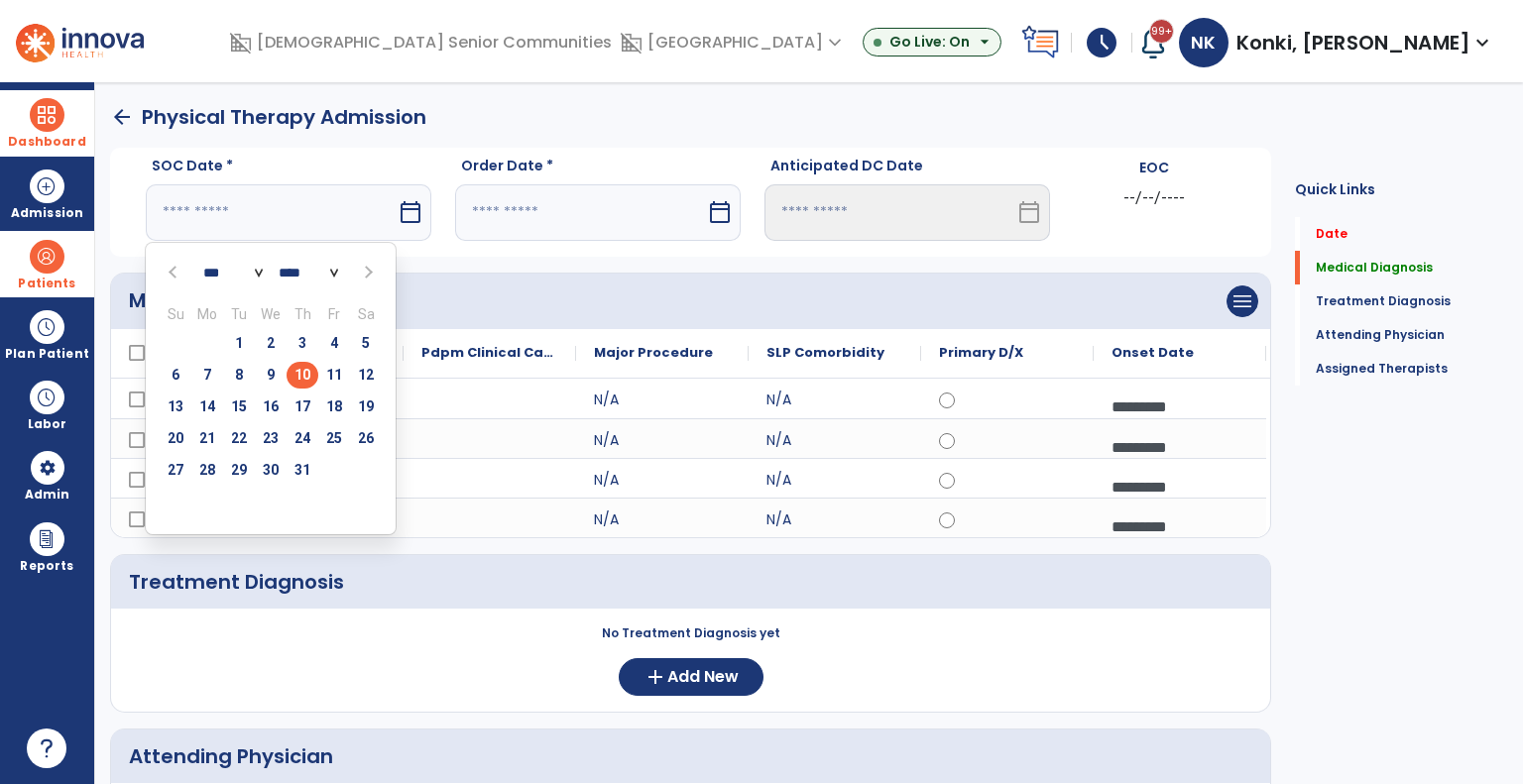 click on "10" at bounding box center [302, 375] 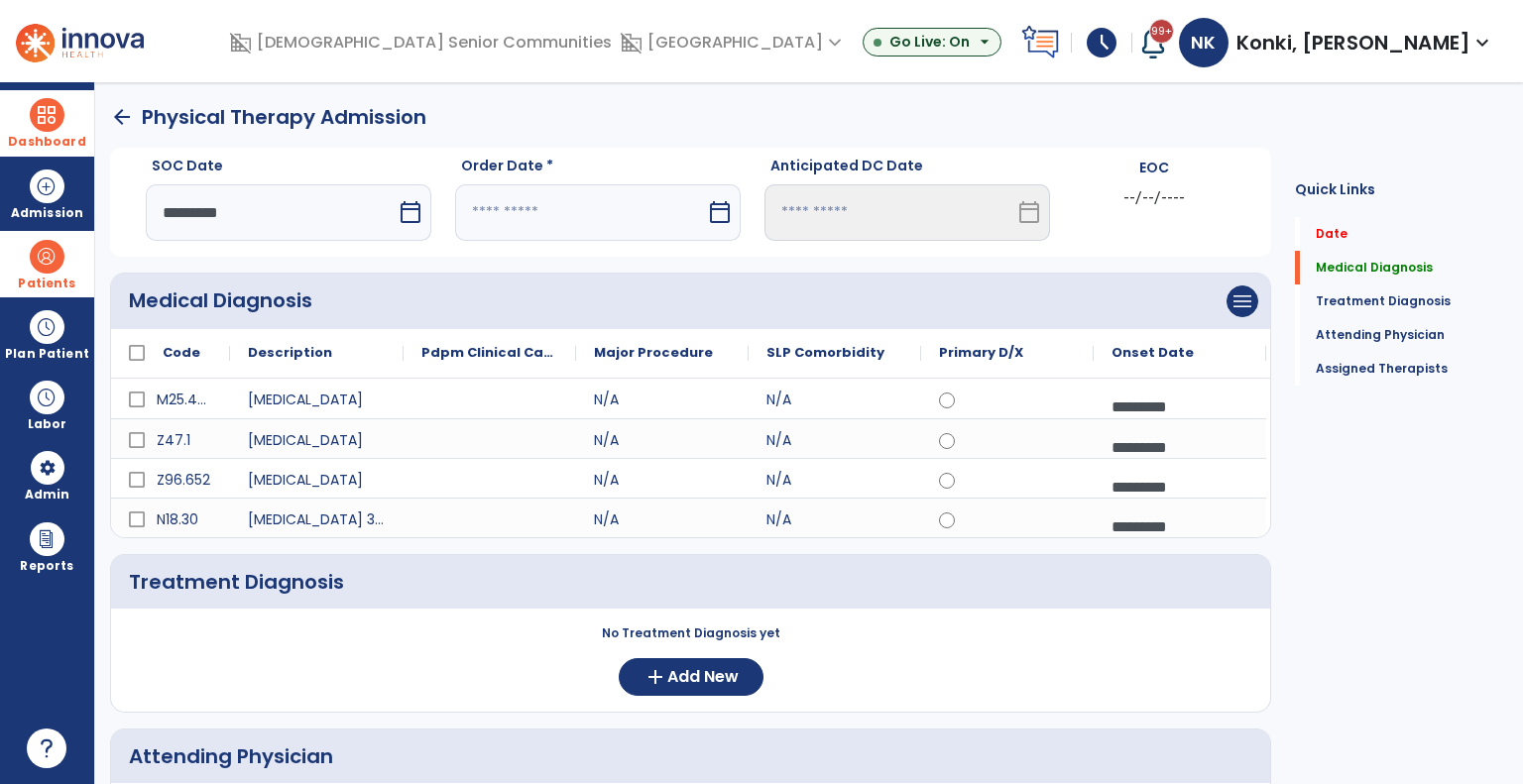 click on "calendar_today" at bounding box center (720, 212) 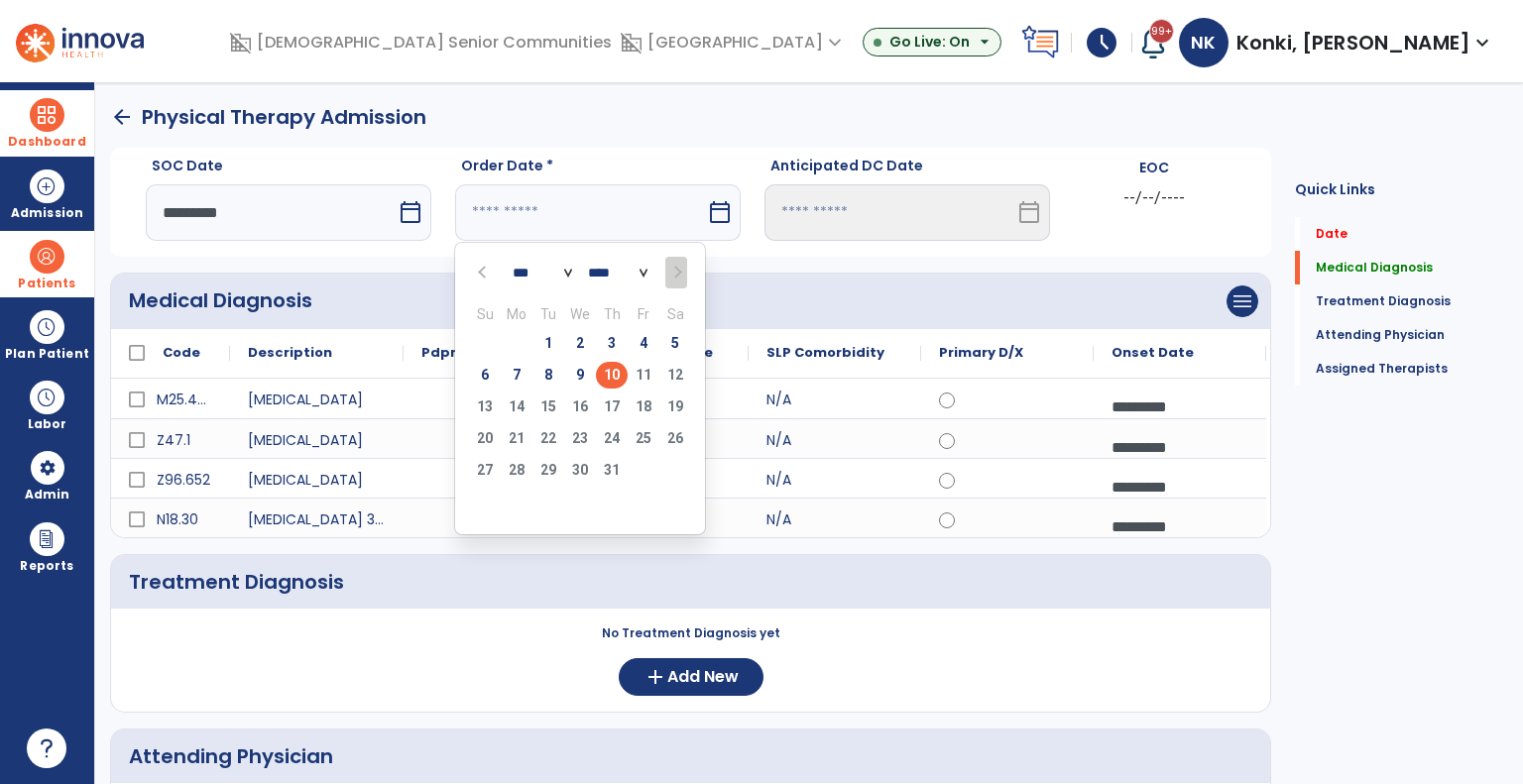 click on "10" at bounding box center (612, 375) 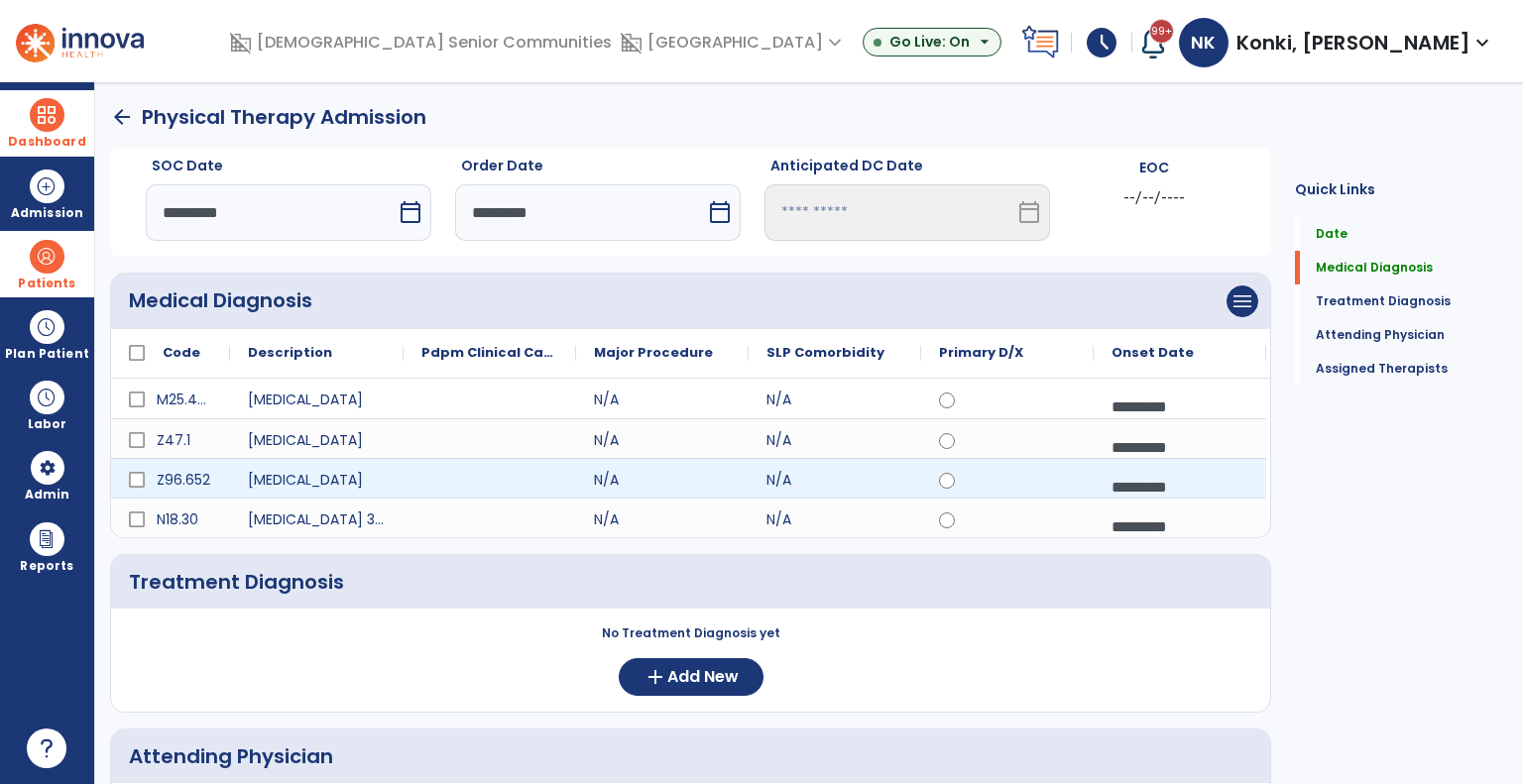 click on "*********" at bounding box center (1180, 487) 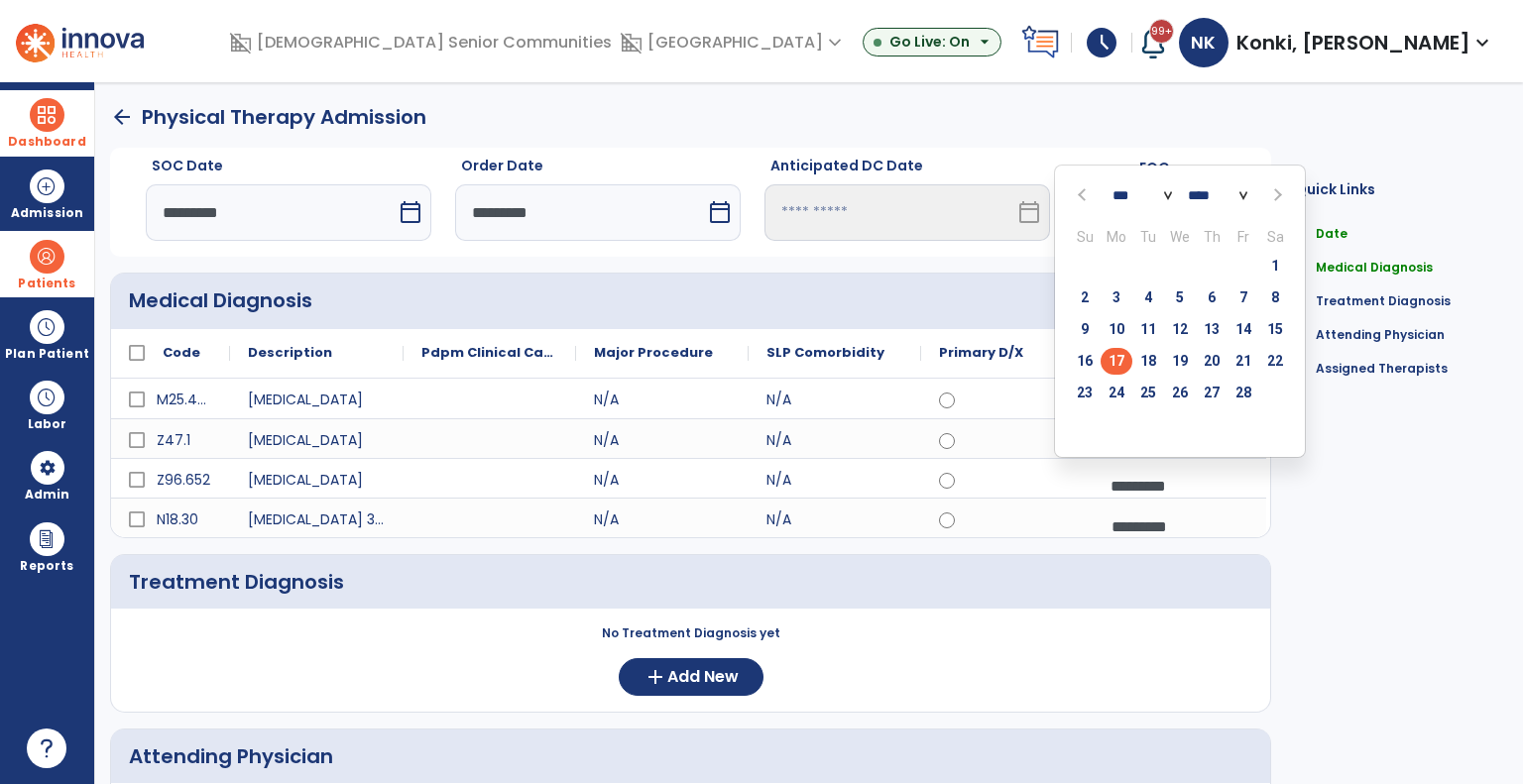 click 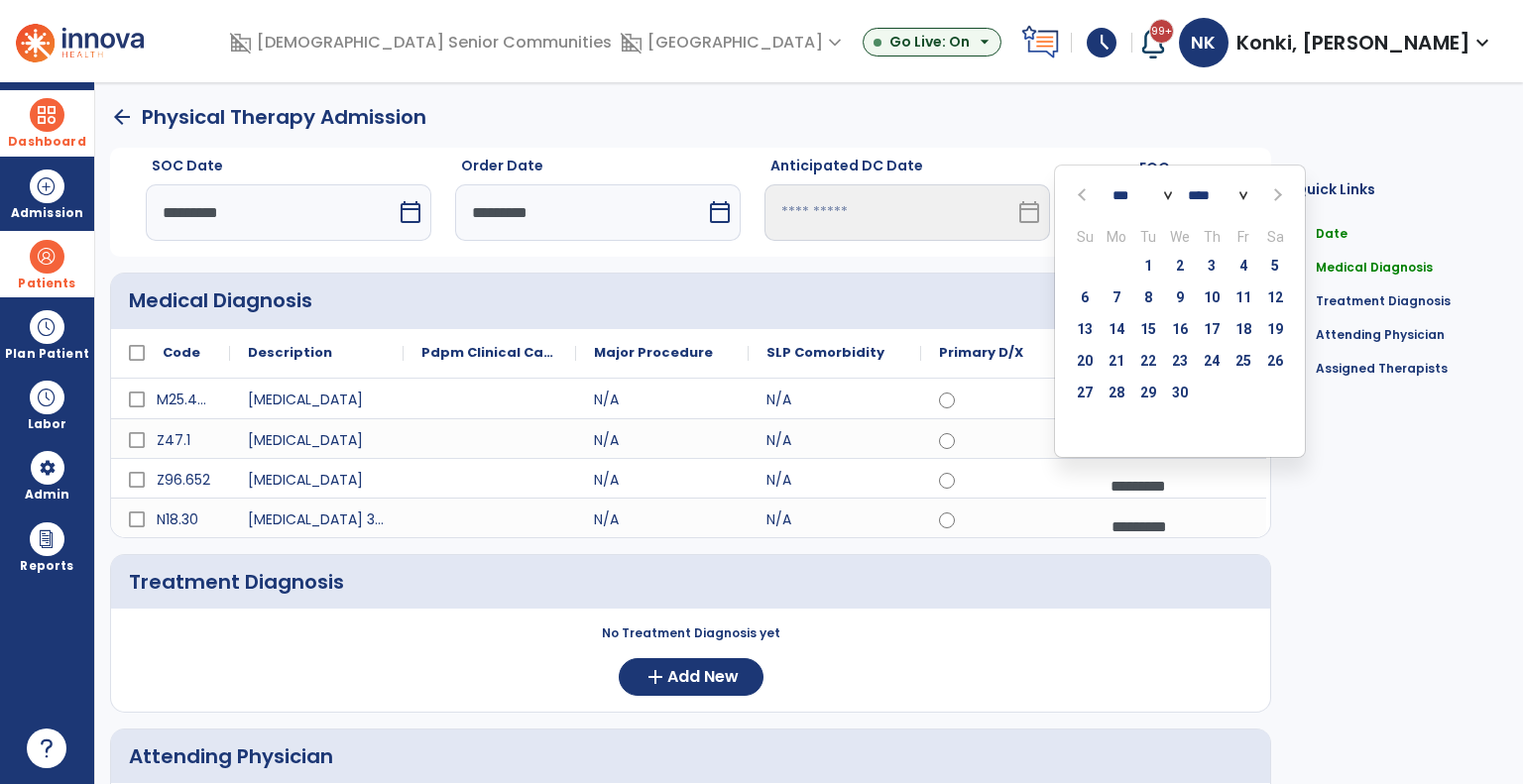 click 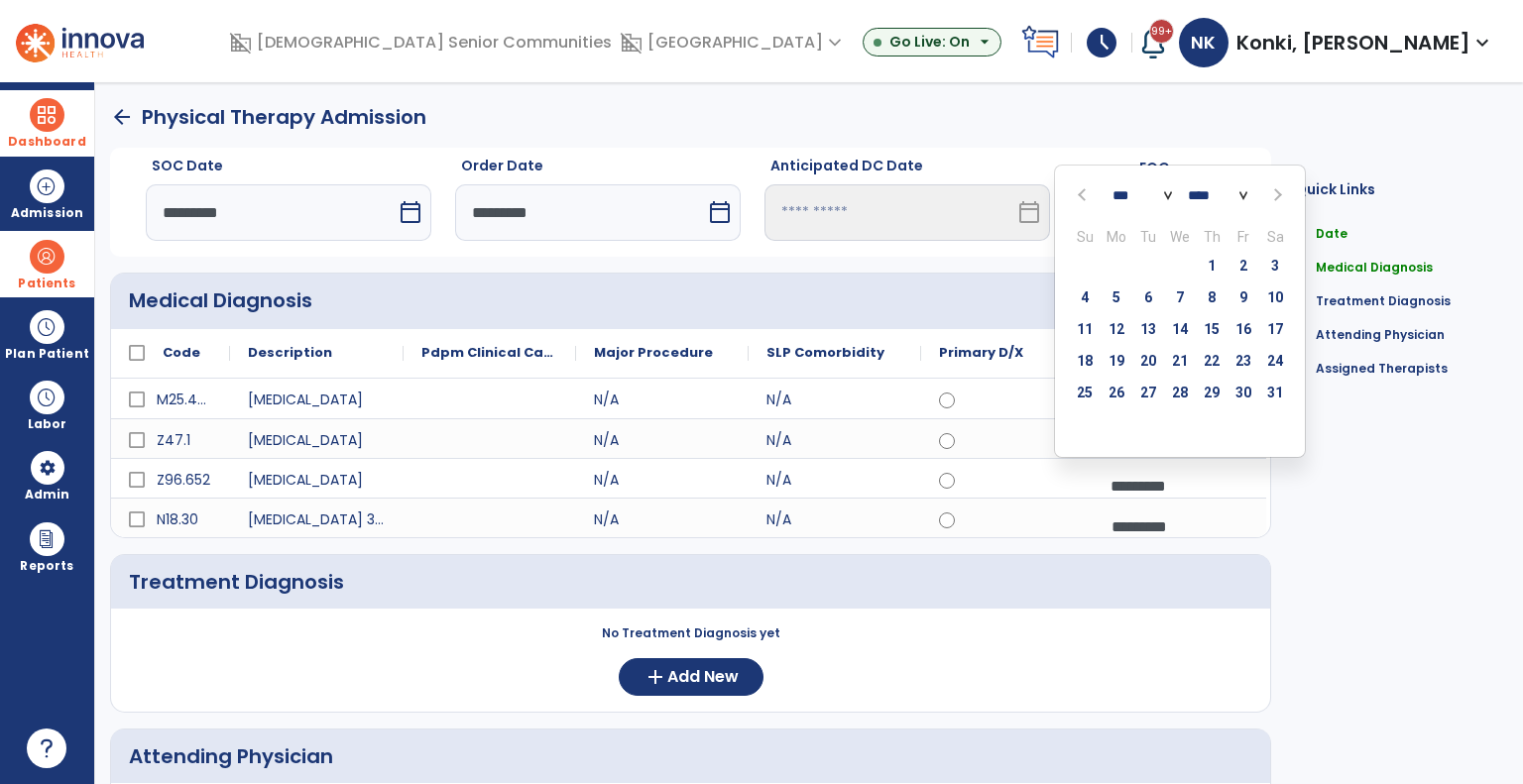 click 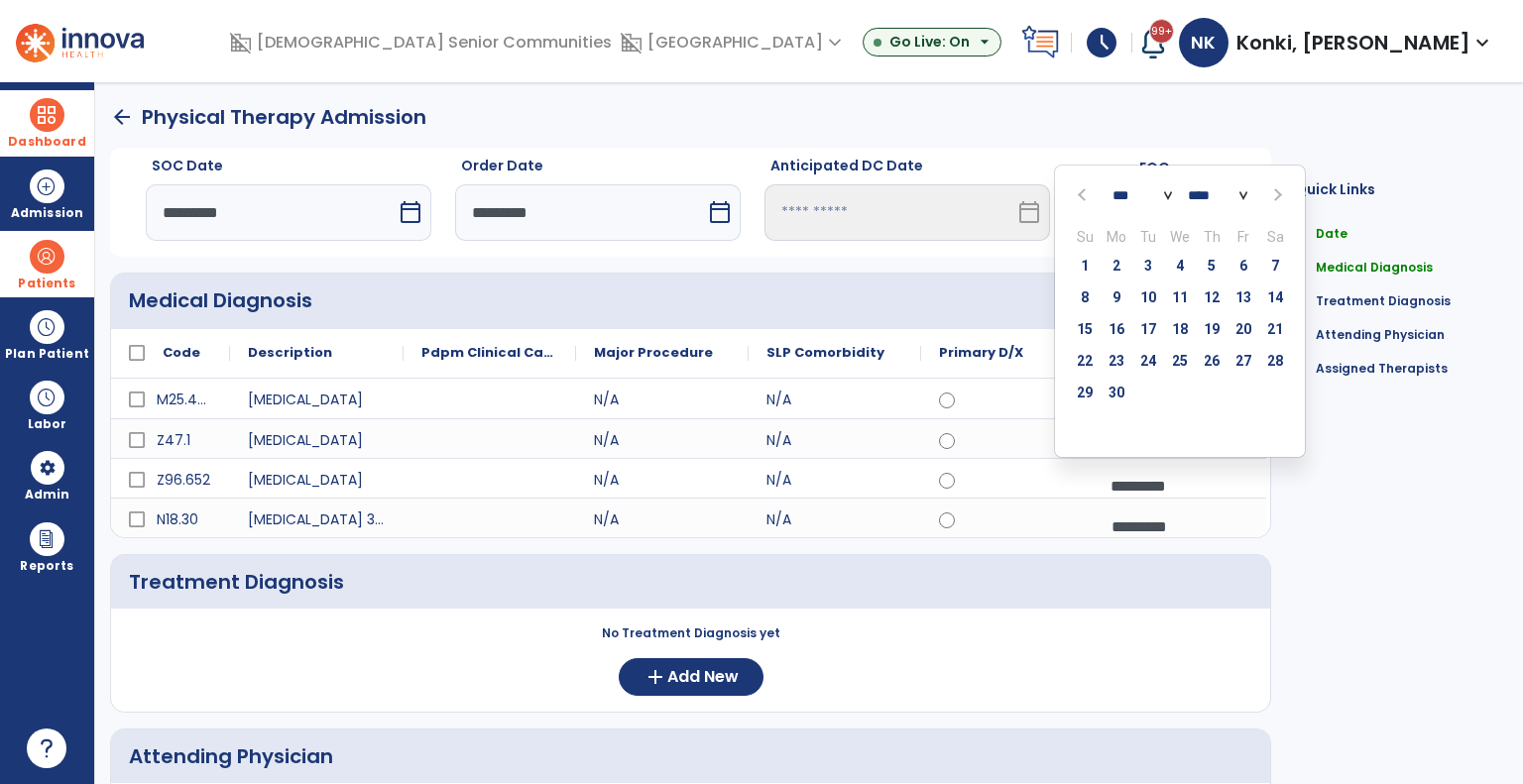 click 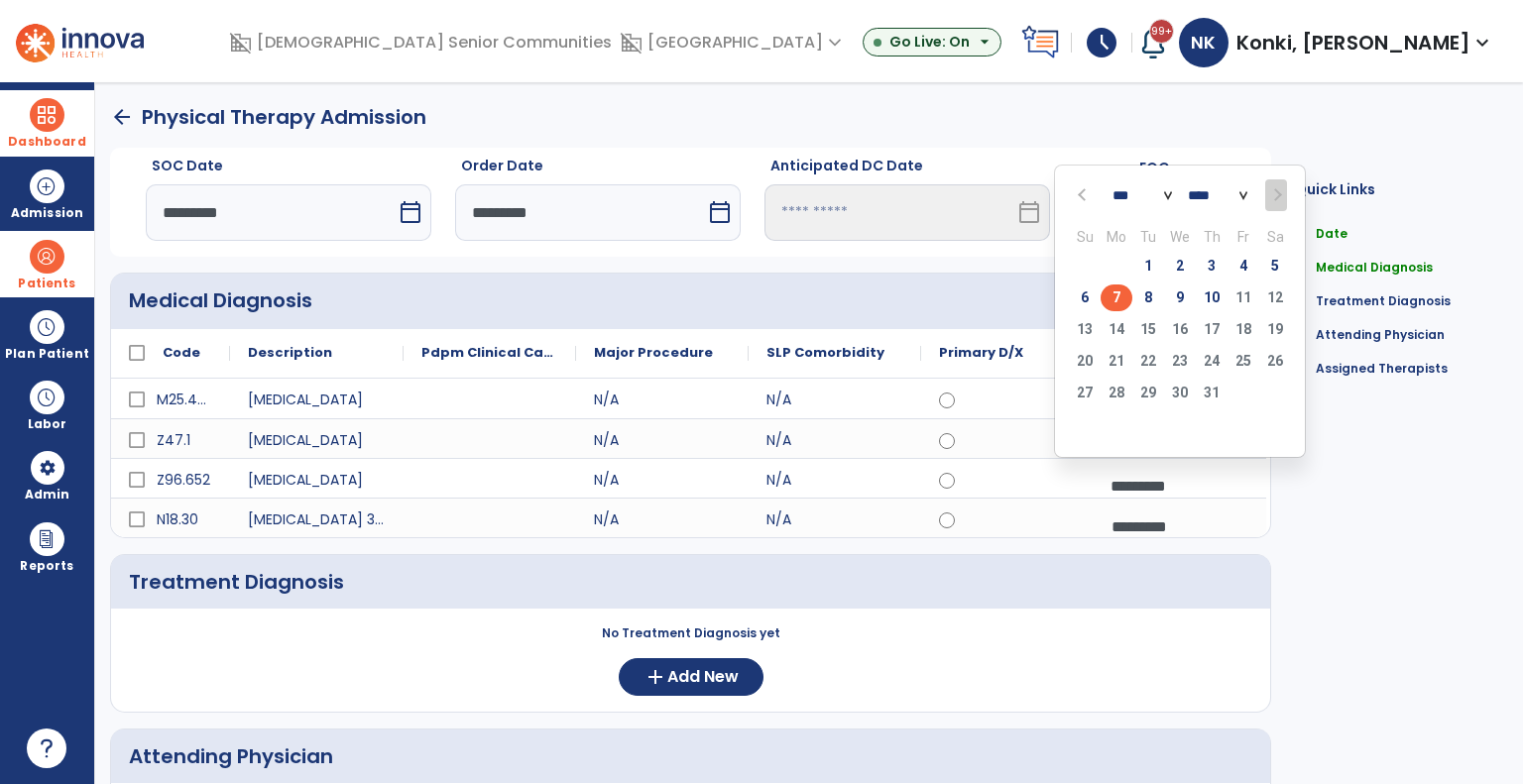 click on "7" 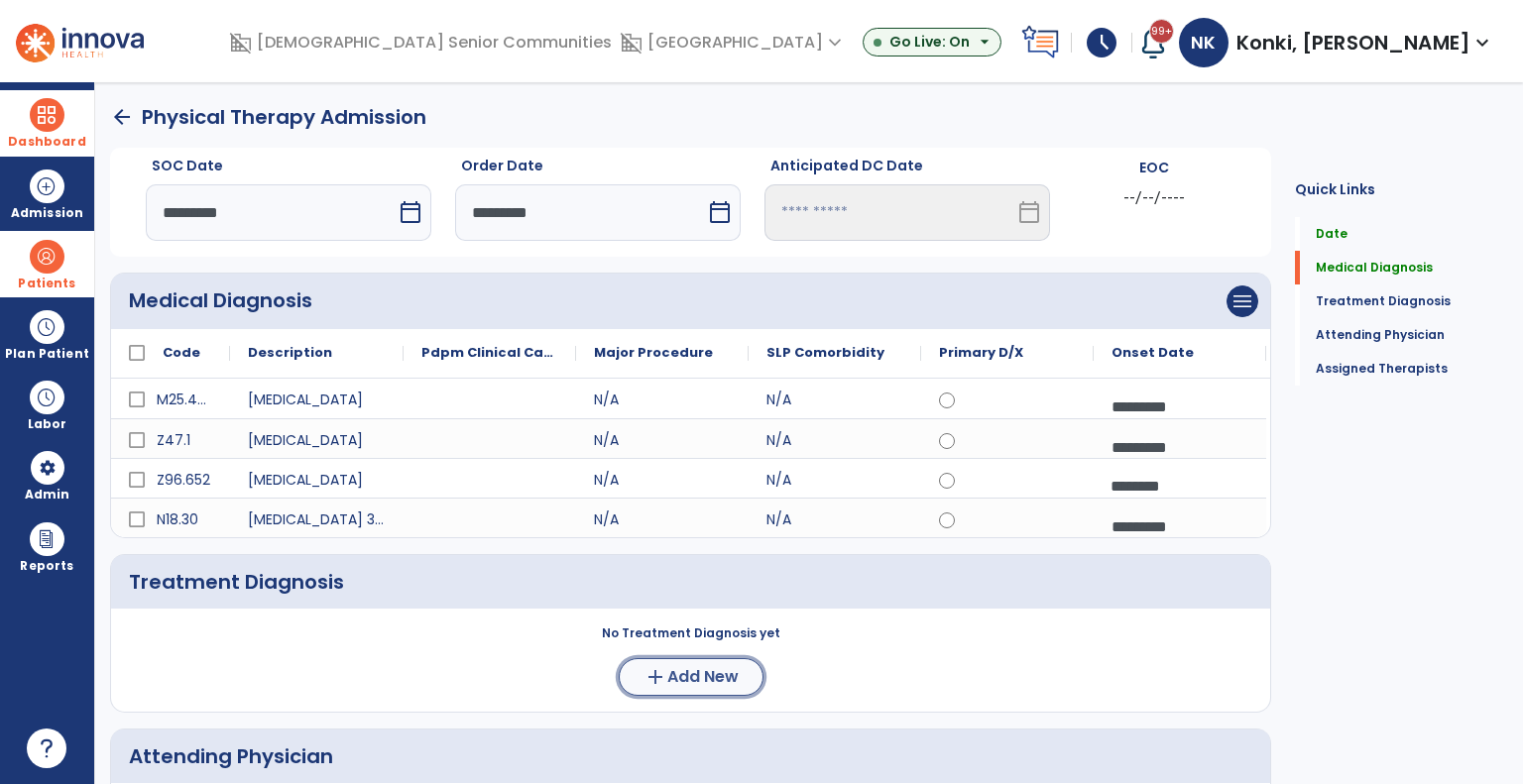 click on "add  Add New" 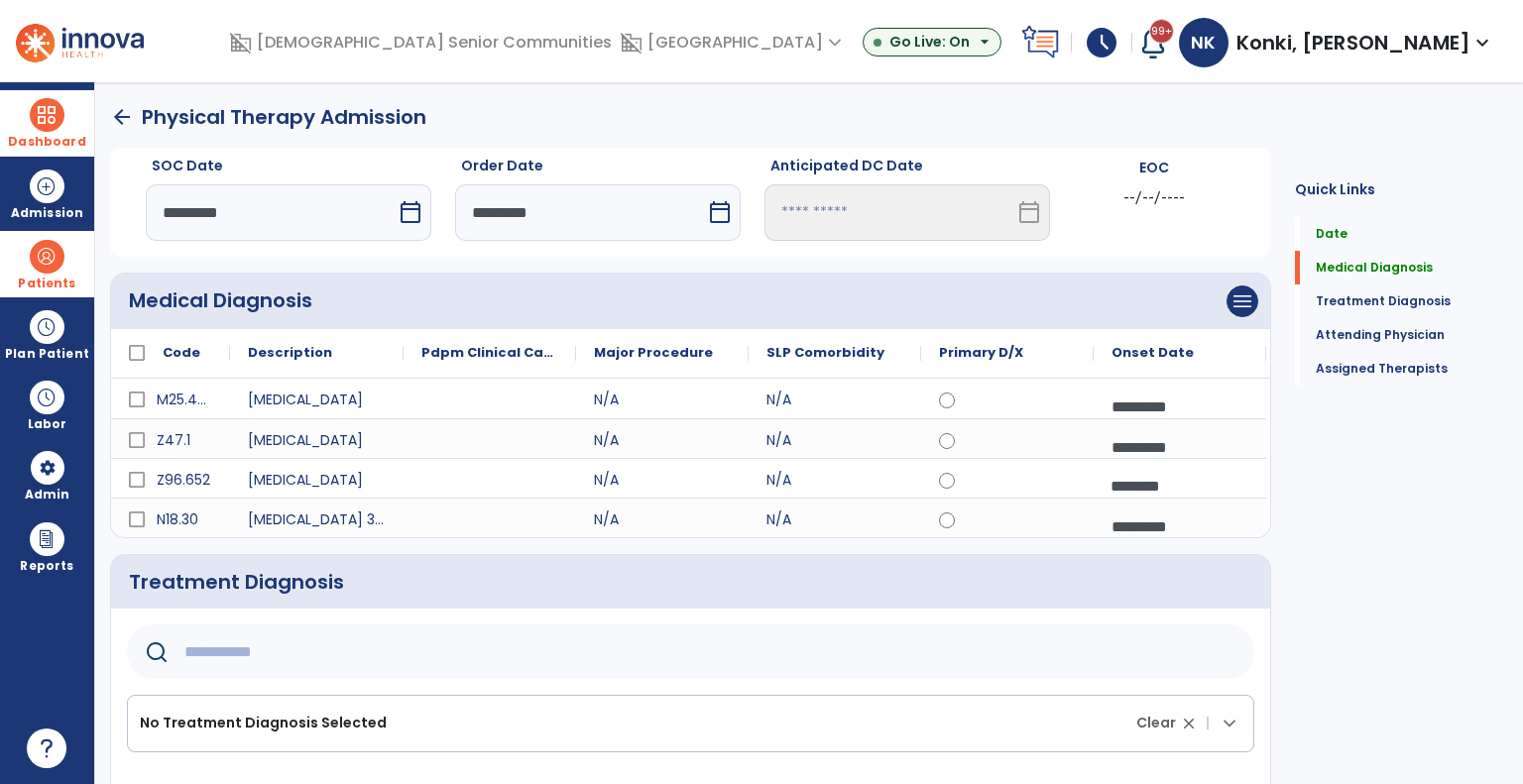 click 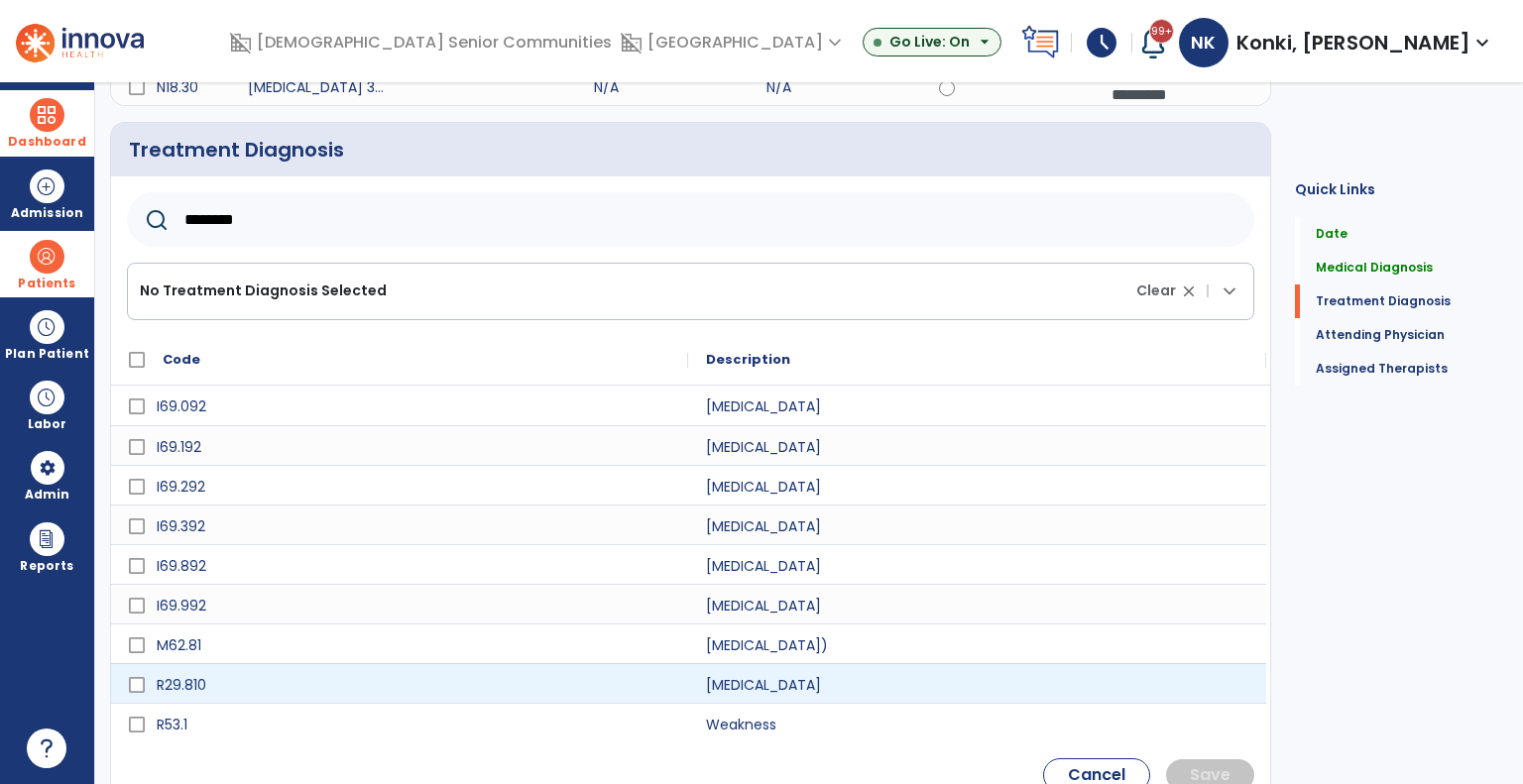 scroll, scrollTop: 432, scrollLeft: 0, axis: vertical 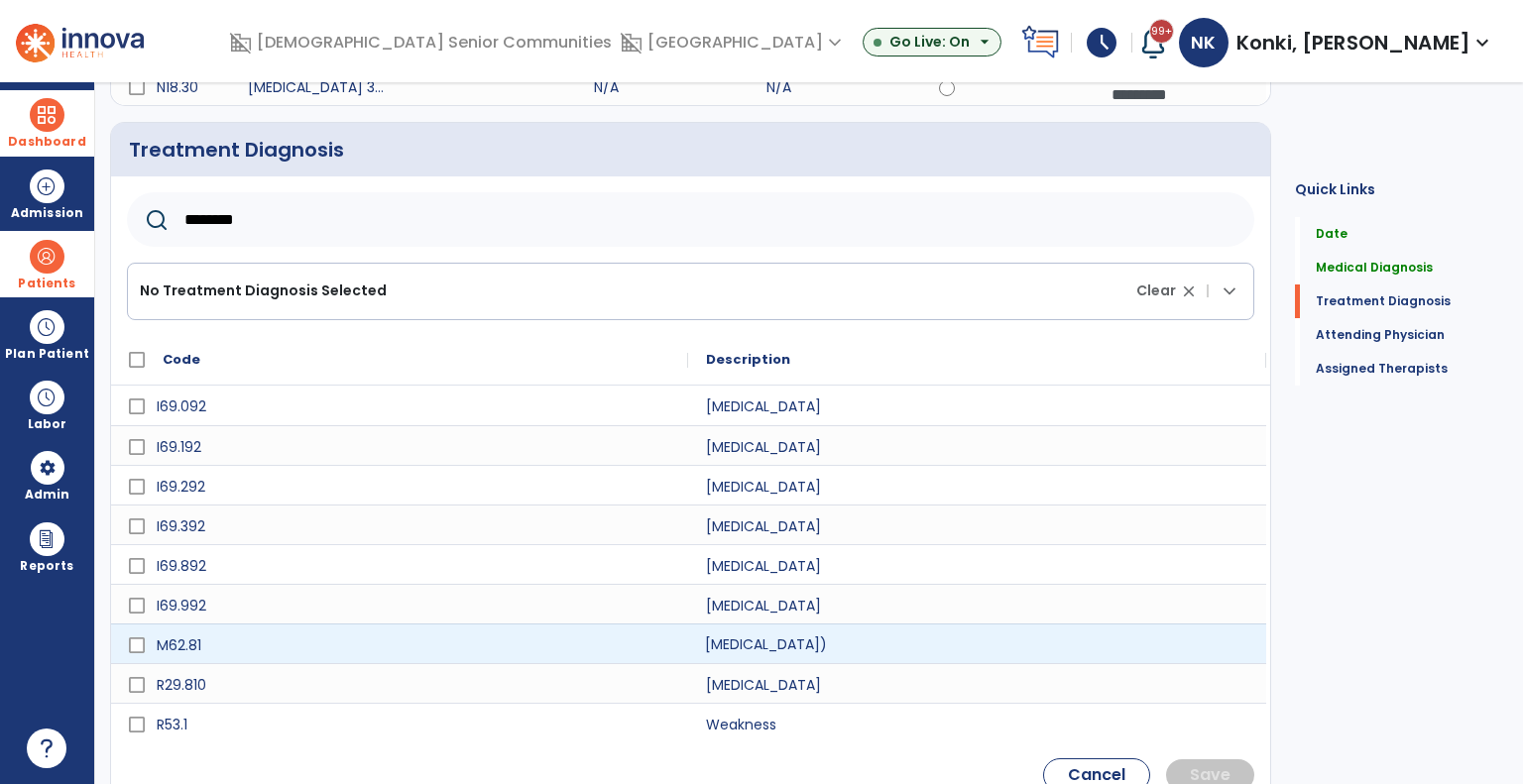 click on "[MEDICAL_DATA])" 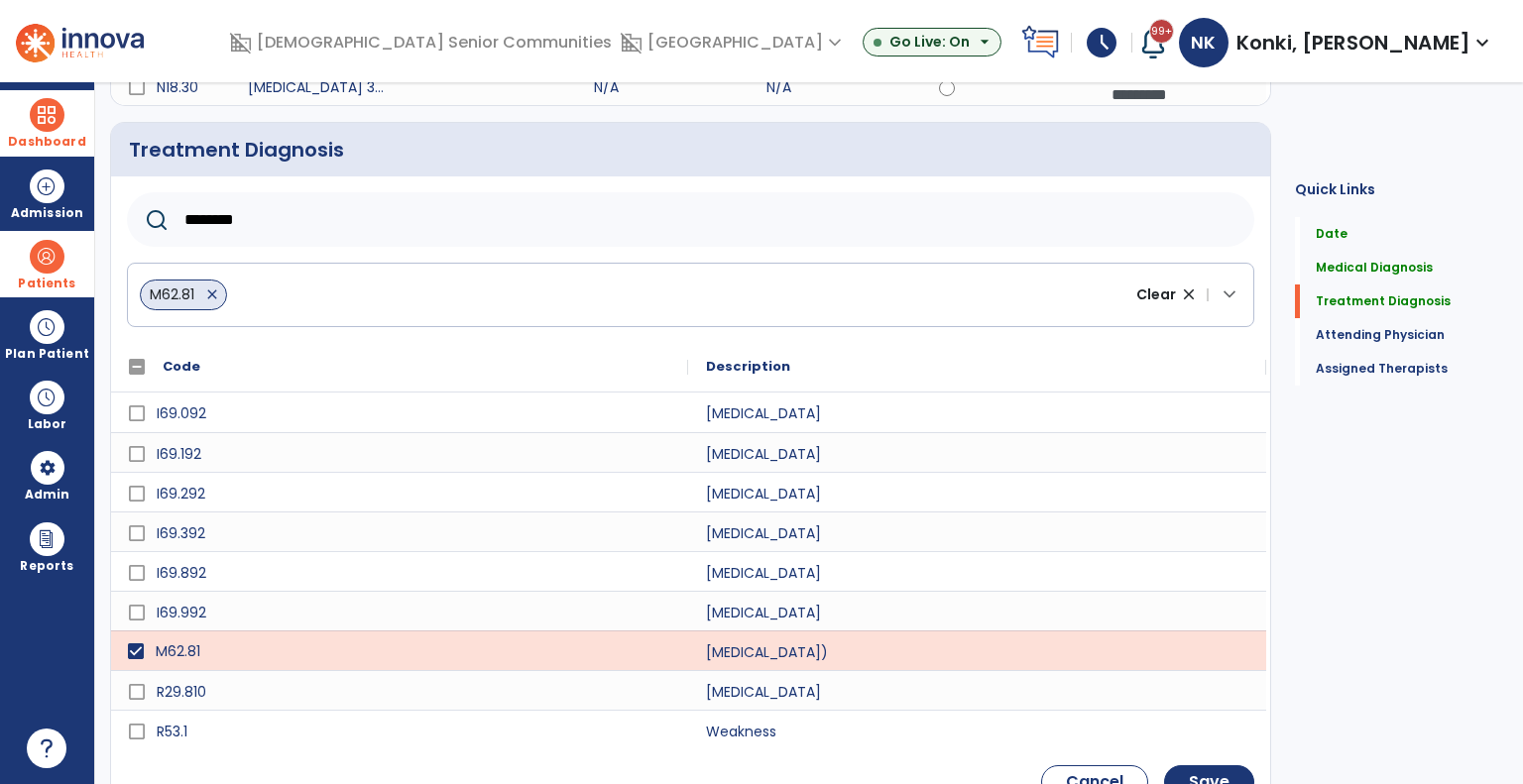 drag, startPoint x: 784, startPoint y: 281, endPoint x: 785, endPoint y: 248, distance: 33.0151 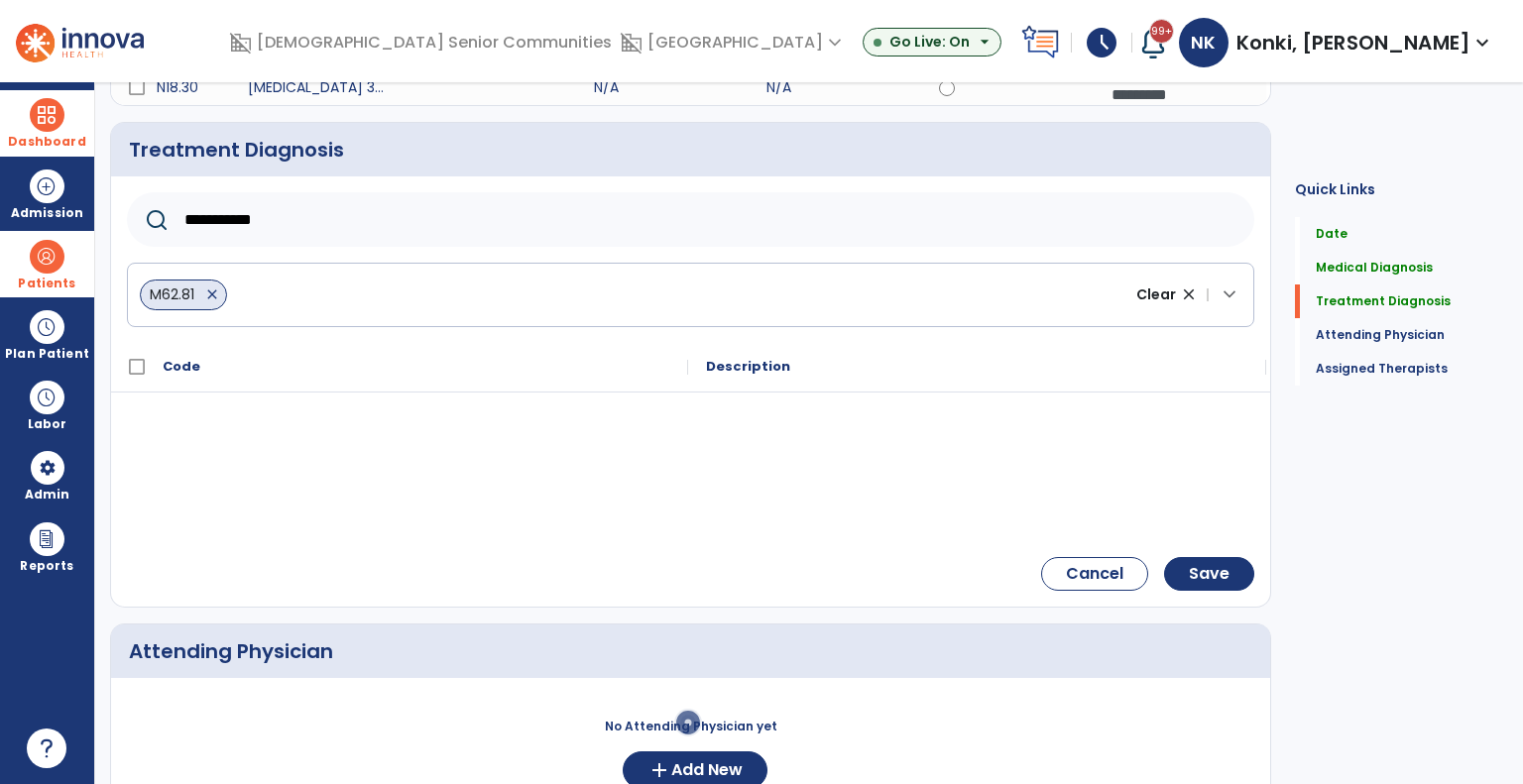 click on "**********" 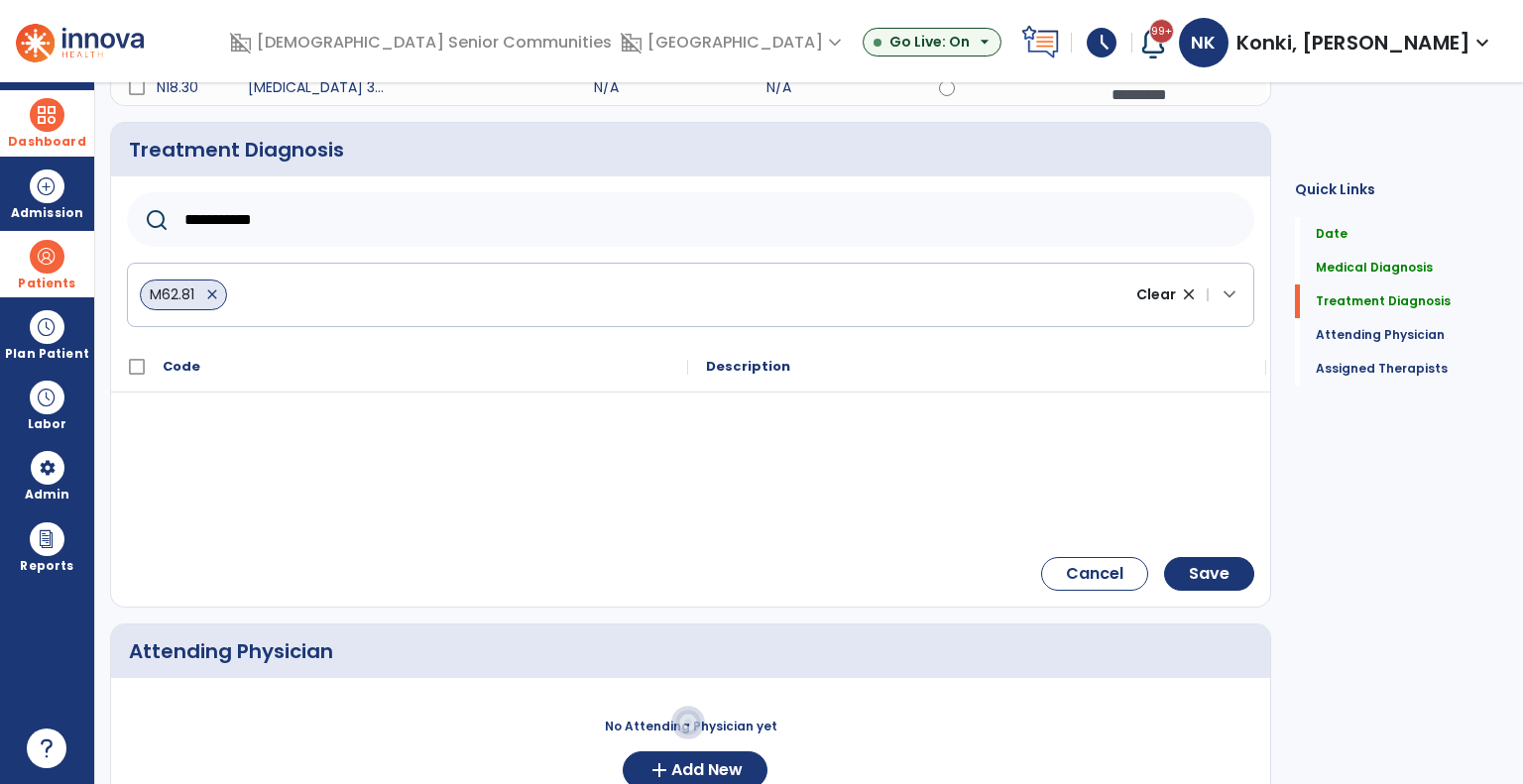 click on "**********" 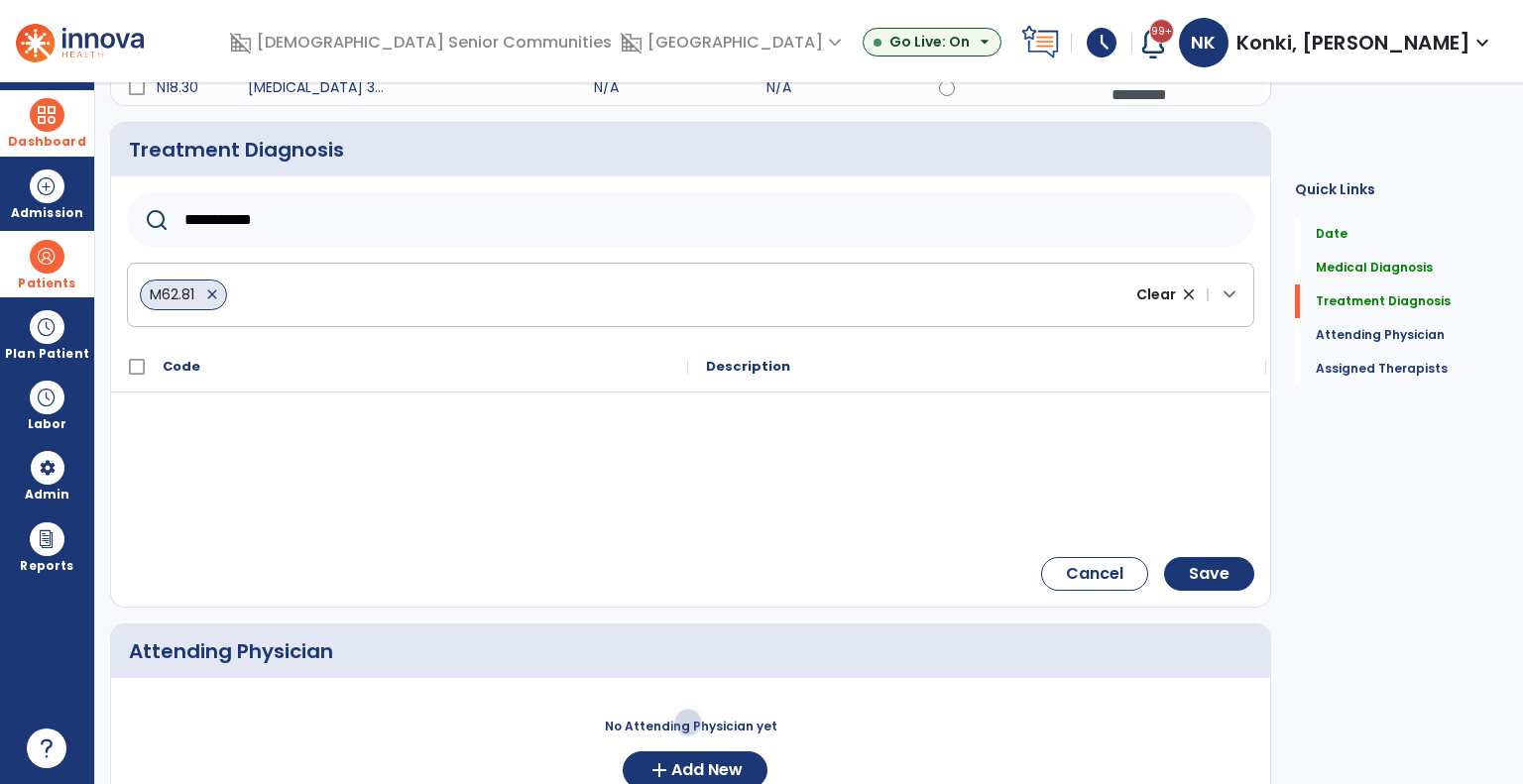 click on "**********" 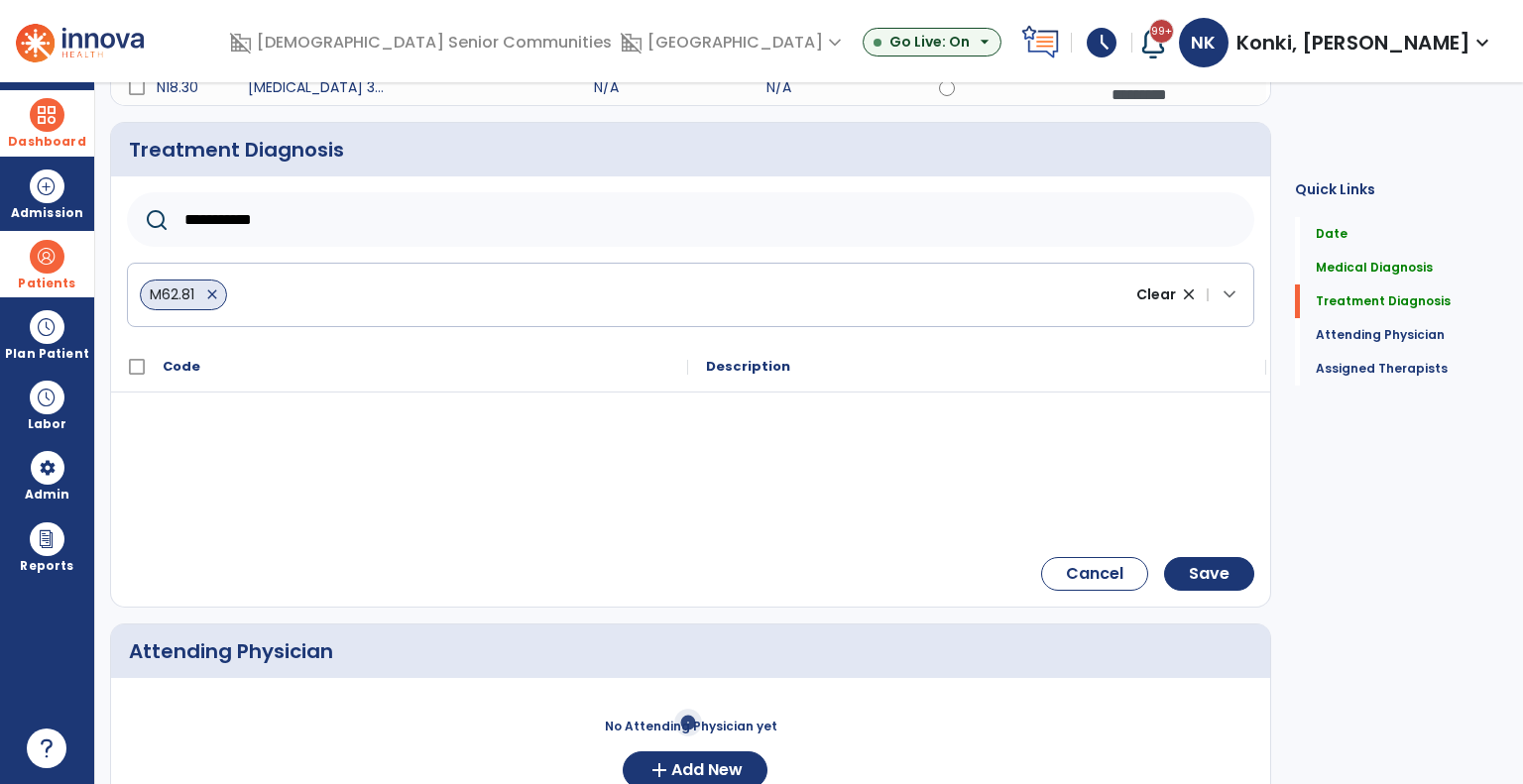 click on "**********" 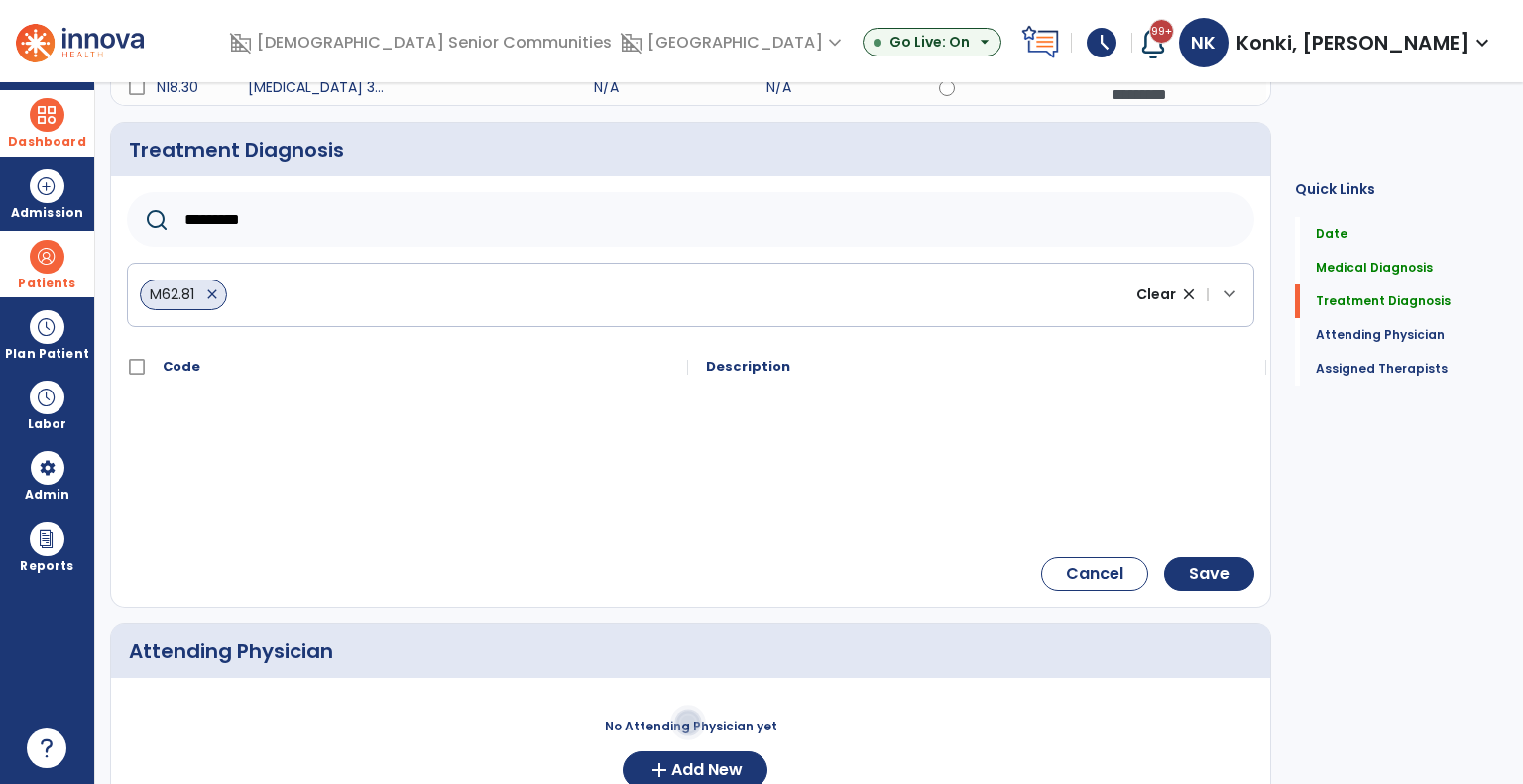 click on "*********  M62.81   close  Clear close |  keyboard_arrow_down" 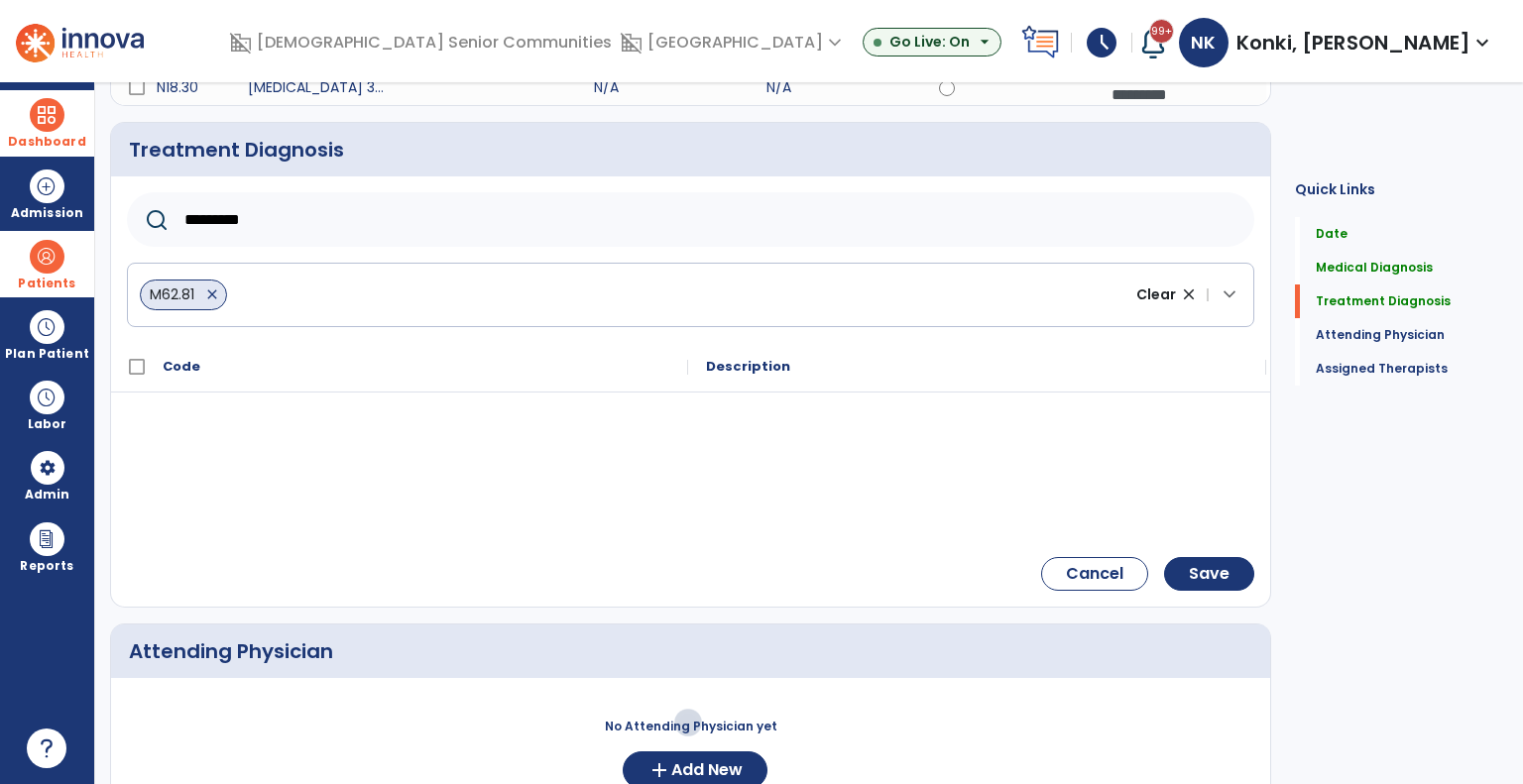 click on "M62.81   close  Clear close |  keyboard_arrow_down" 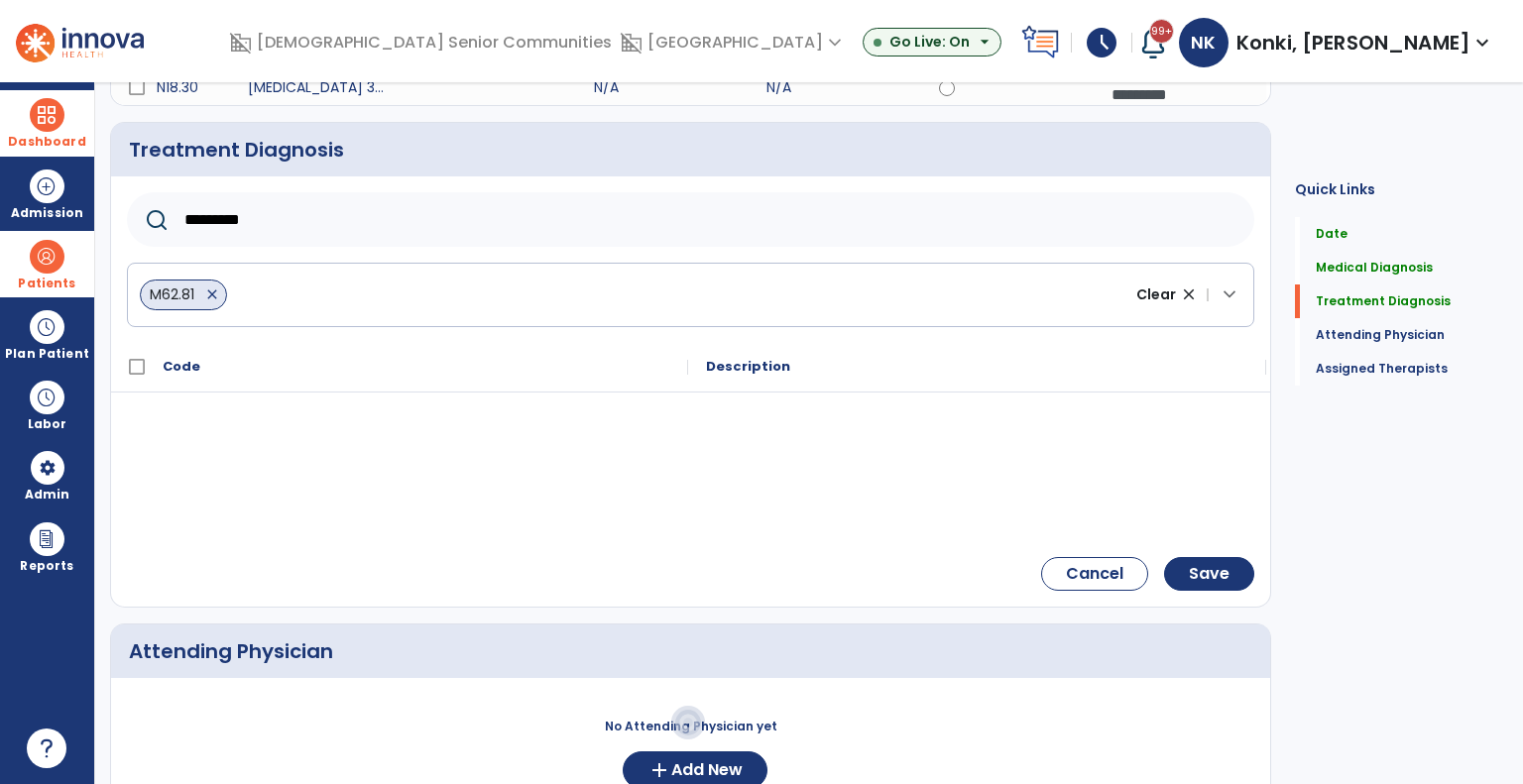 click on "*********" 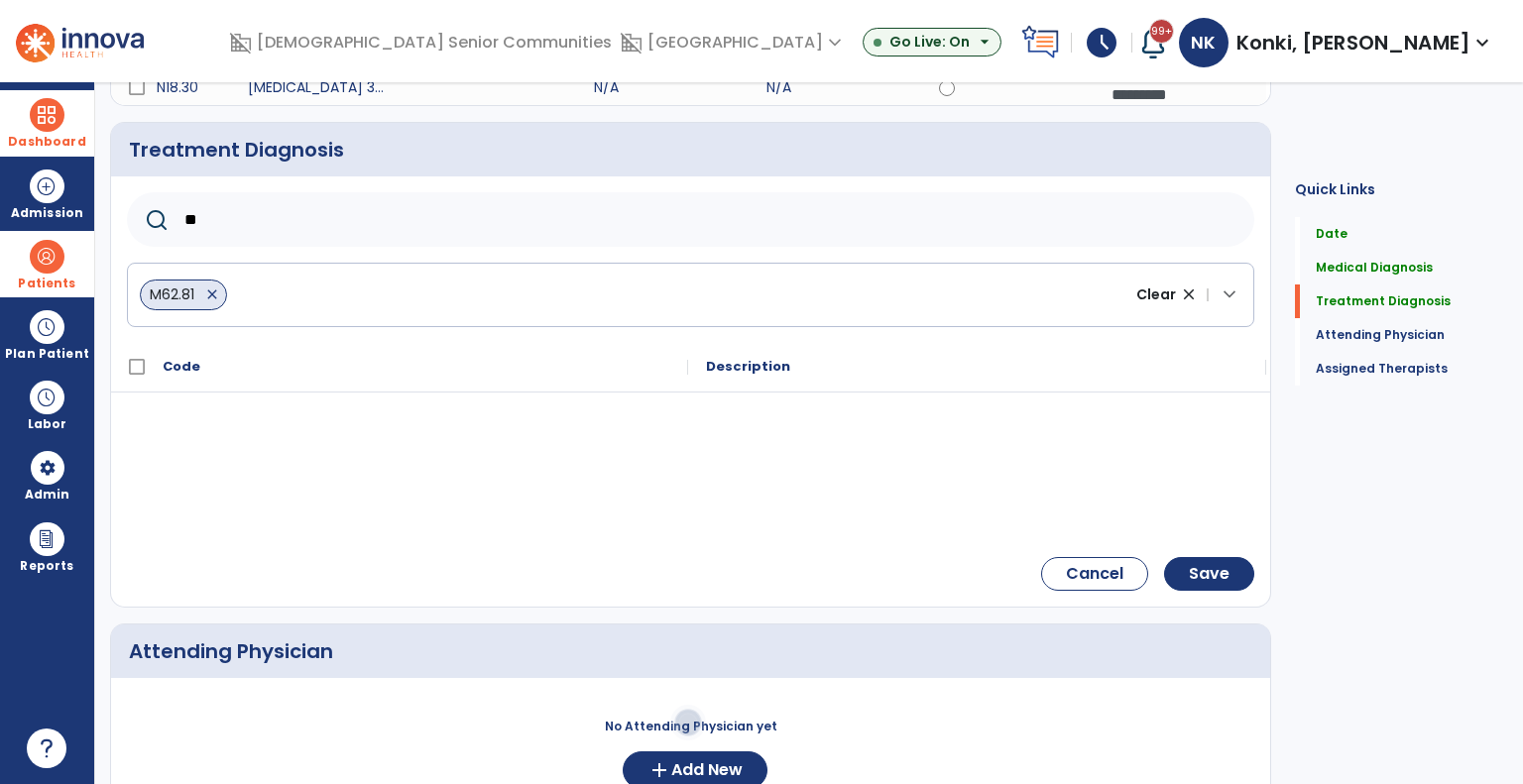 type on "*" 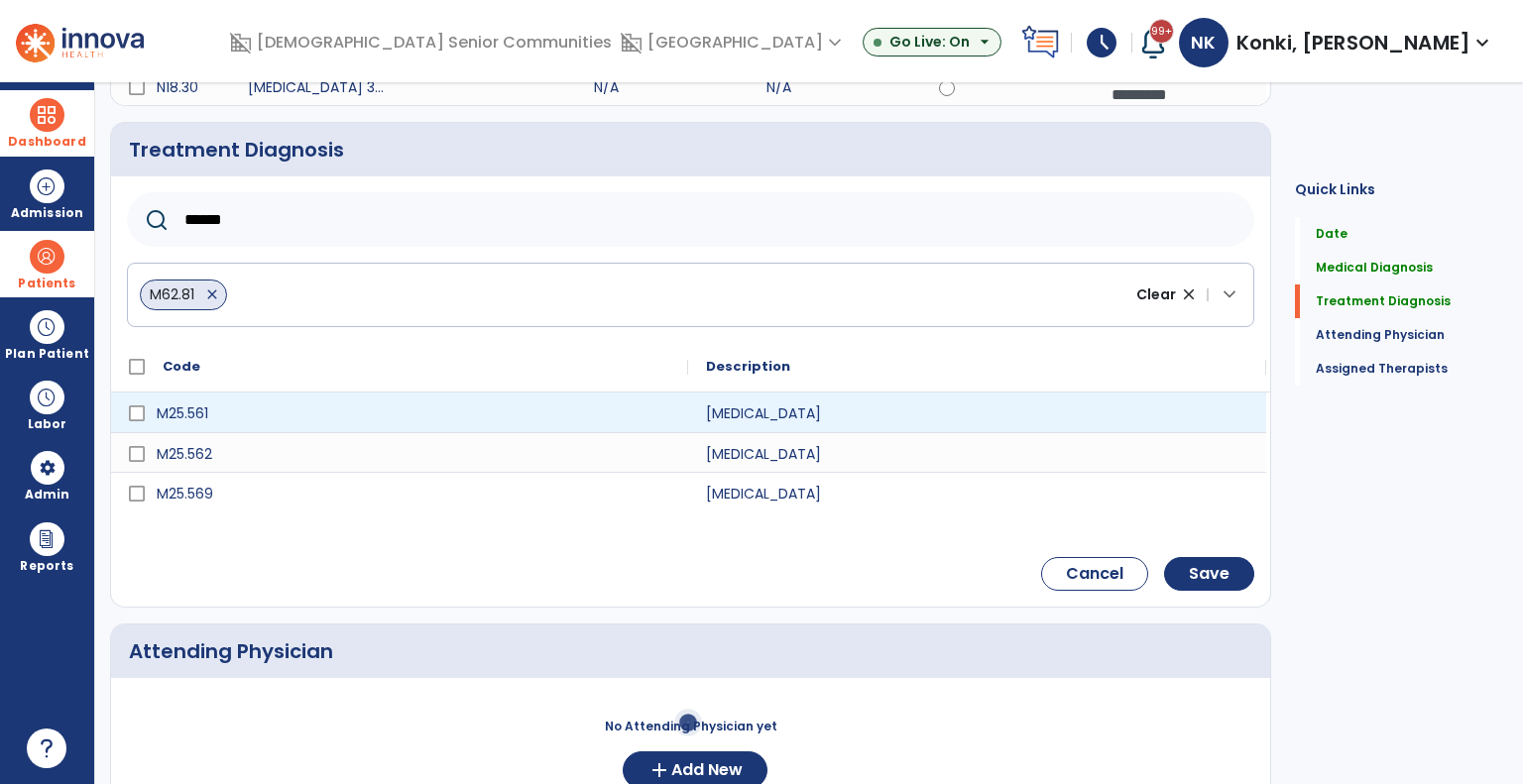 type on "******" 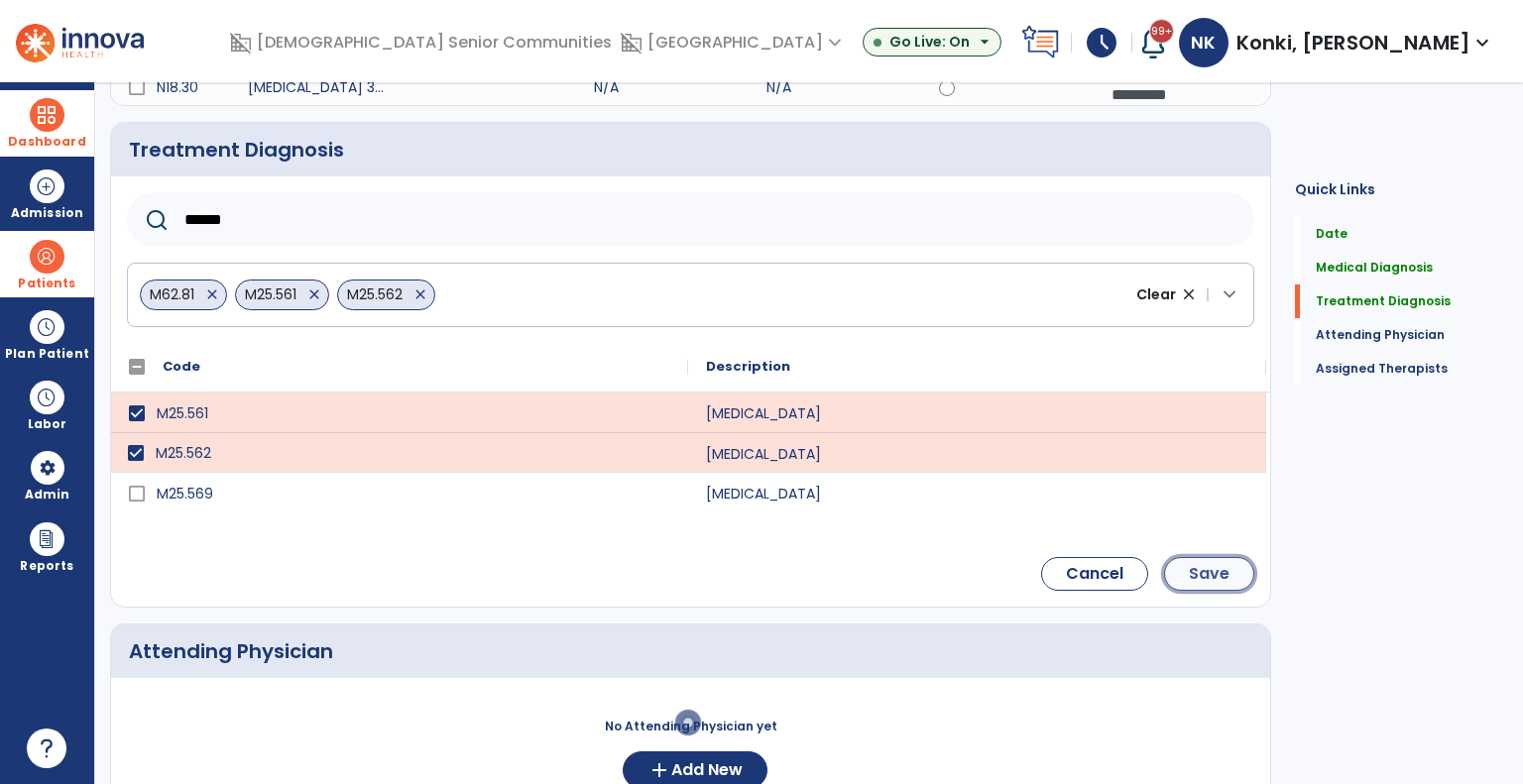 click on "Save" 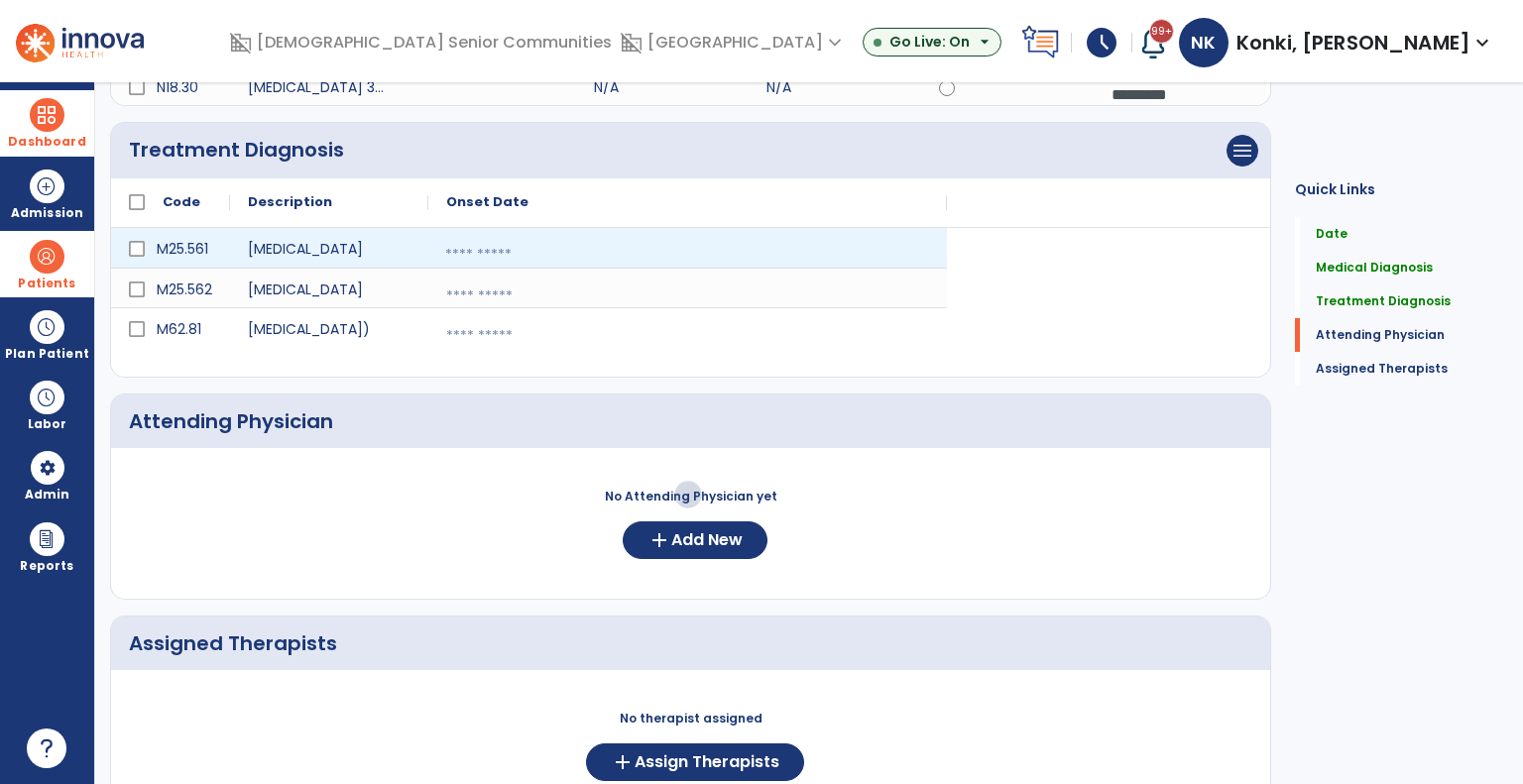 click on "calendar_today" 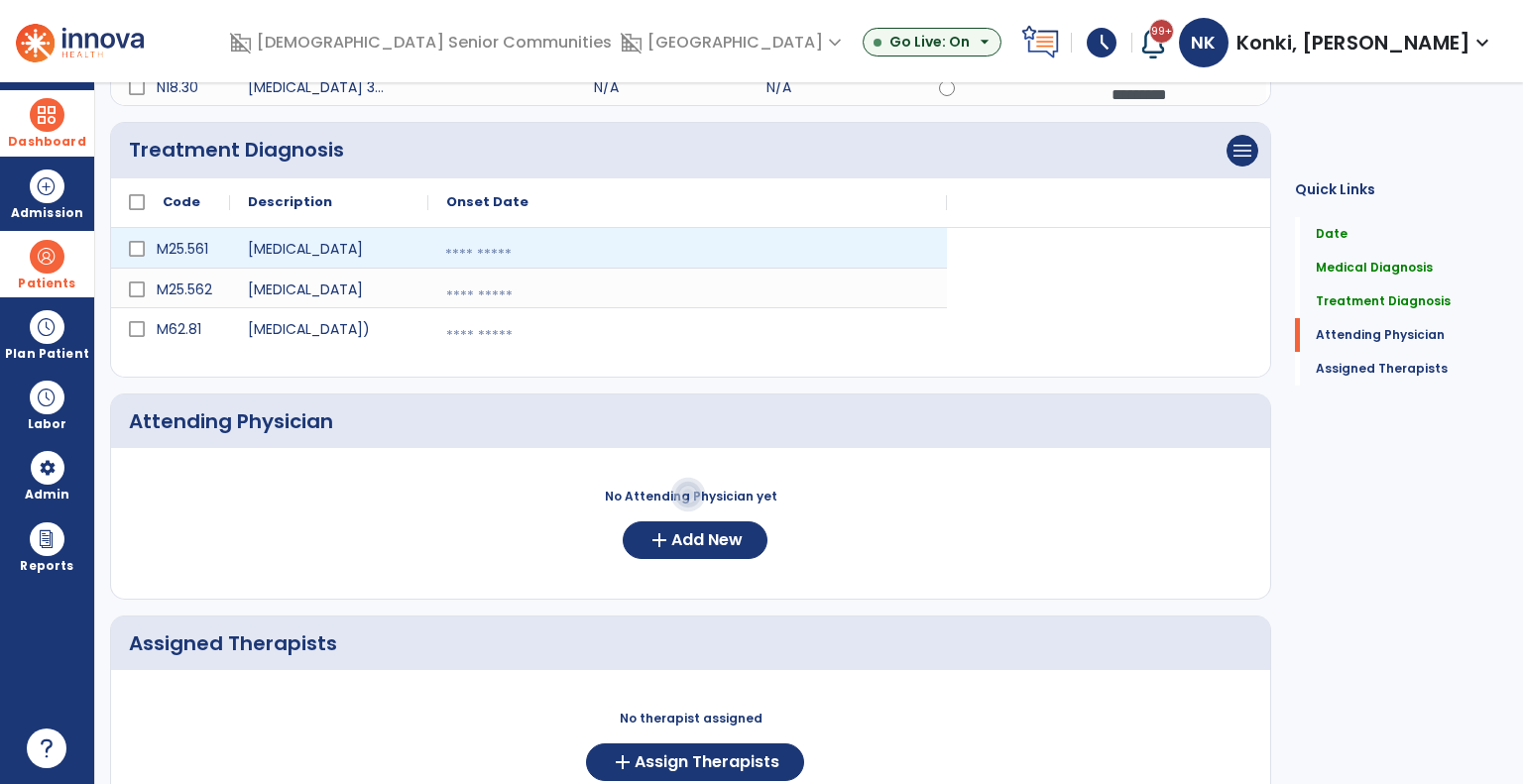 click at bounding box center (687, 255) 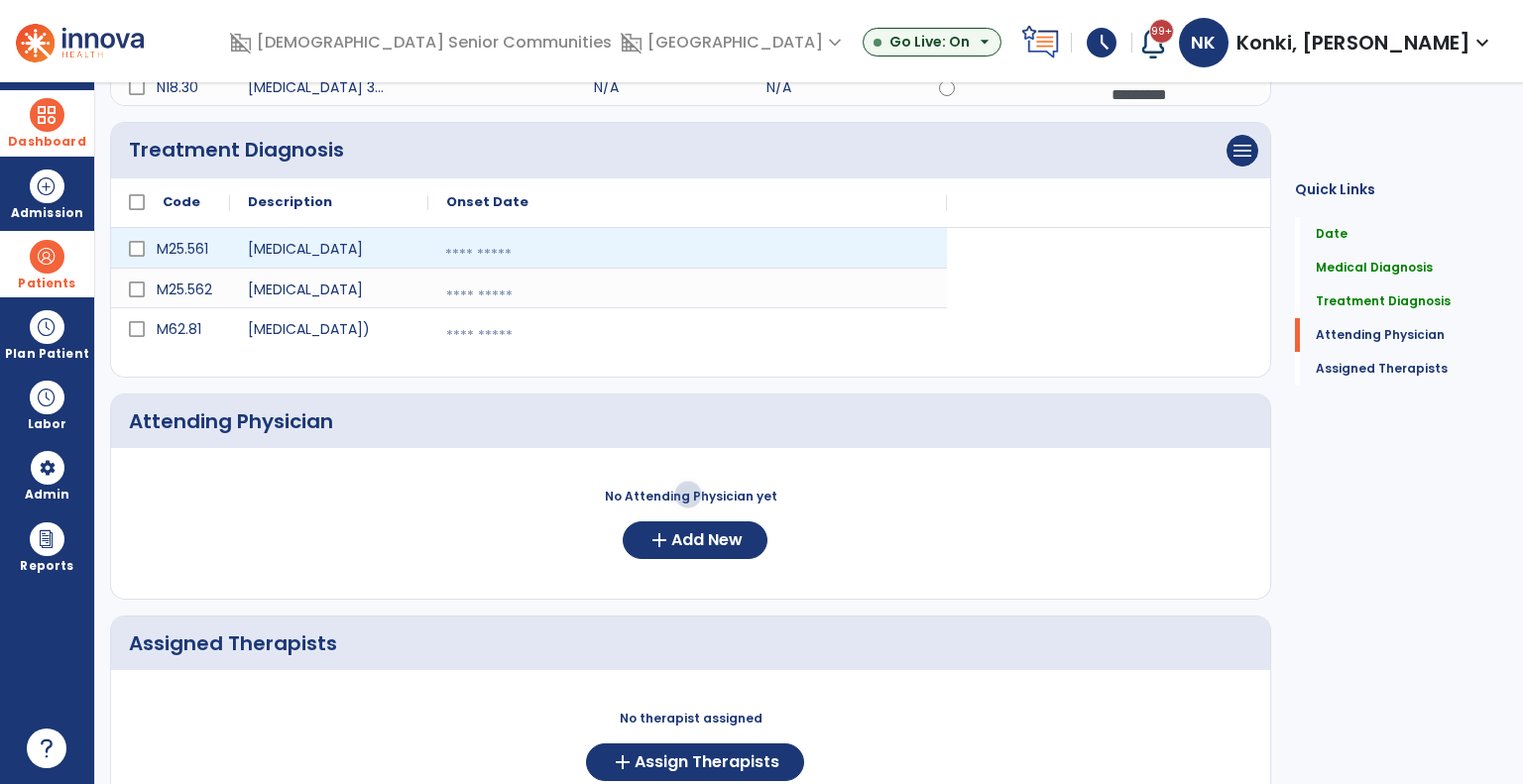 select on "*" 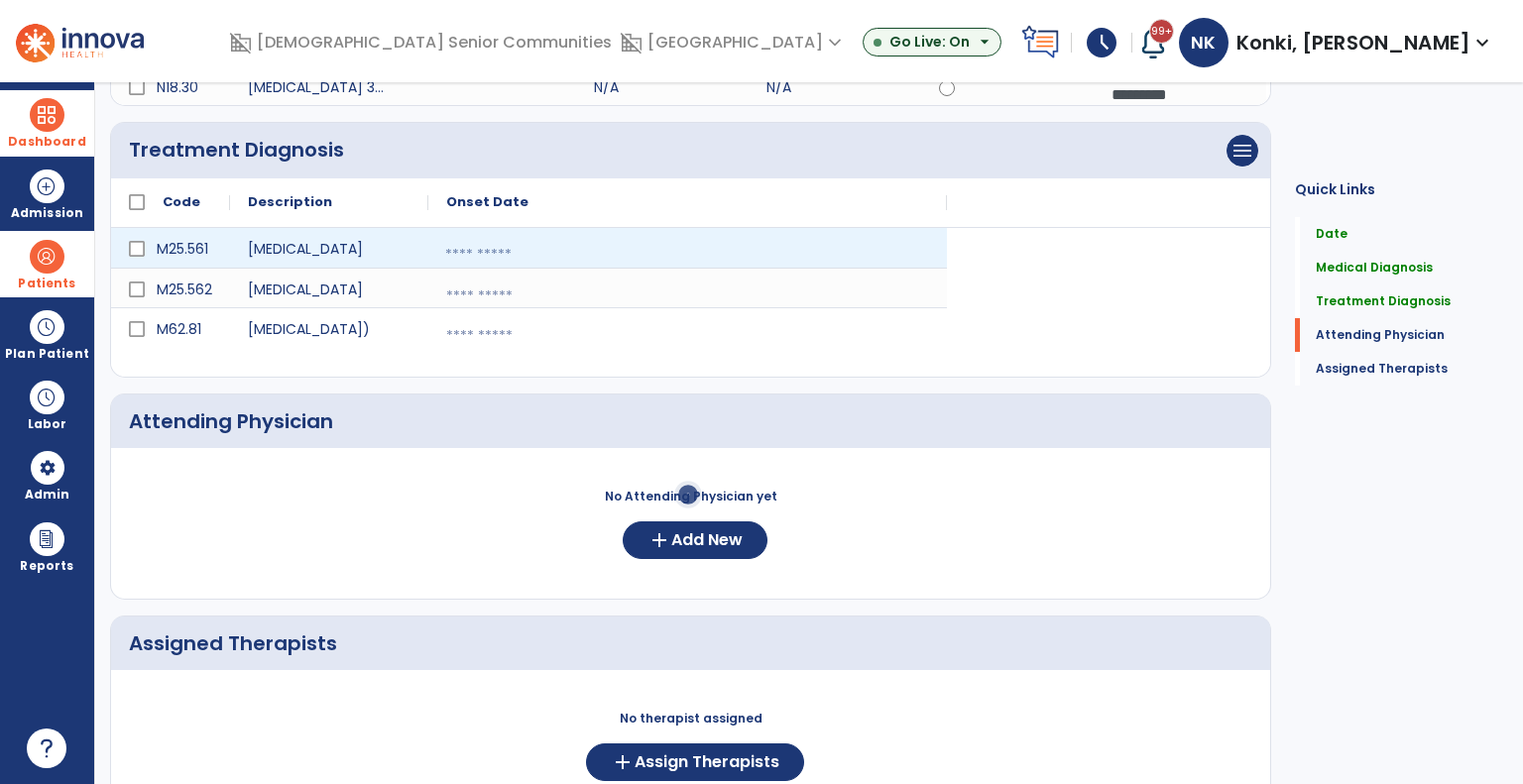 select on "****" 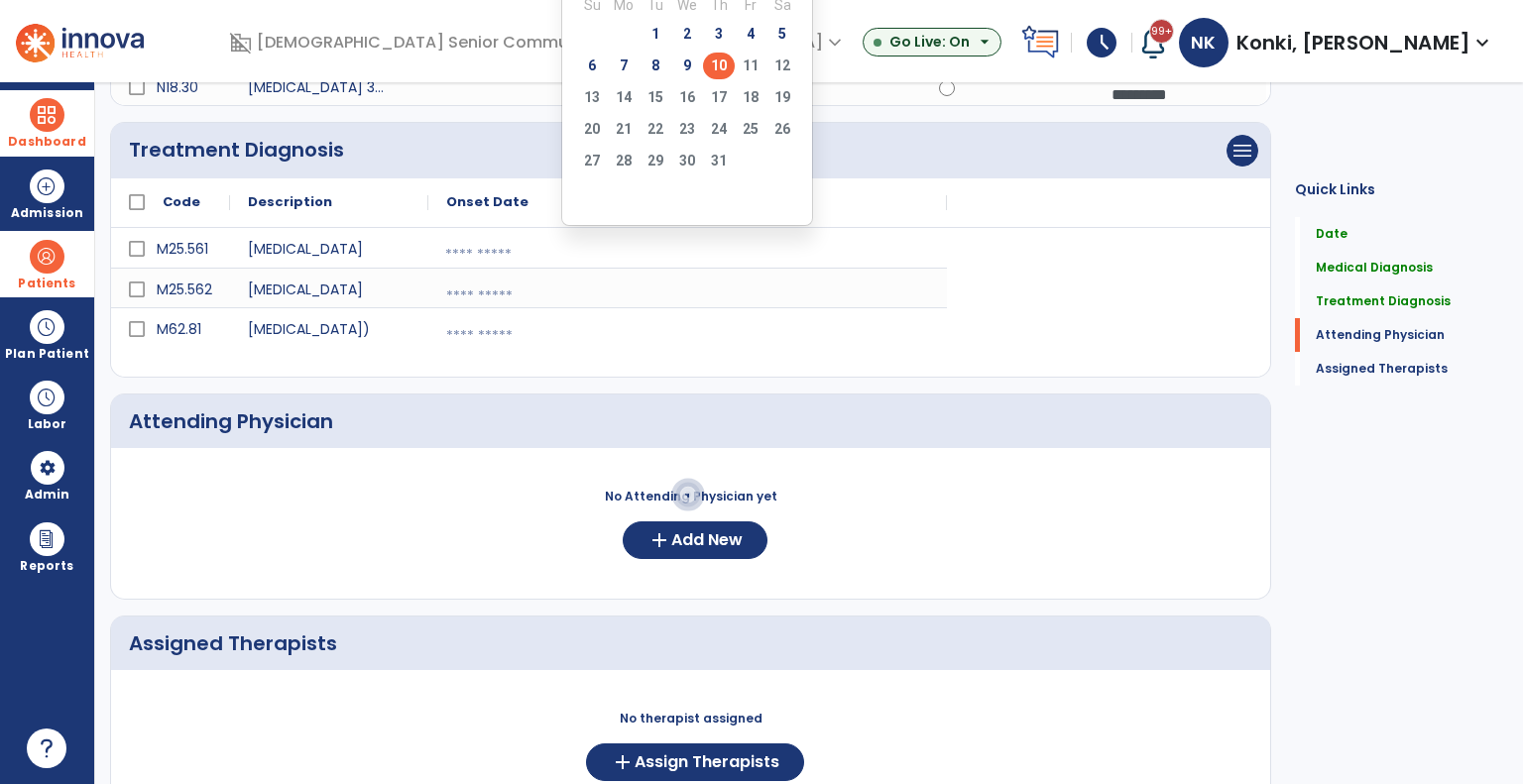 click on "10" 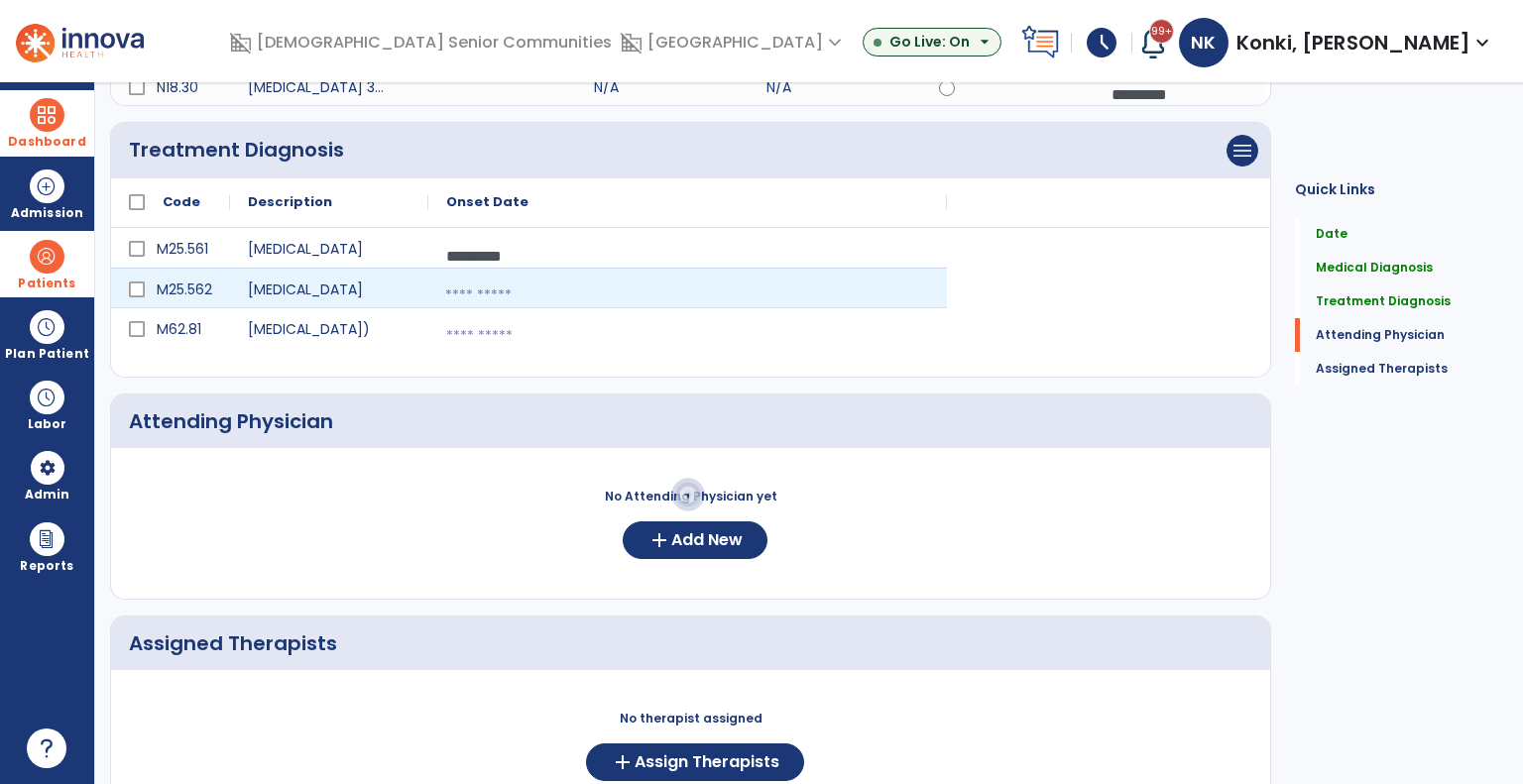 click at bounding box center [687, 295] 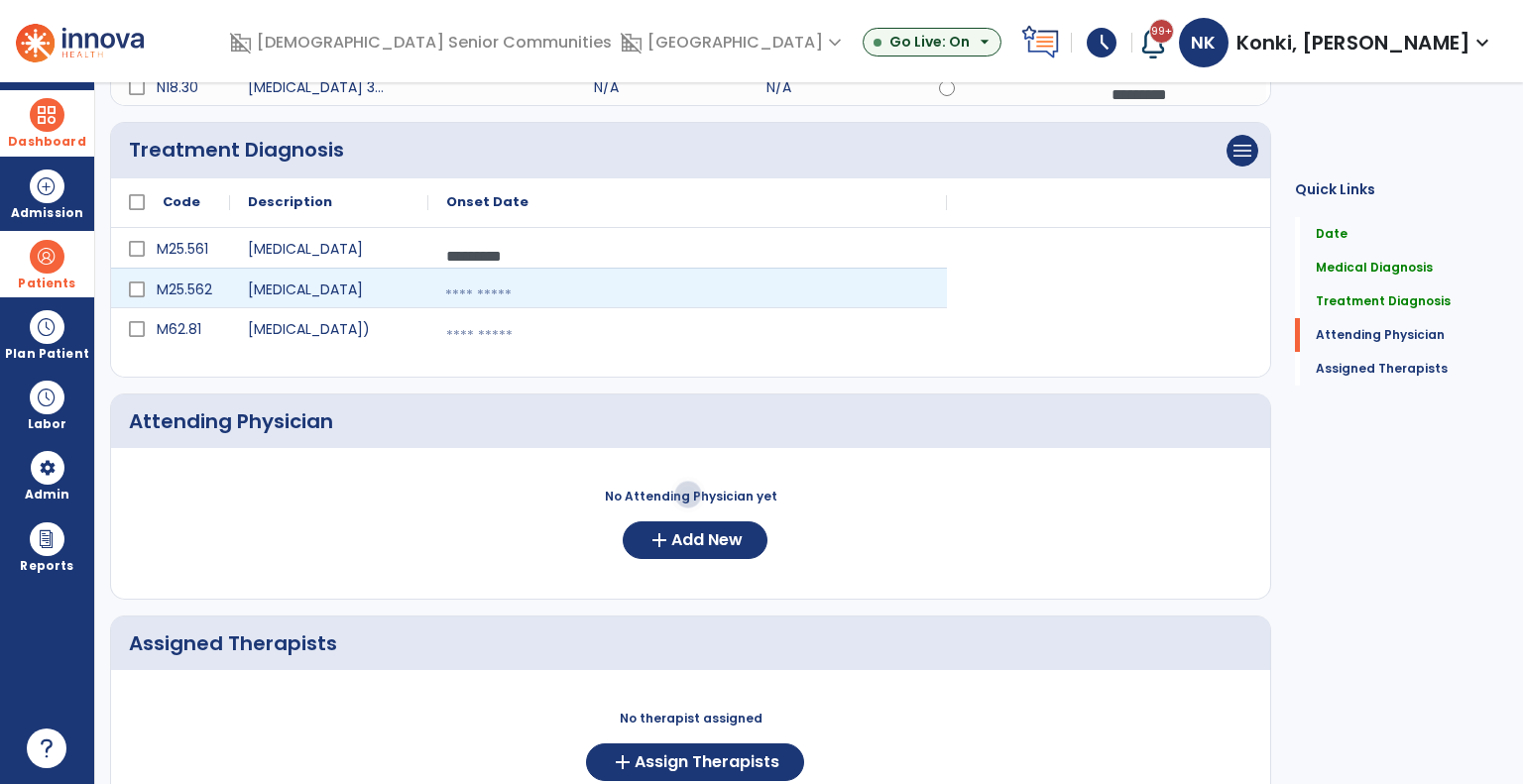 select on "*" 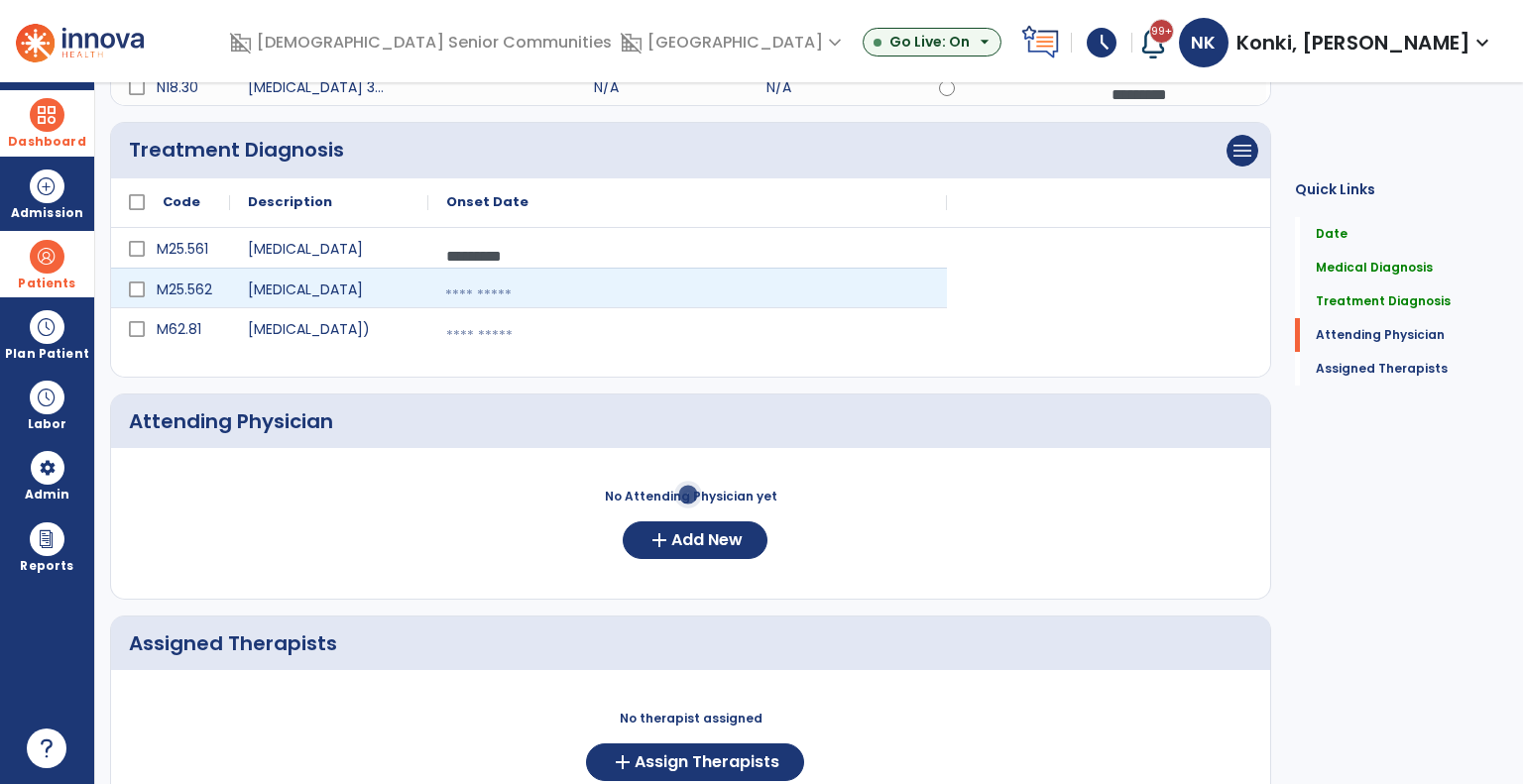 select on "****" 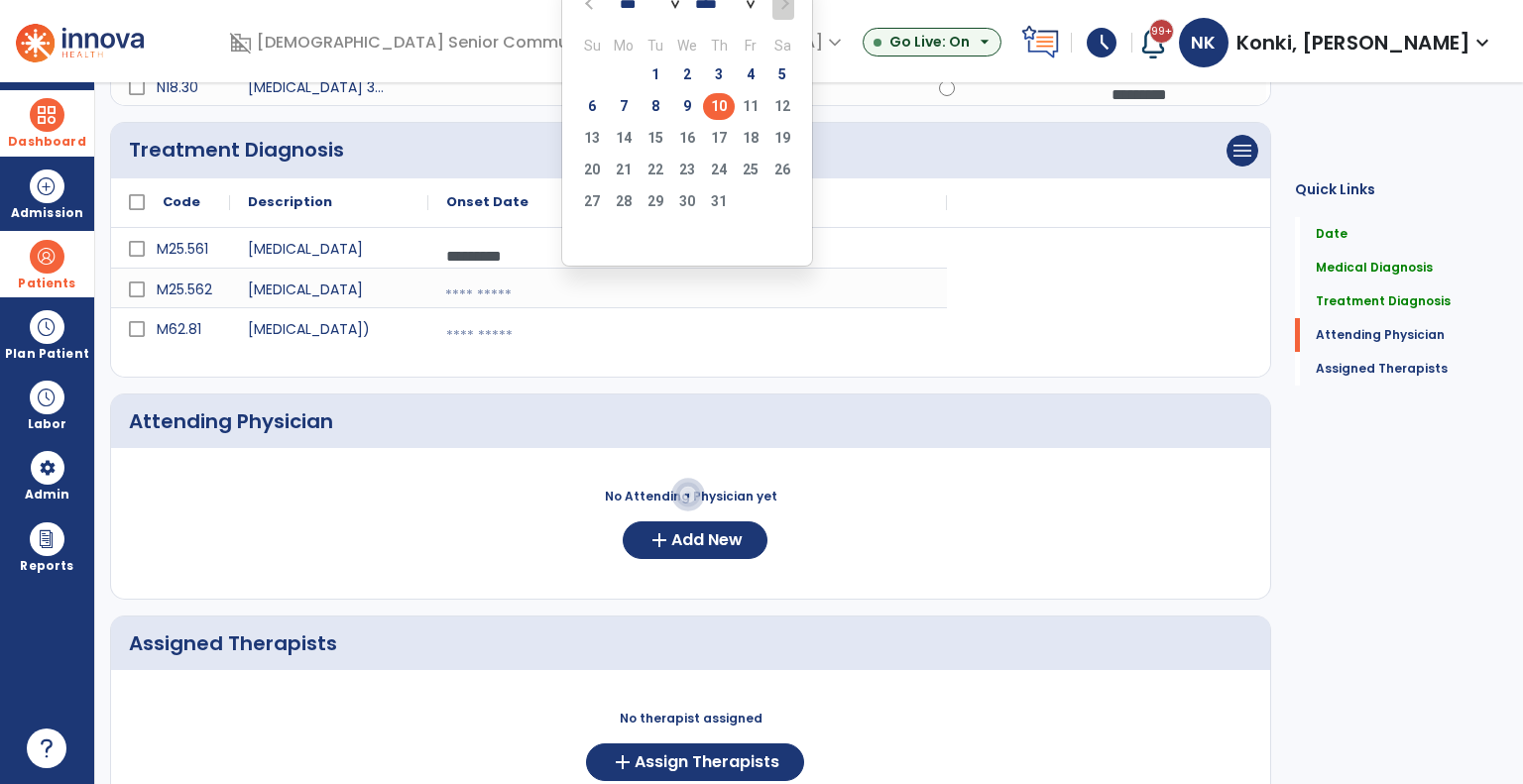 click on "10" 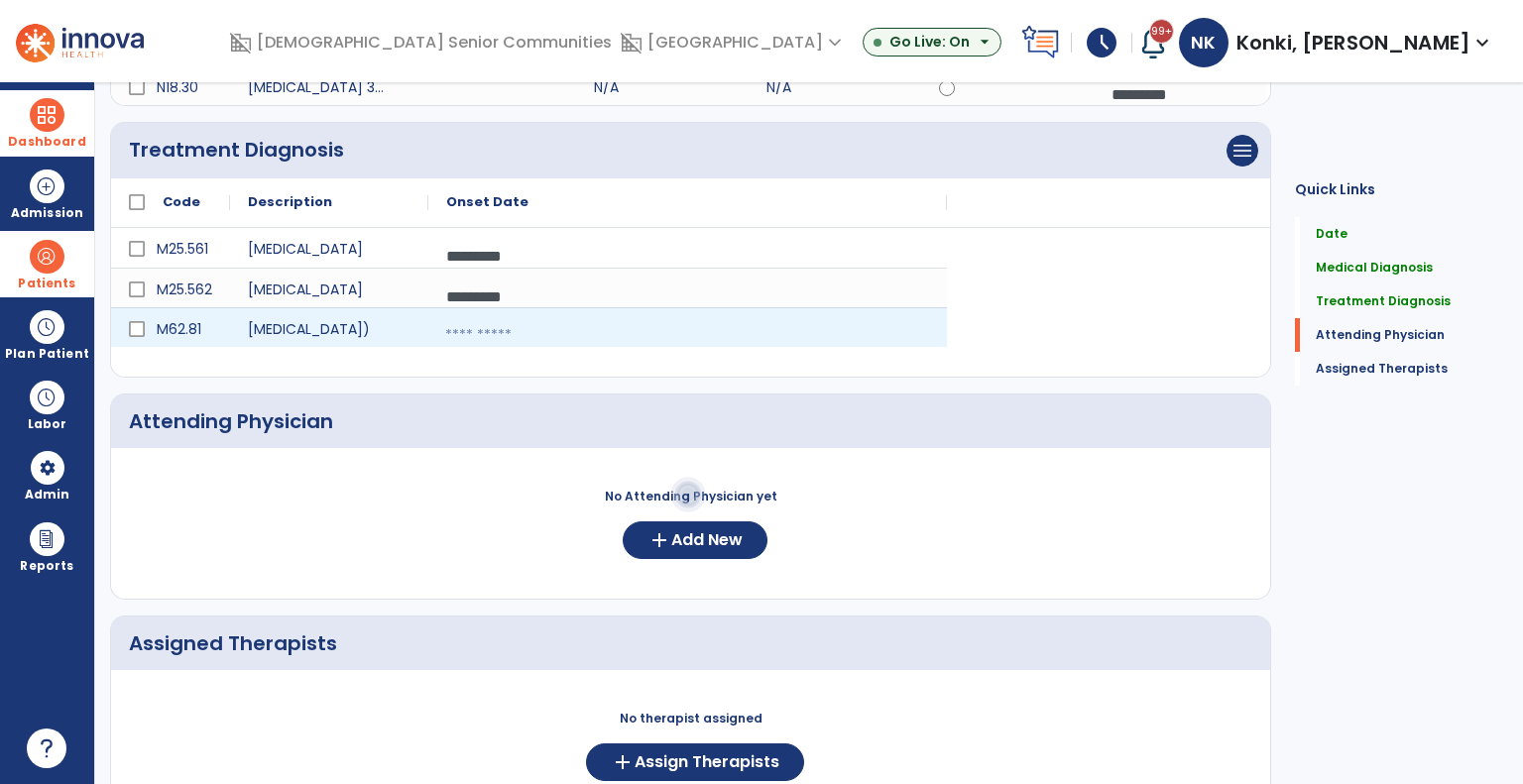 click at bounding box center [687, 335] 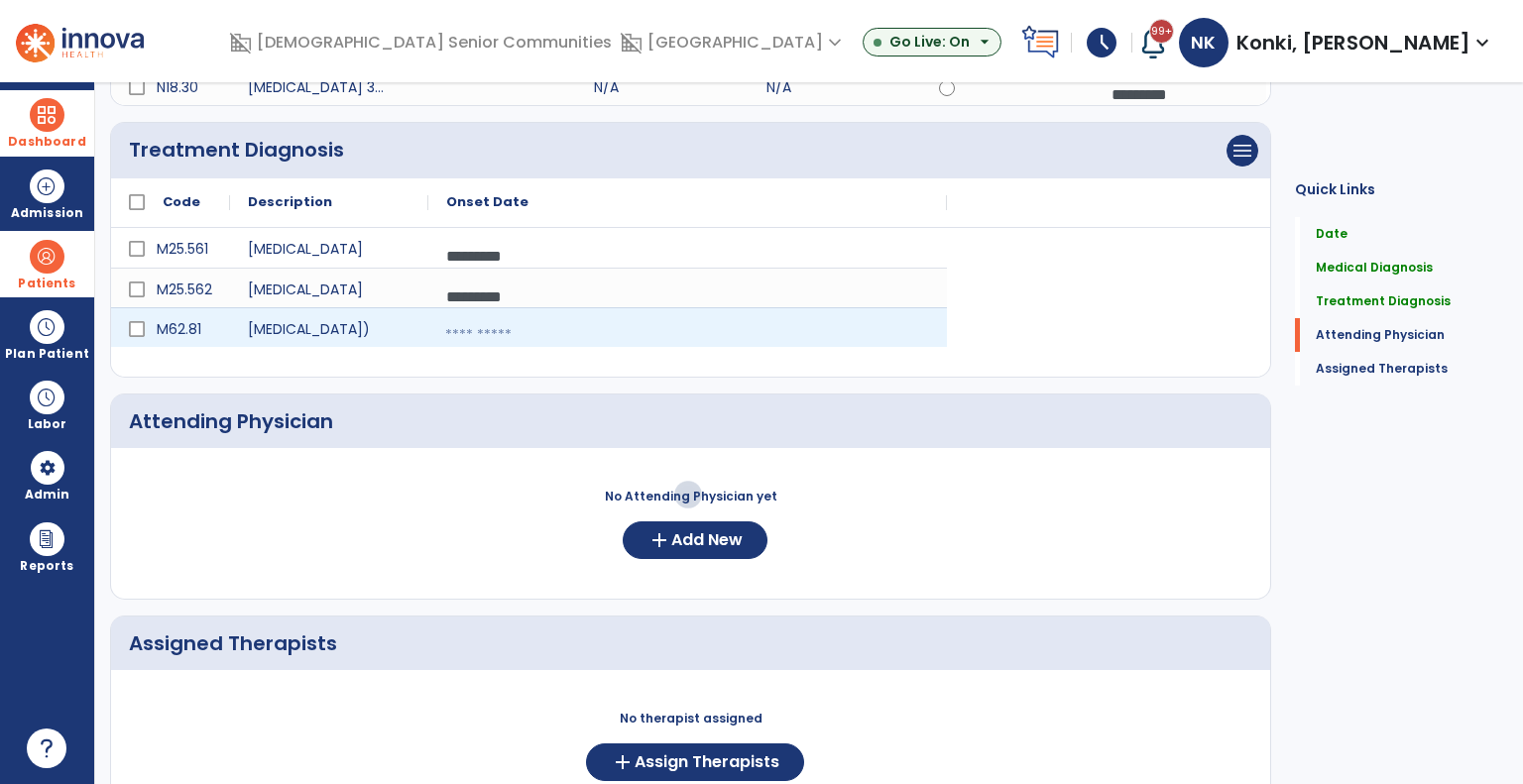 select on "*" 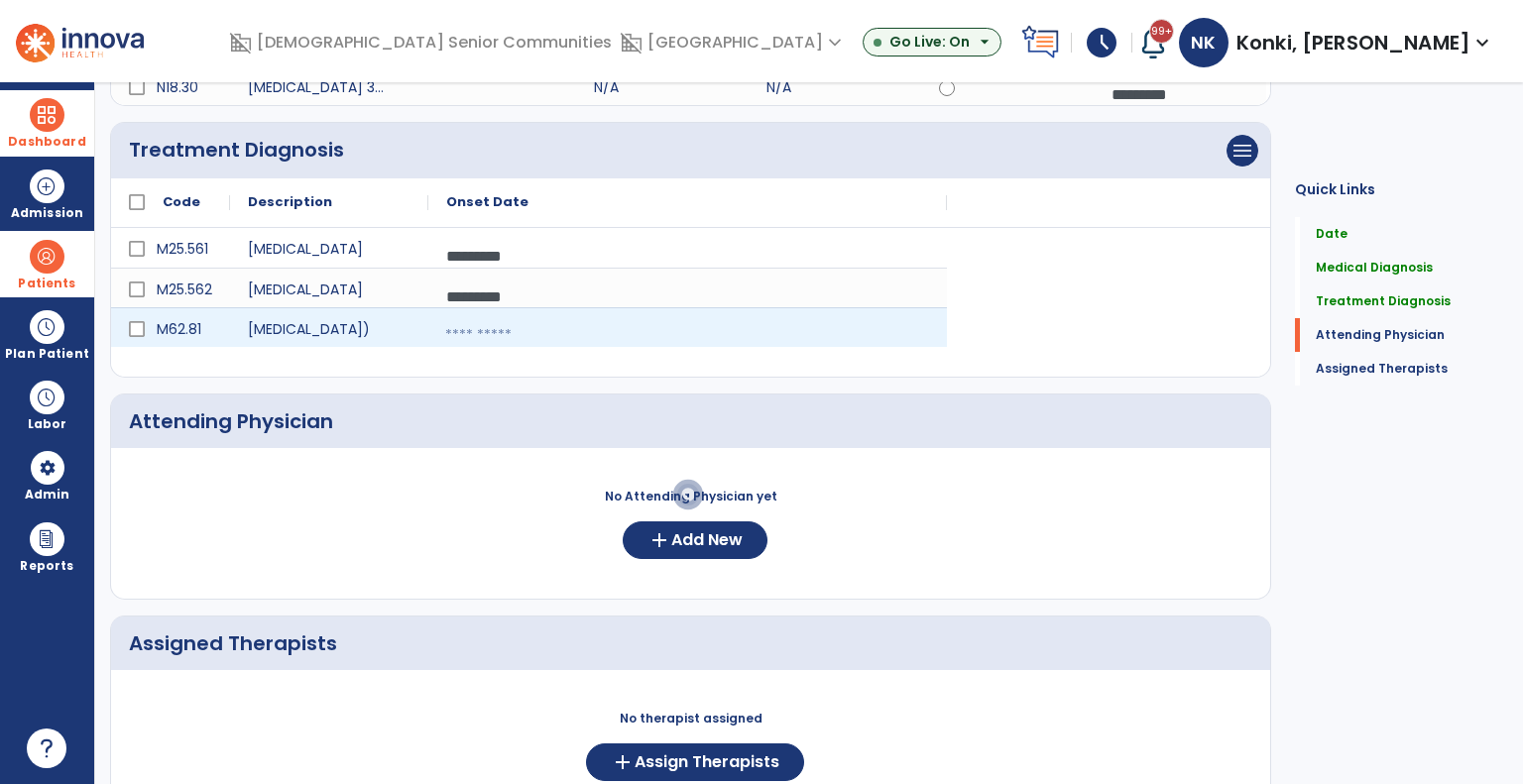 select on "****" 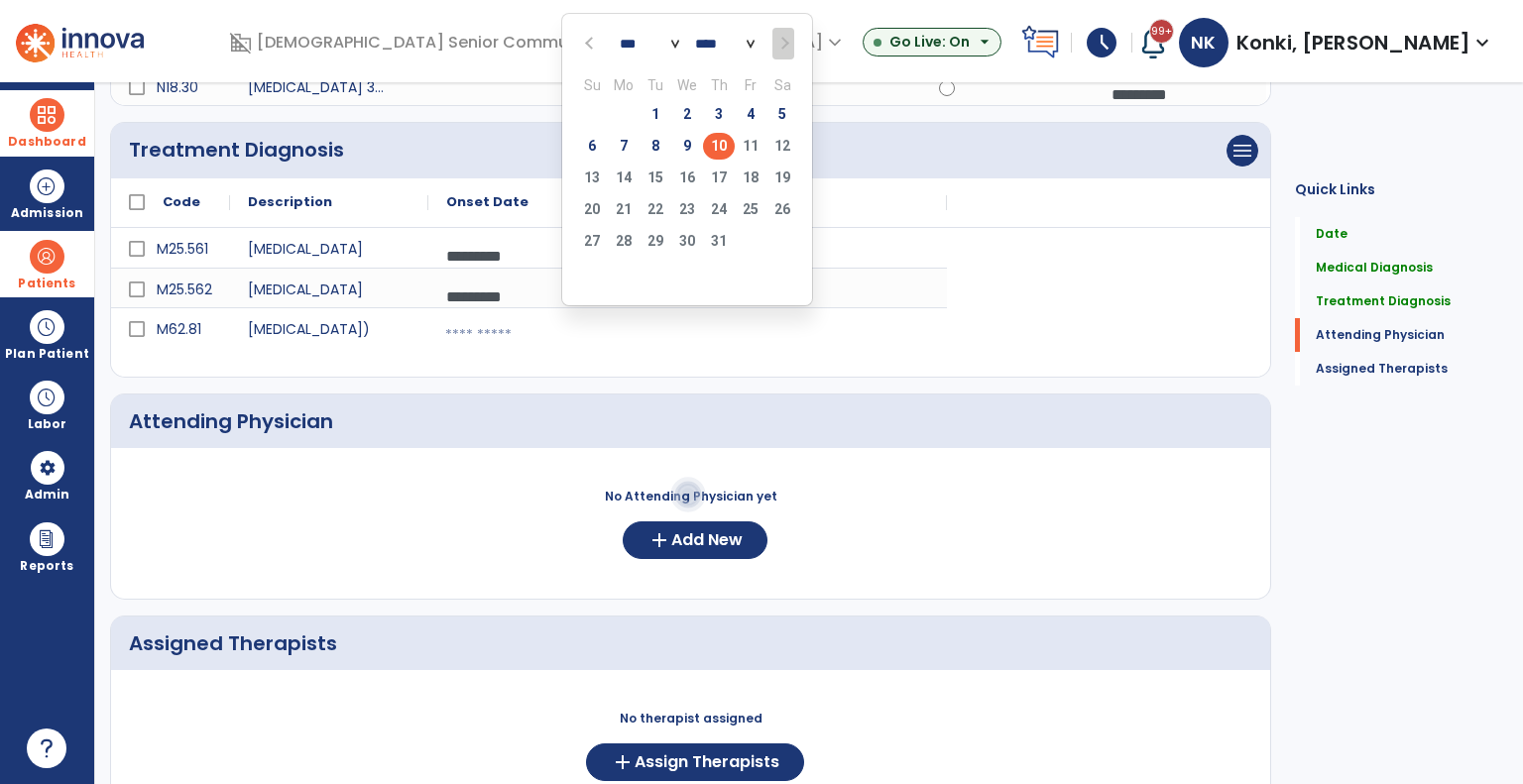 click on "10" 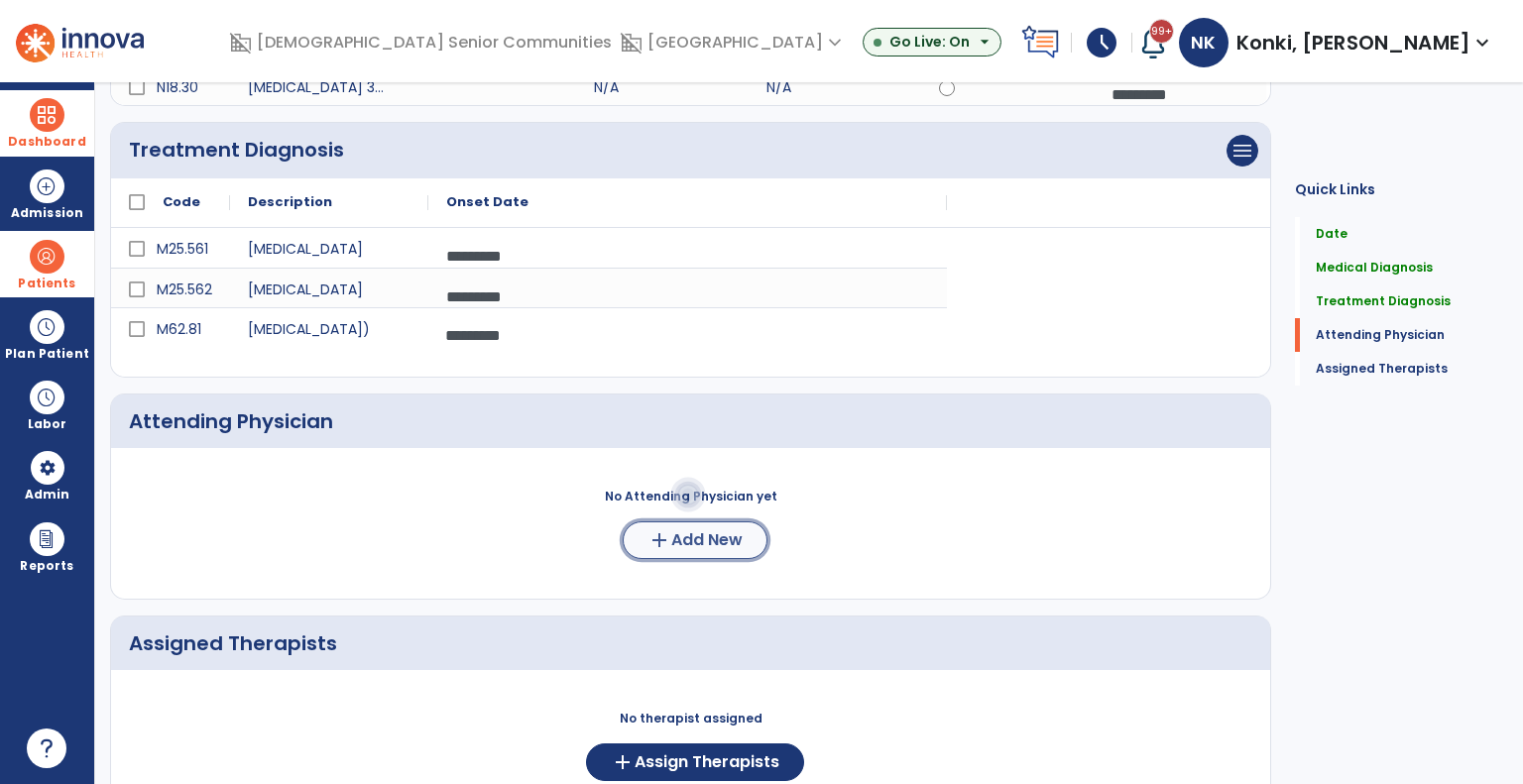 click on "Add New" 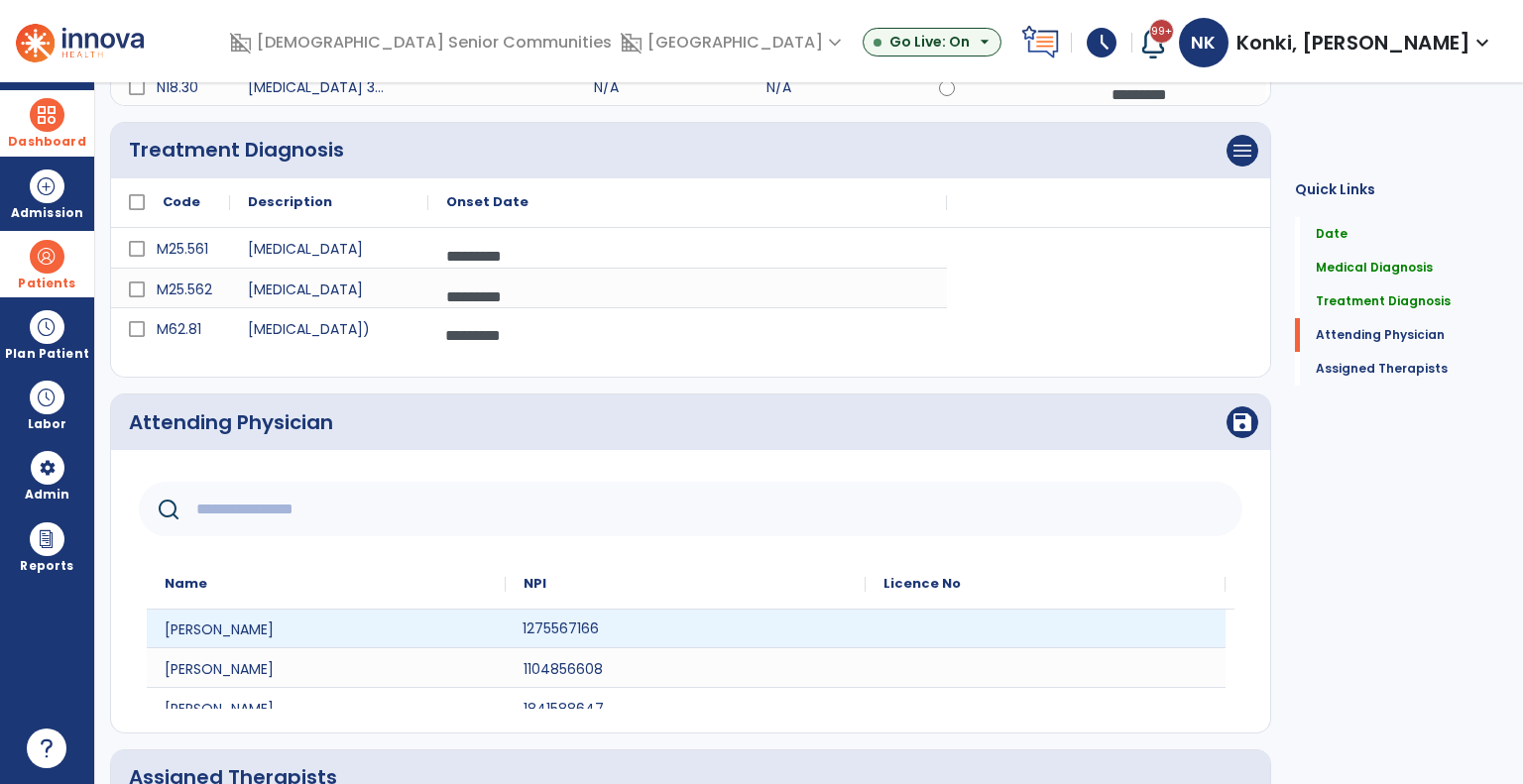 click on "1275567166" 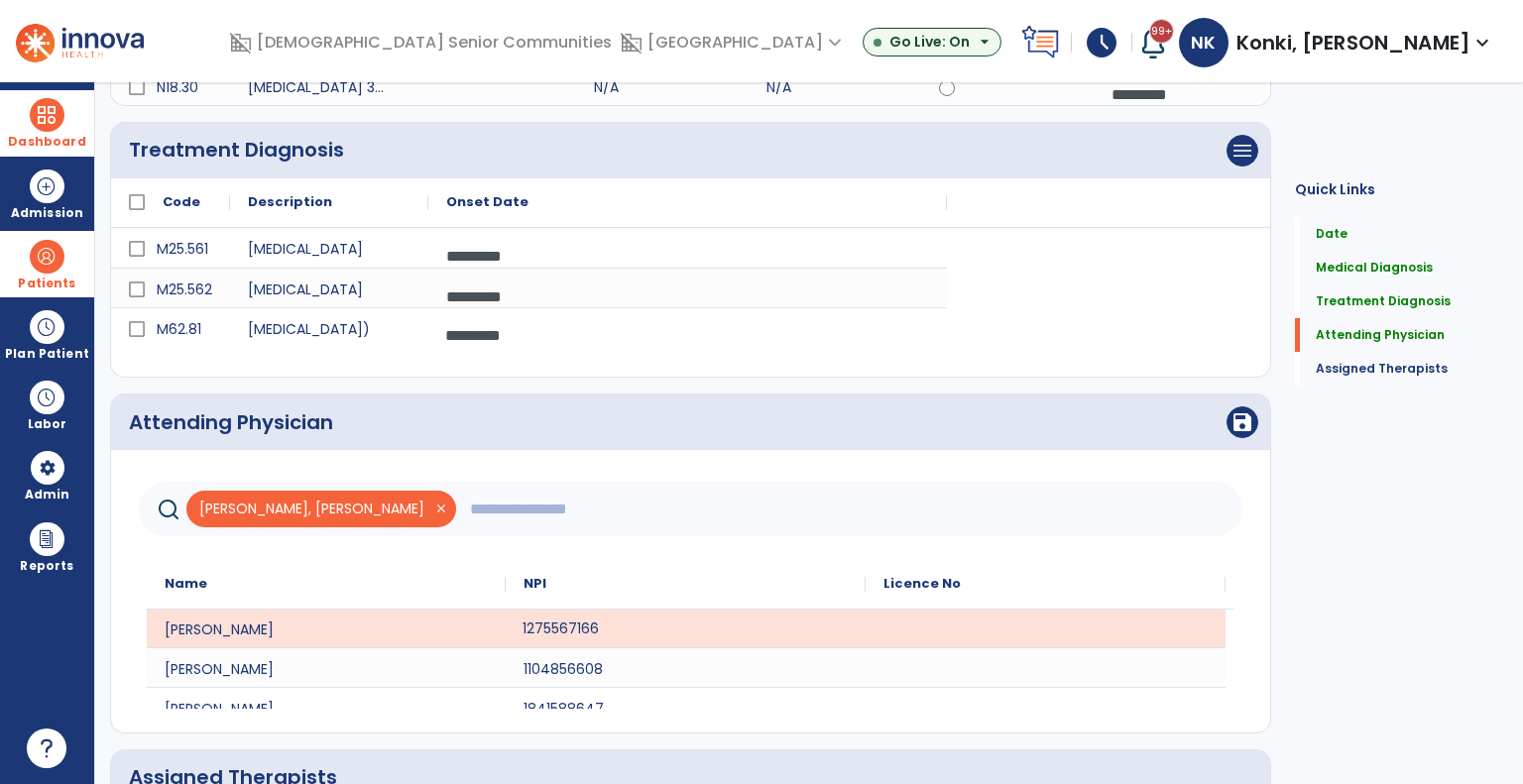 scroll, scrollTop: 79, scrollLeft: 0, axis: vertical 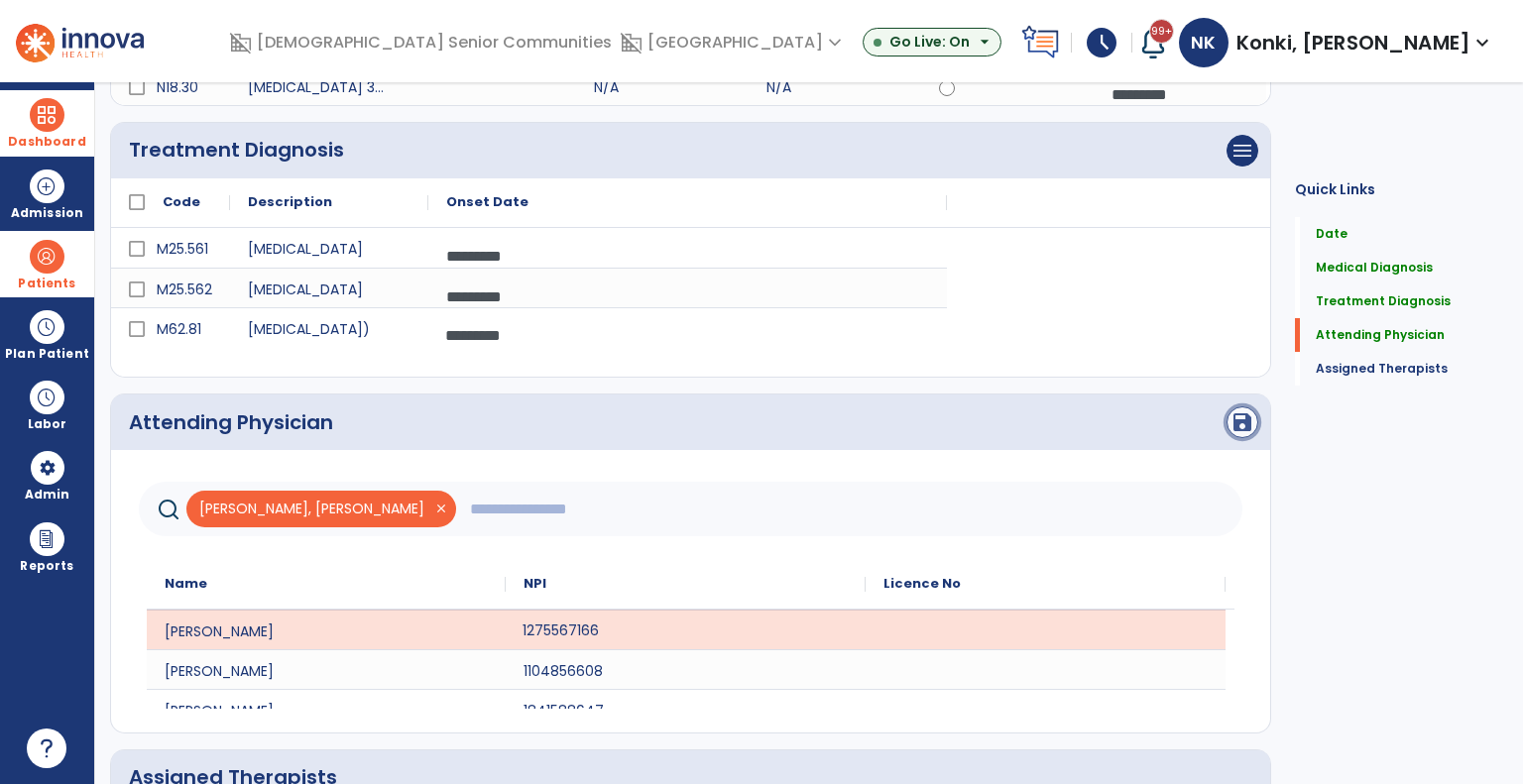 click on "save" 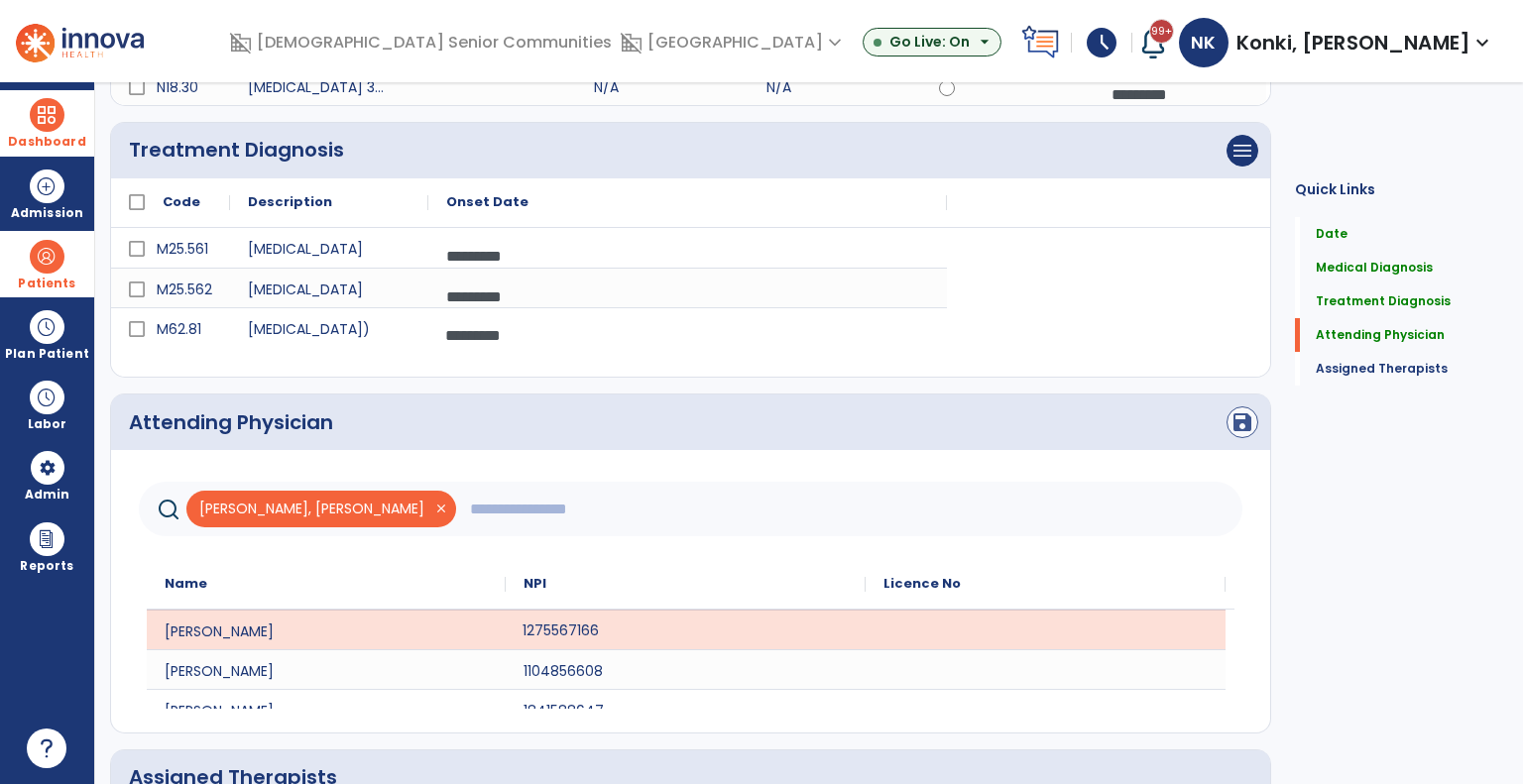 scroll, scrollTop: 0, scrollLeft: 0, axis: both 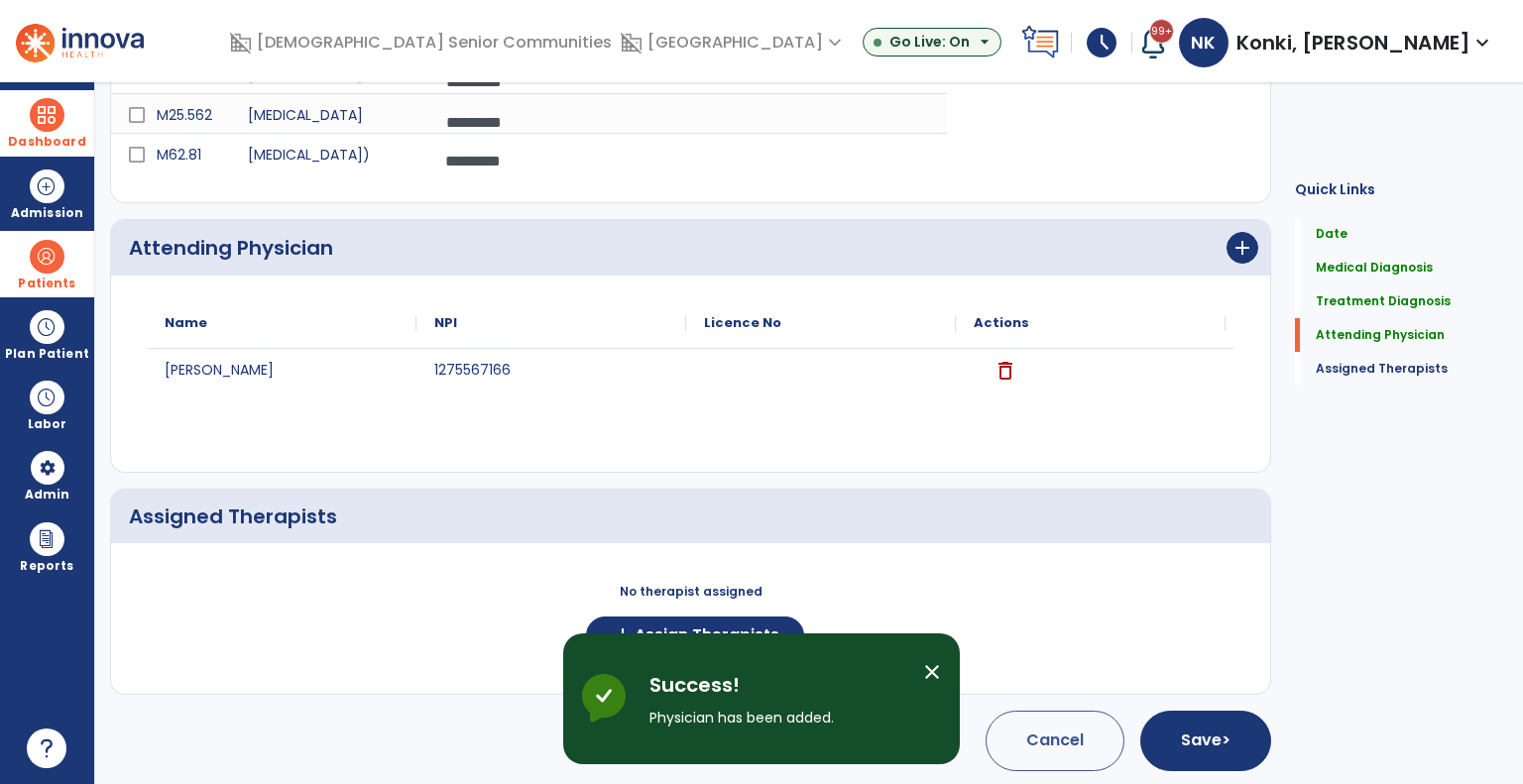 click on "close" at bounding box center [932, 672] 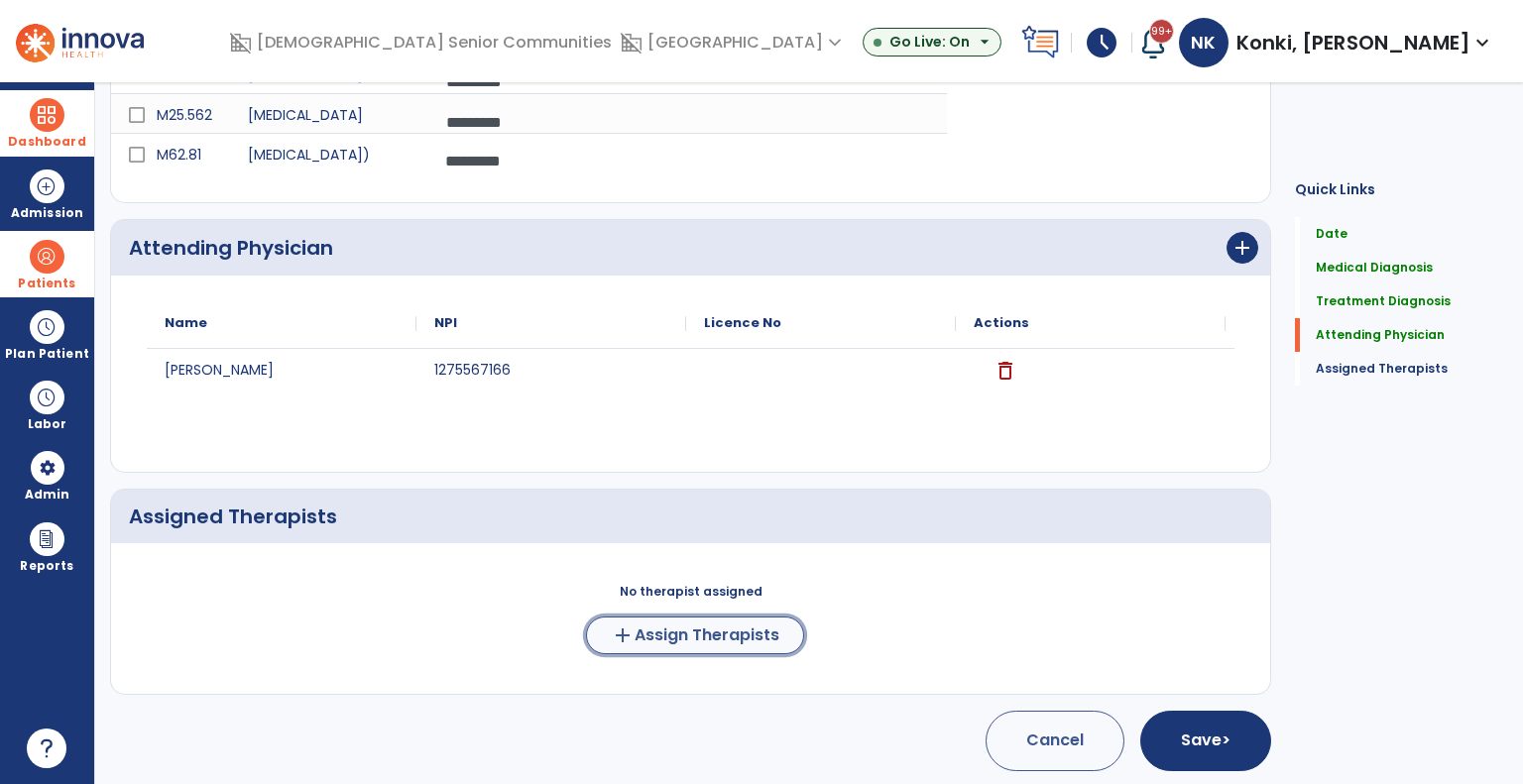 click on "Assign Therapists" 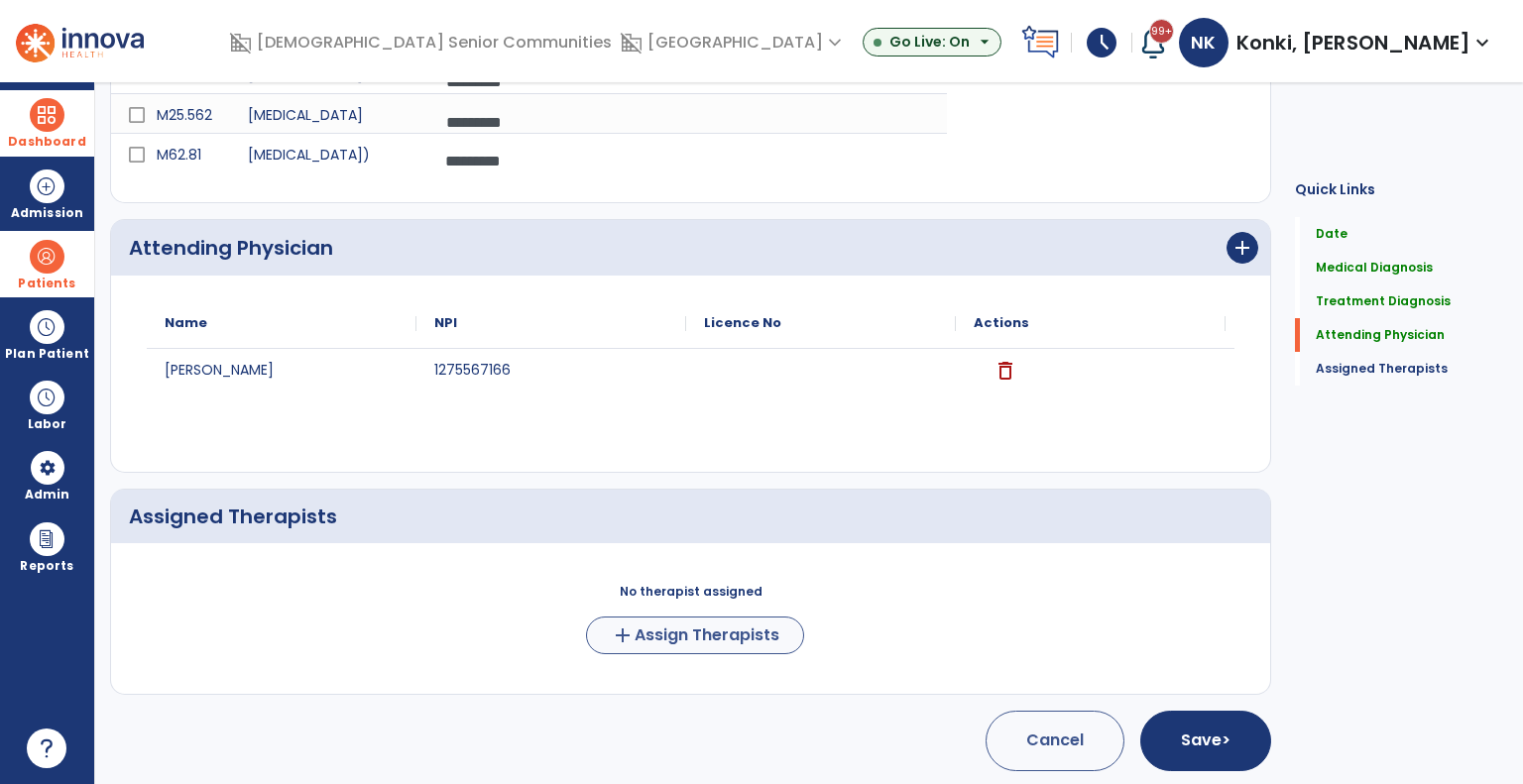 scroll, scrollTop: 603, scrollLeft: 0, axis: vertical 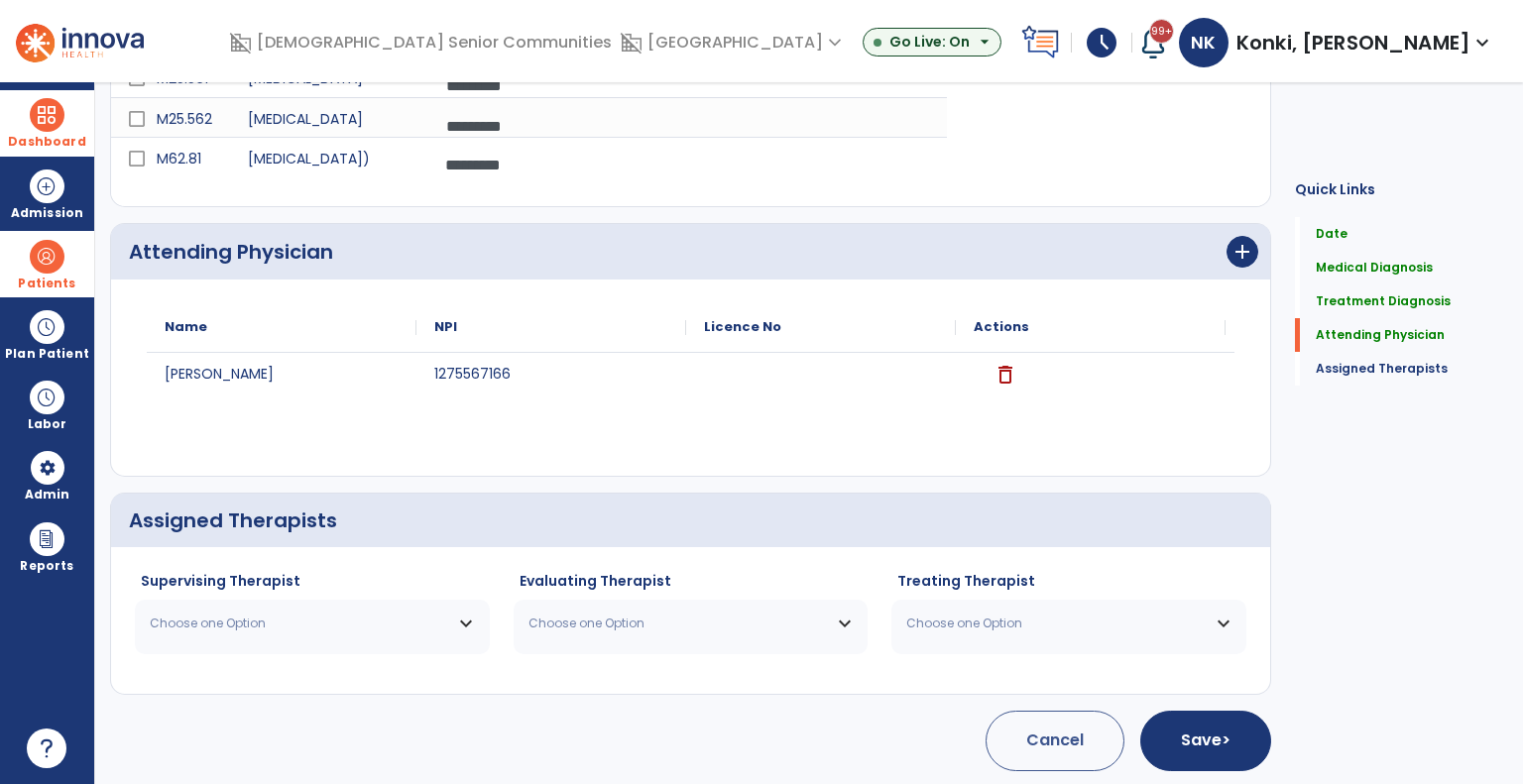 click on "Choose one Option" at bounding box center (312, 623) 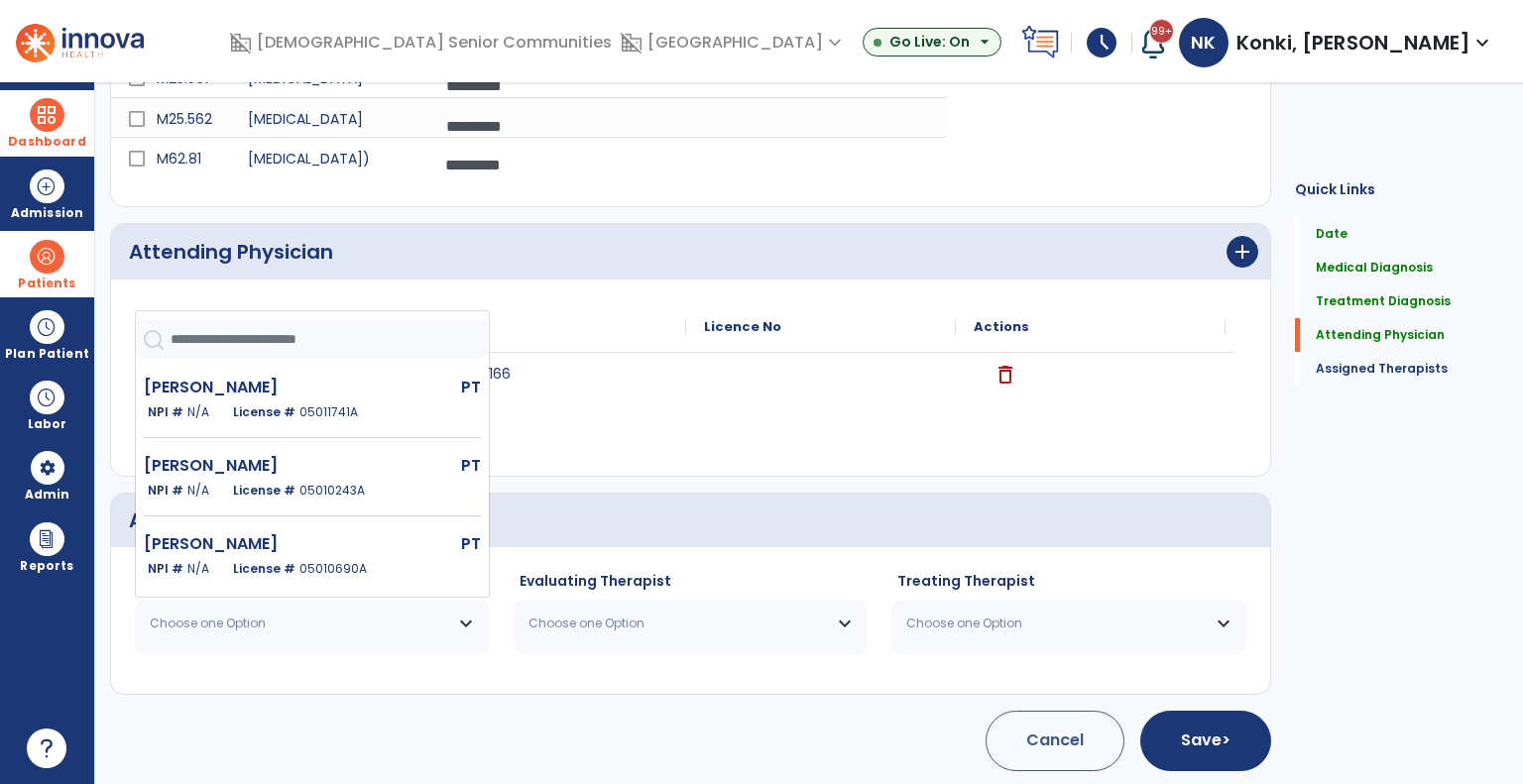 scroll, scrollTop: 309, scrollLeft: 0, axis: vertical 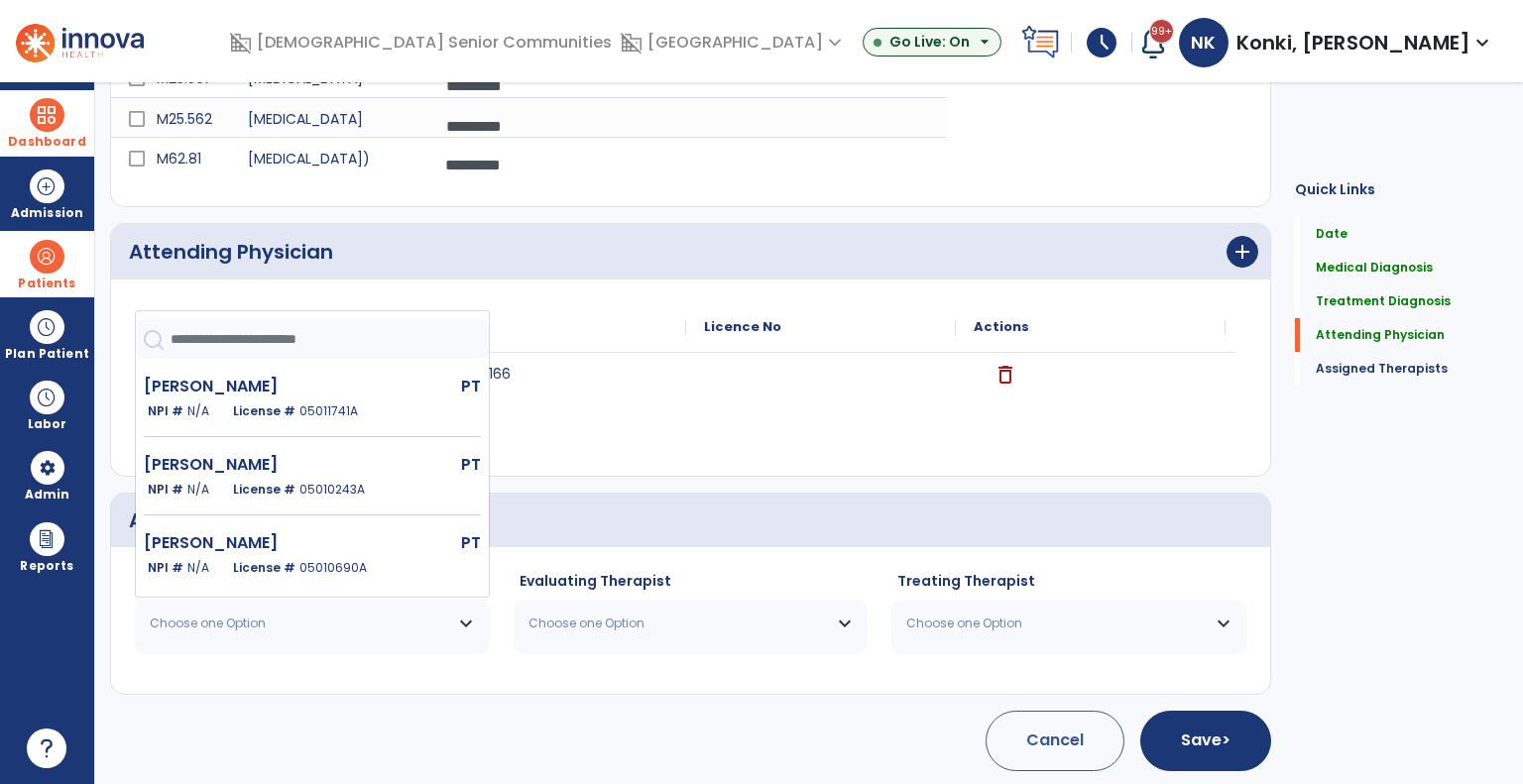 click on "NPI #  N/A   License #  05010243A" 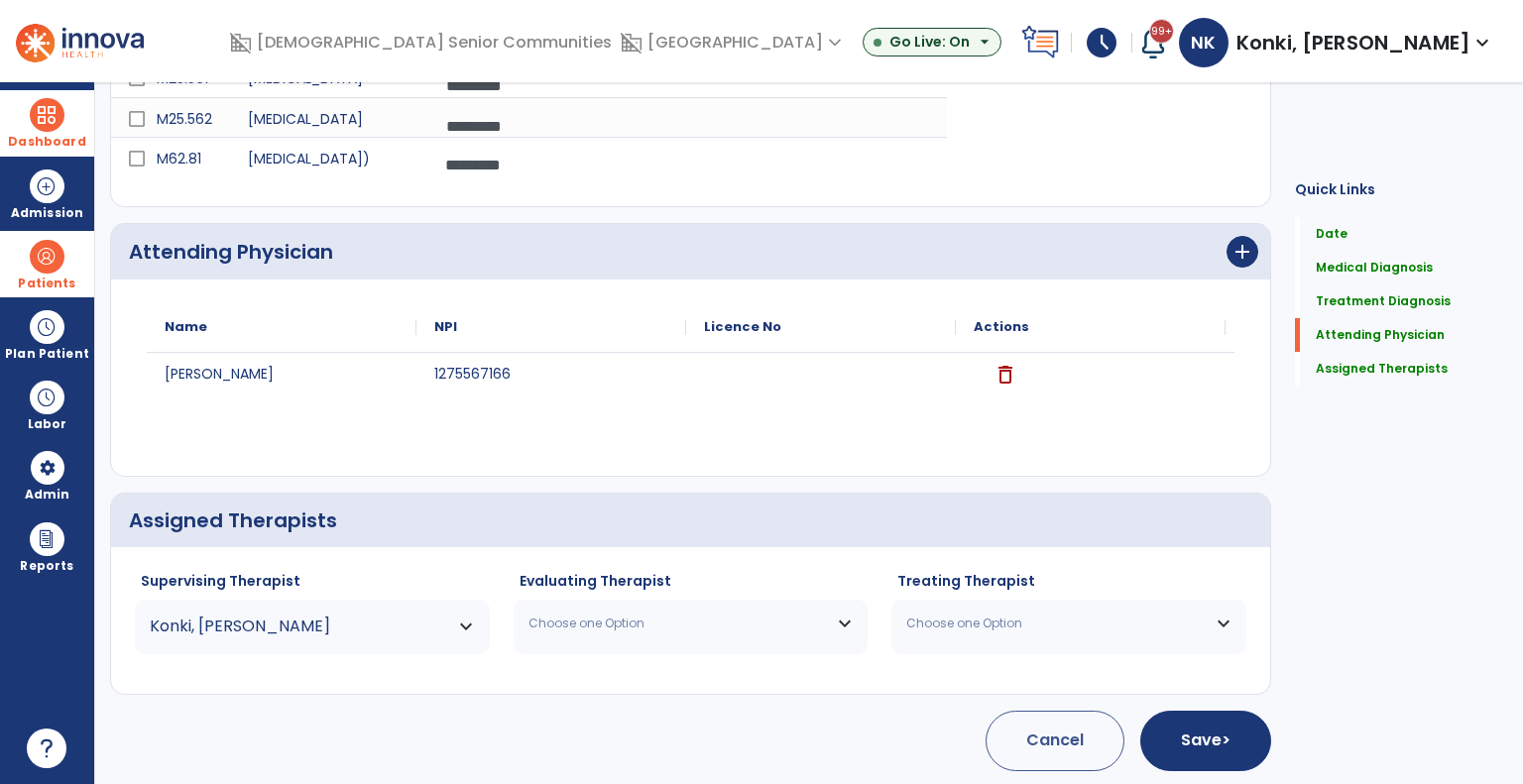 click on "Choose one Option" at bounding box center [691, 623] 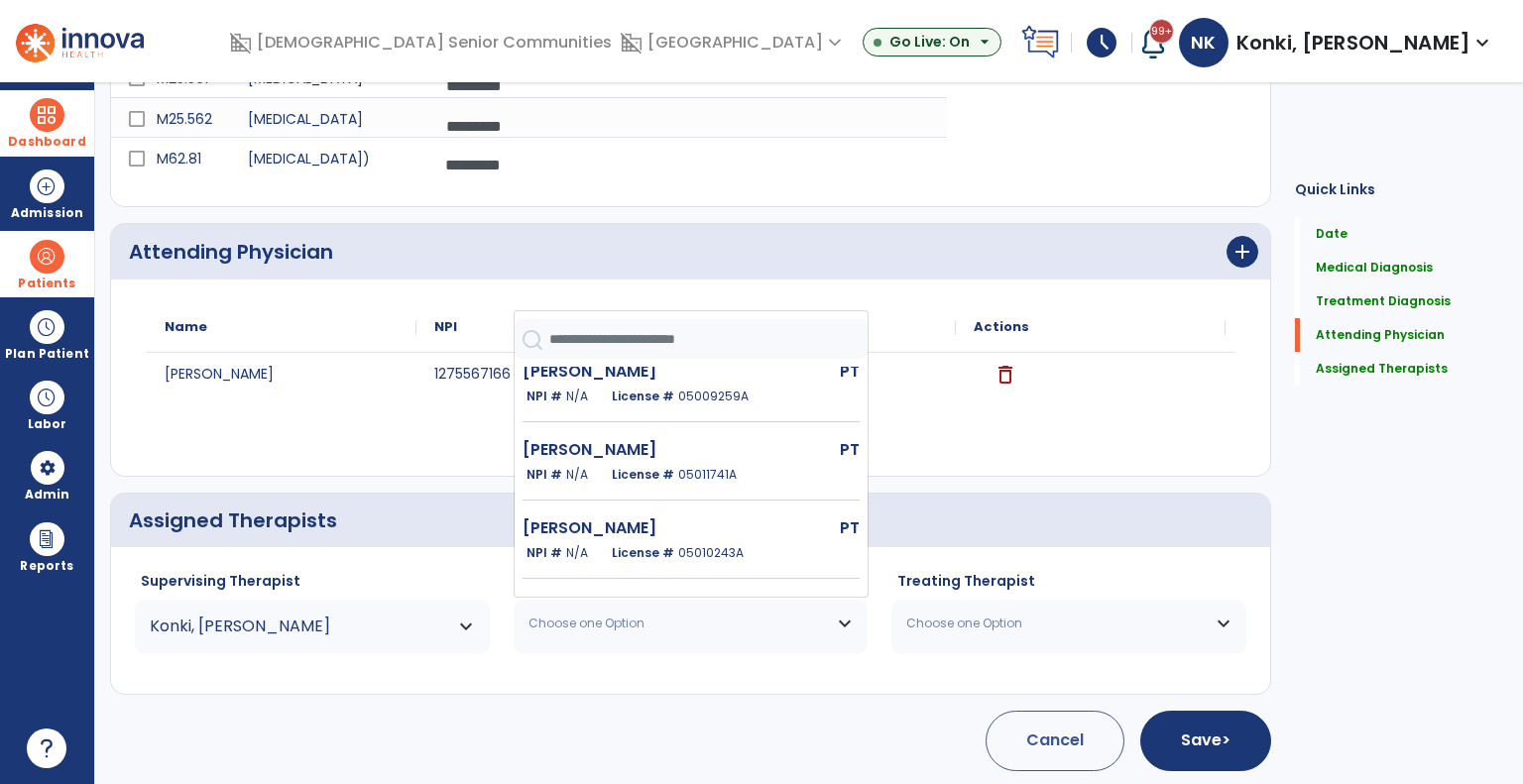 scroll, scrollTop: 249, scrollLeft: 0, axis: vertical 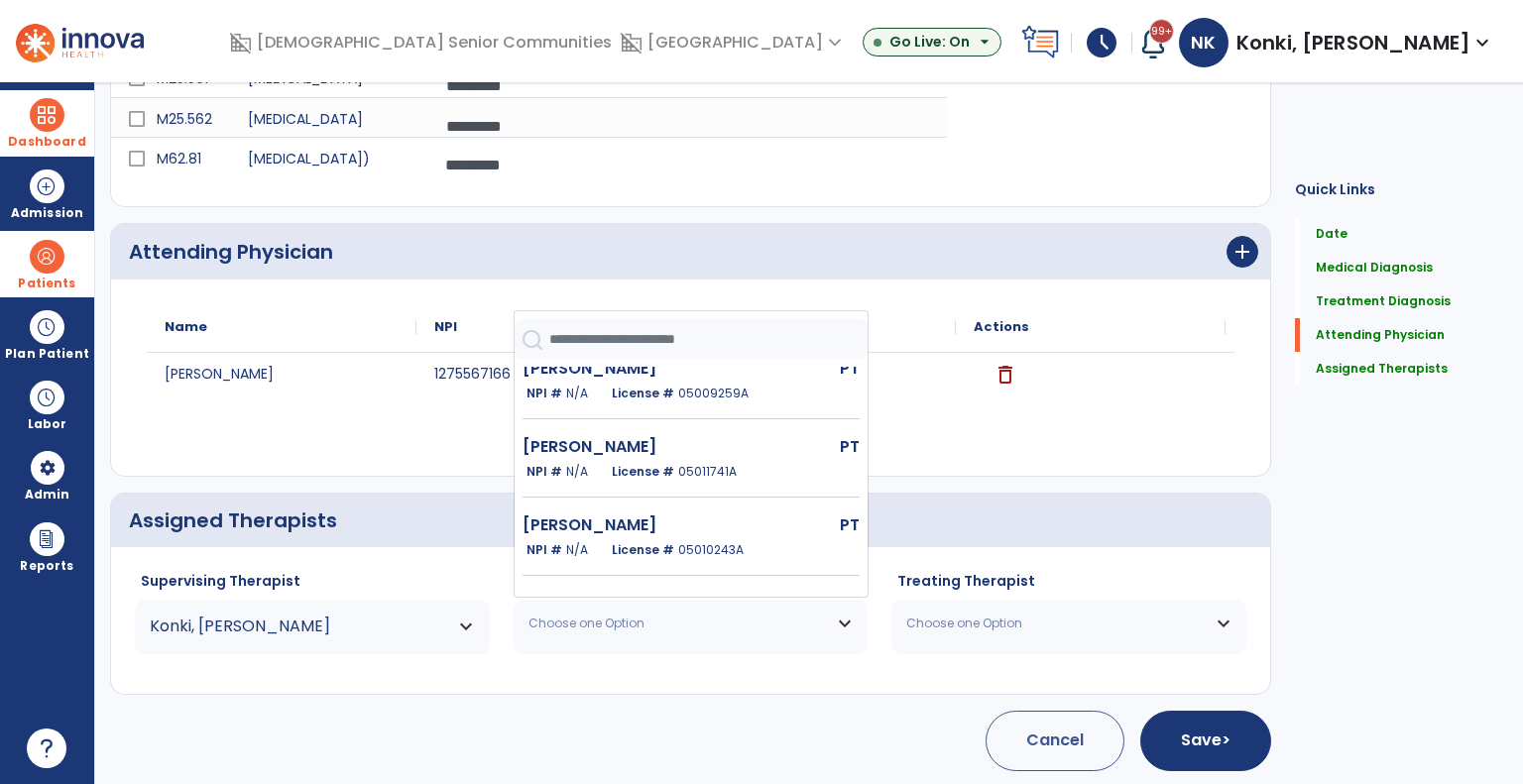 click on "[PERSON_NAME]  PT   NPI #  N/A   License #  05010243A" 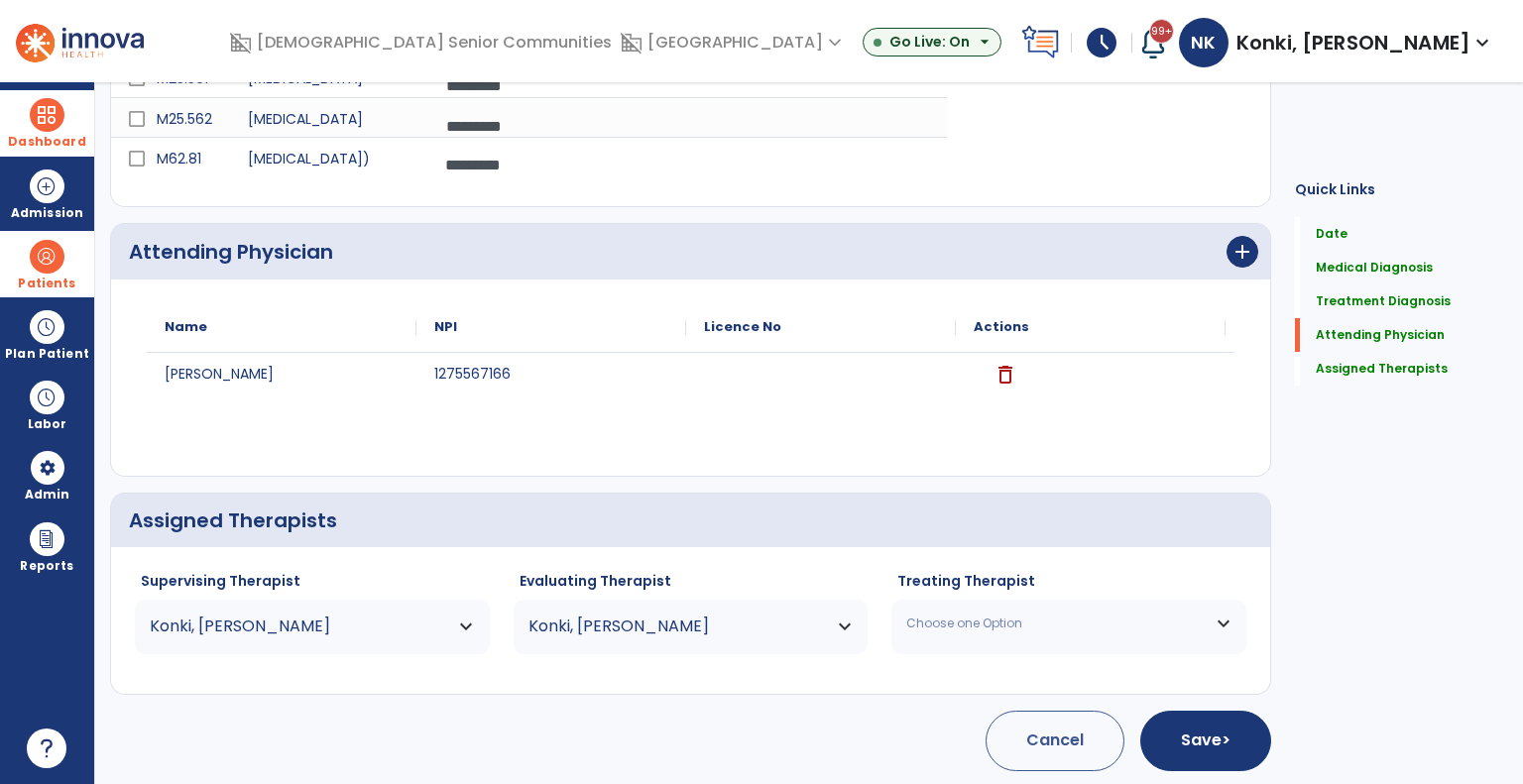 click on "Choose one Option" at bounding box center (1056, 623) 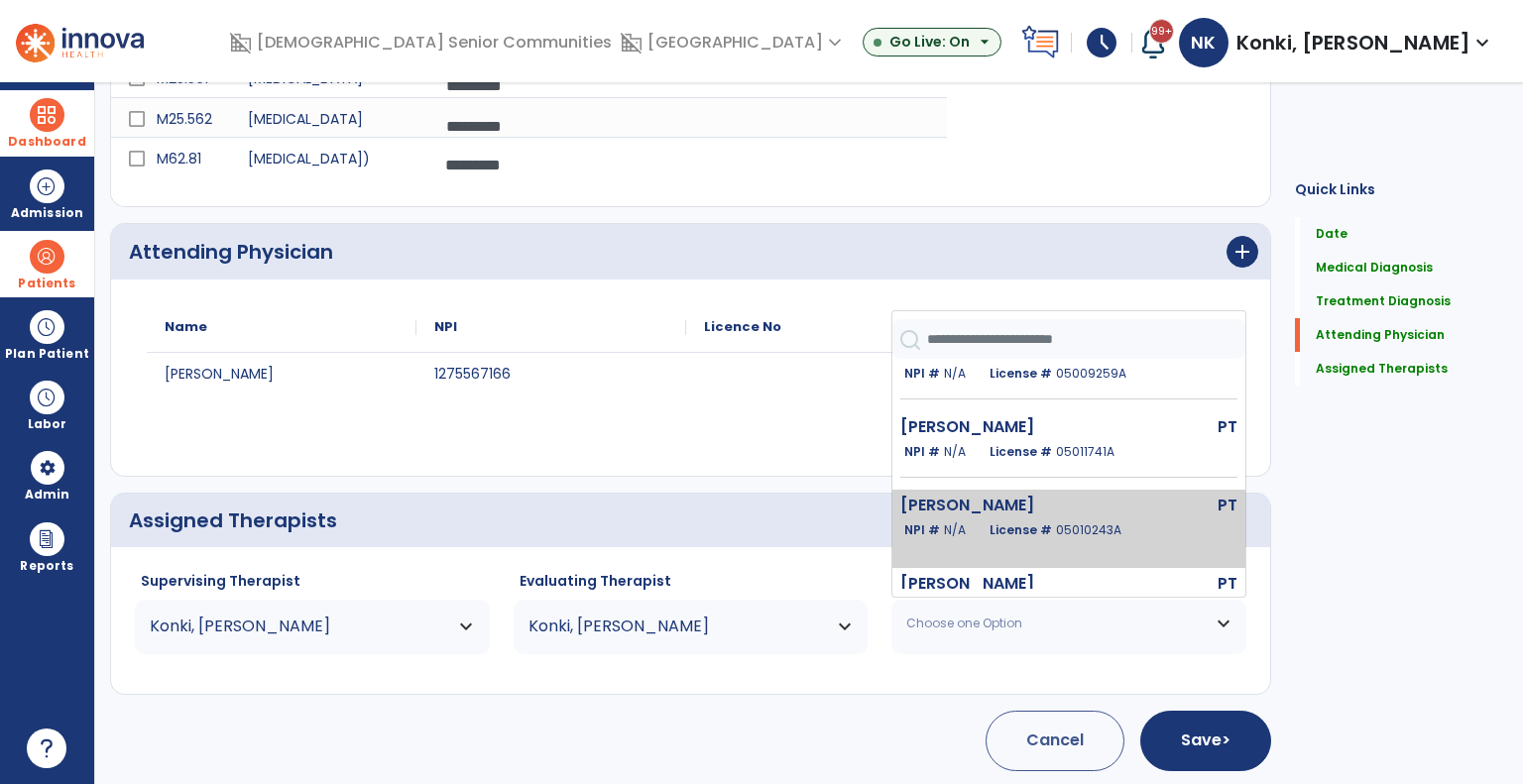 scroll, scrollTop: 539, scrollLeft: 0, axis: vertical 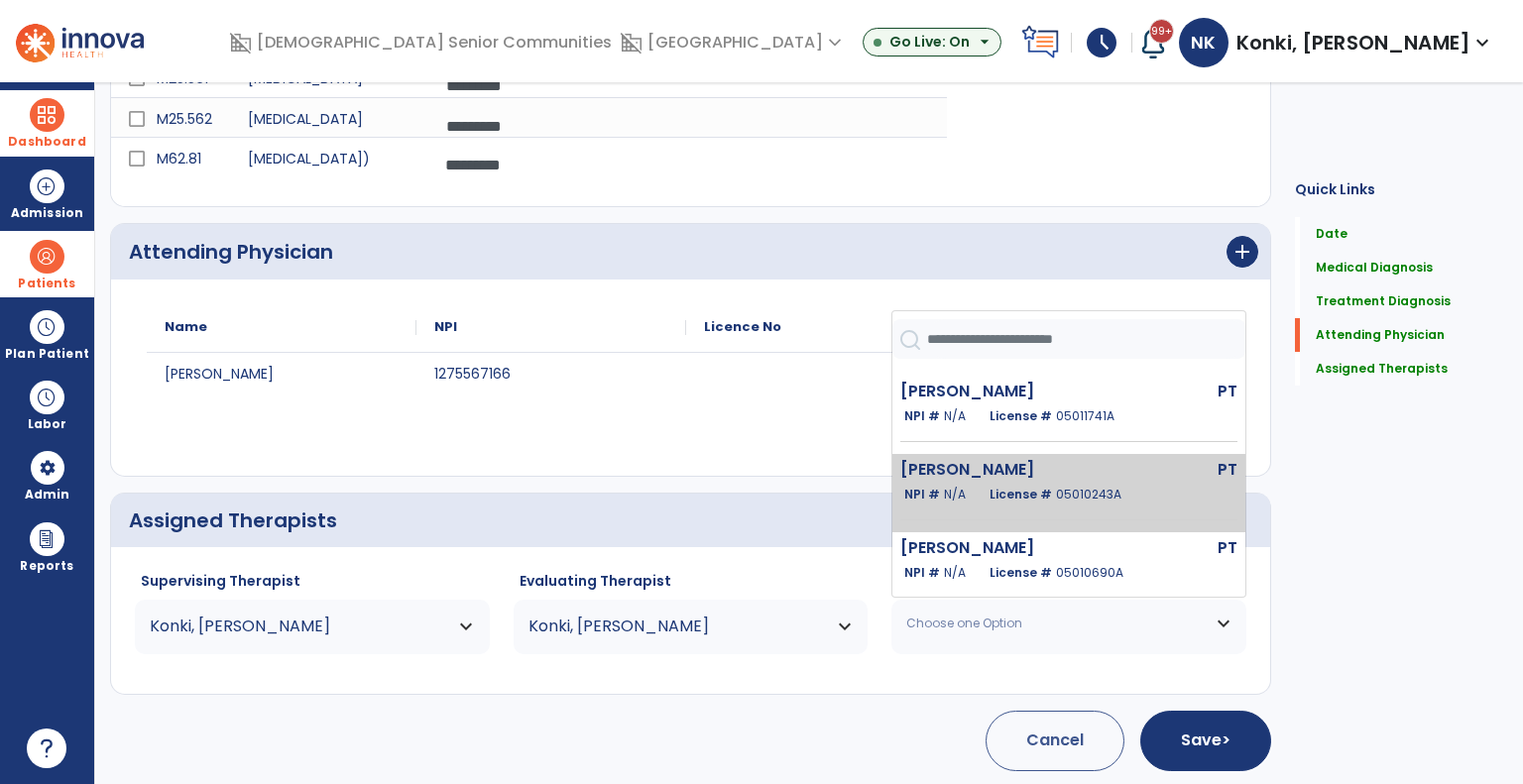 click on "[PERSON_NAME]" 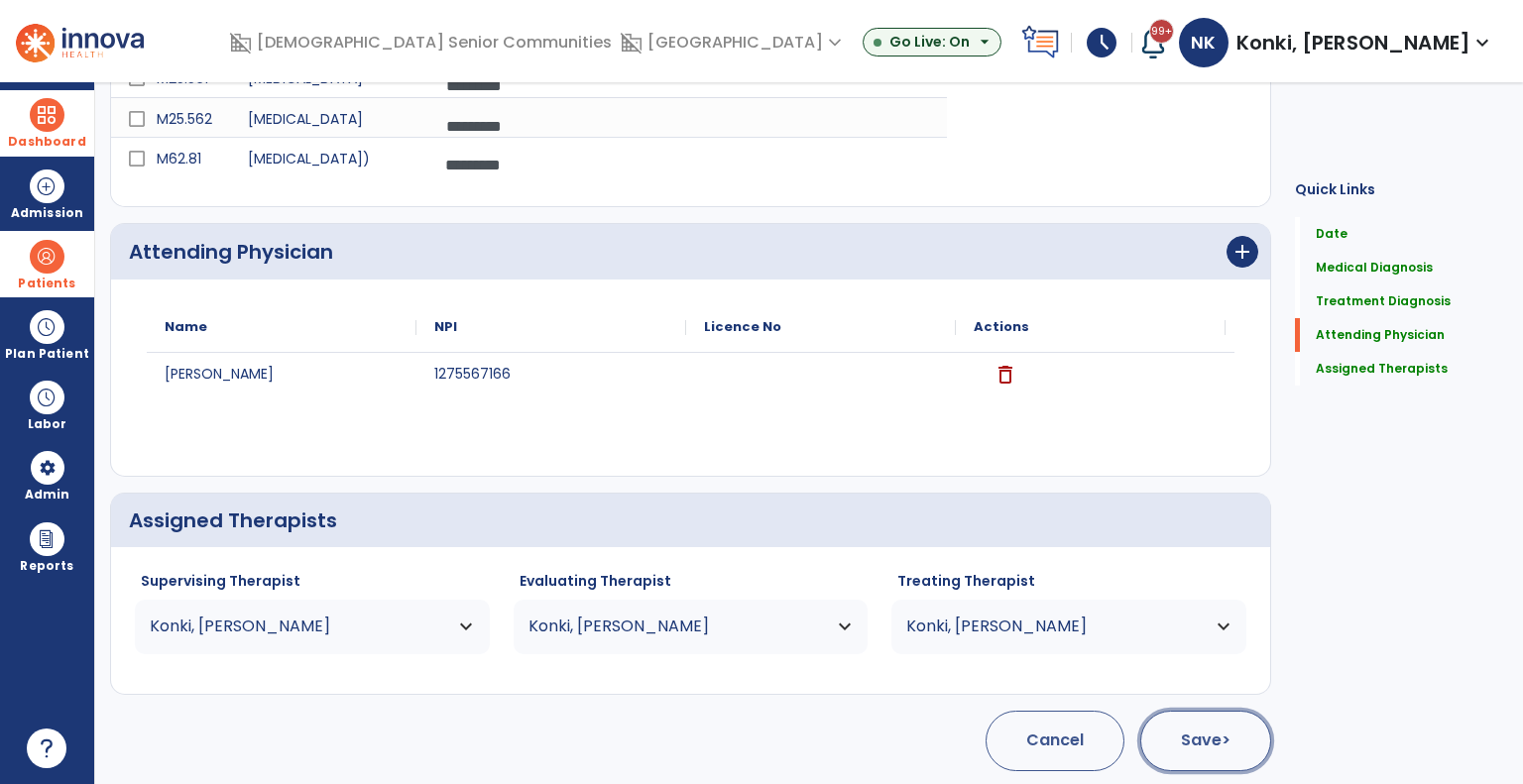 click on "Save  >" 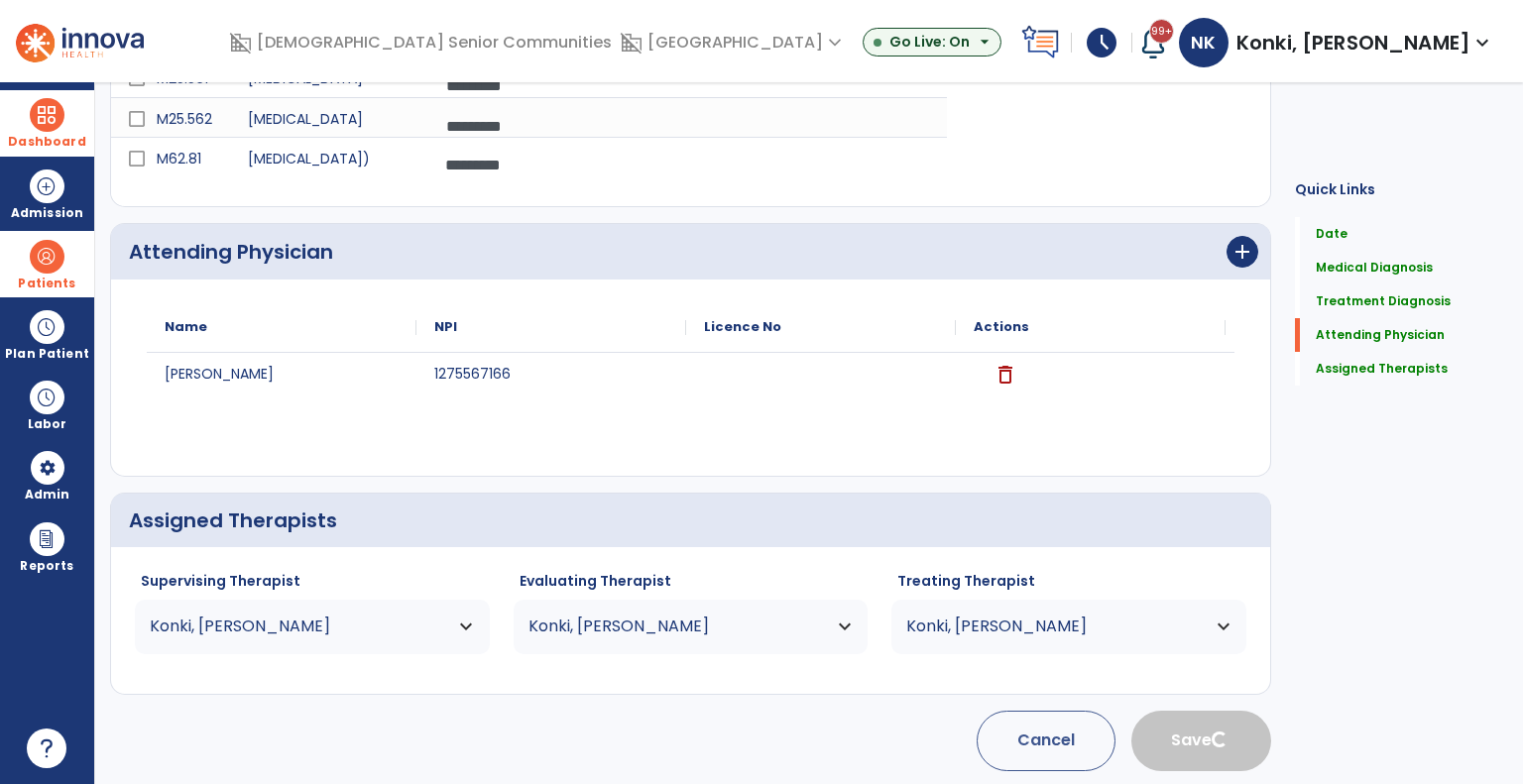 type 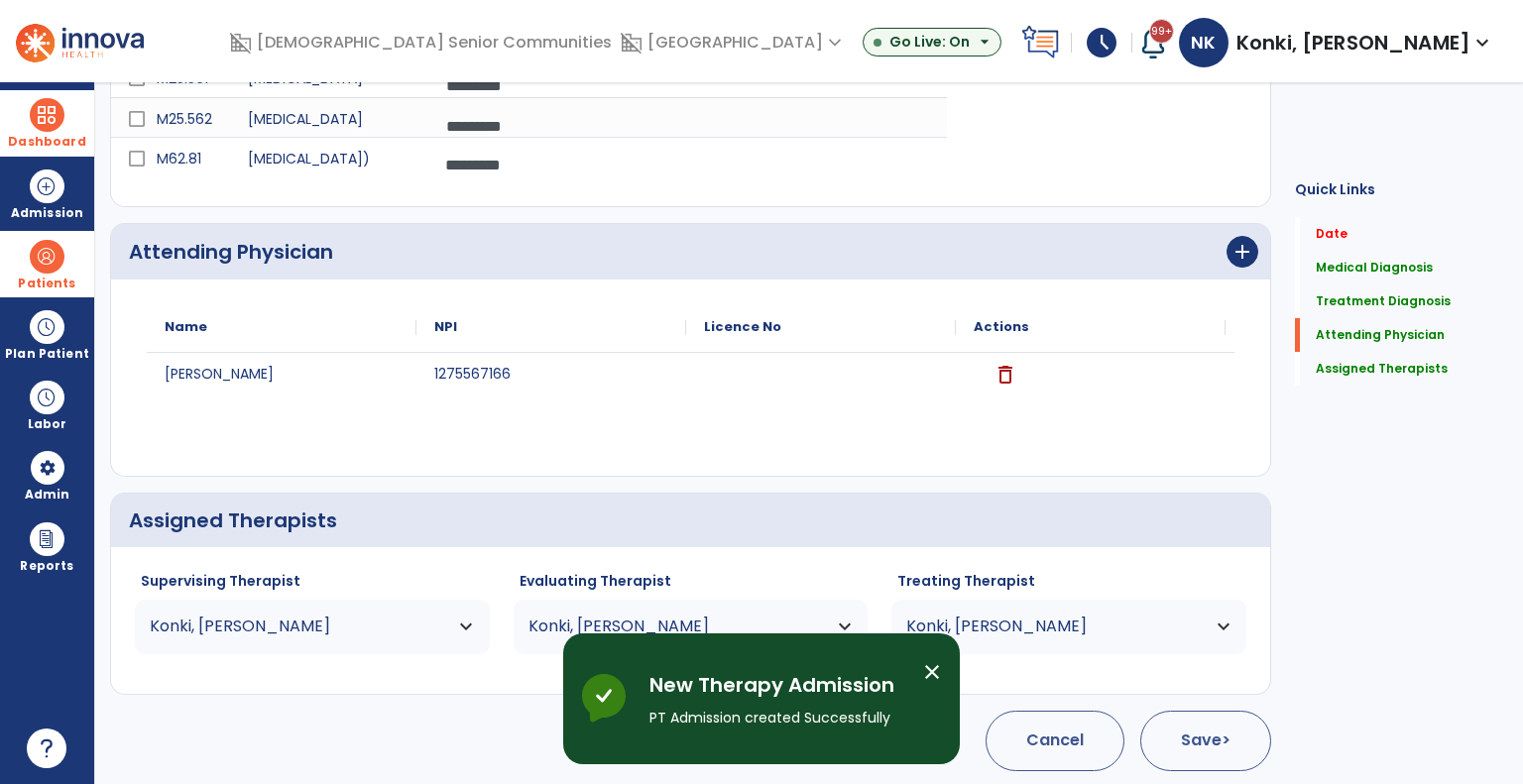 scroll, scrollTop: 0, scrollLeft: 0, axis: both 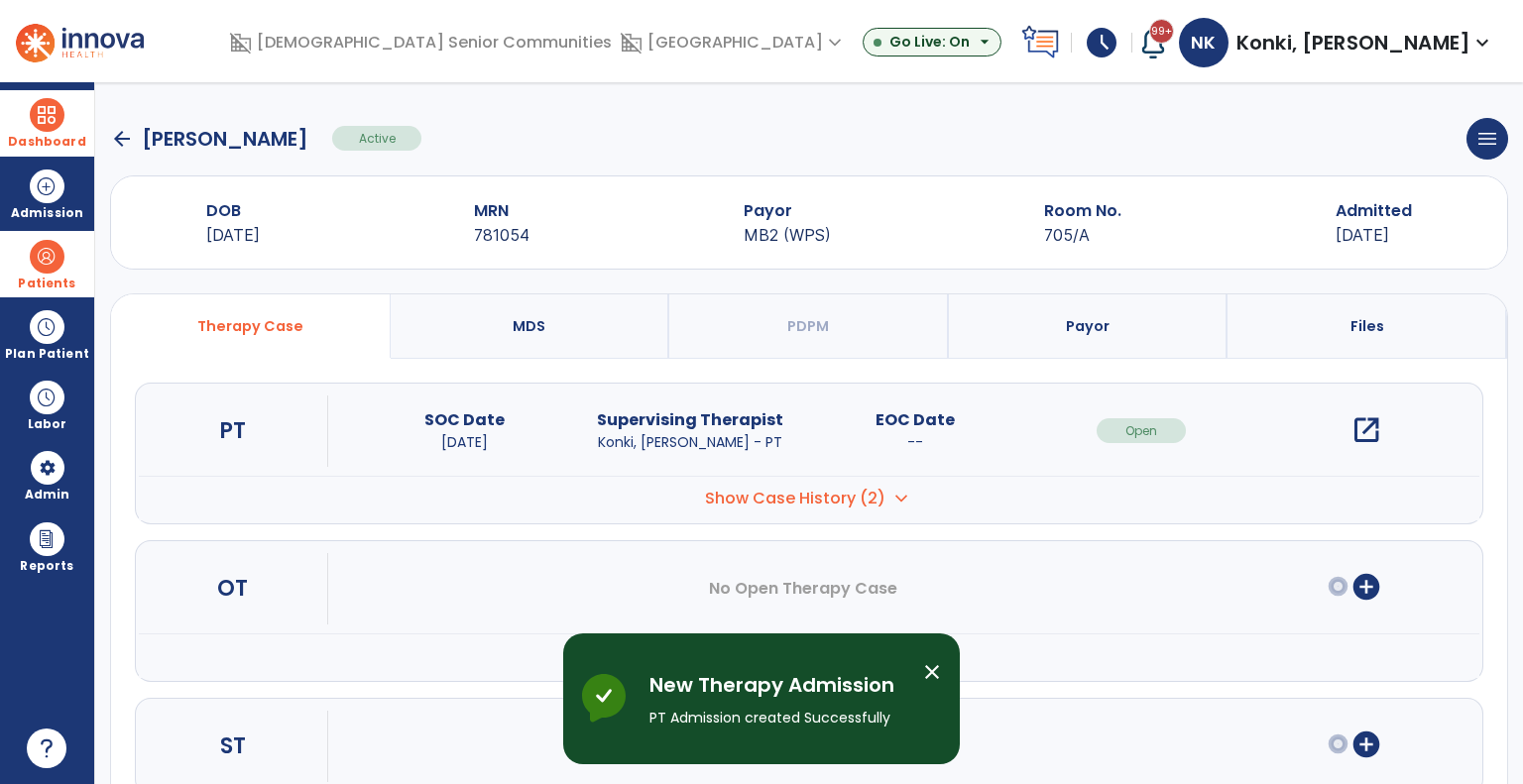 click on "close" at bounding box center [932, 672] 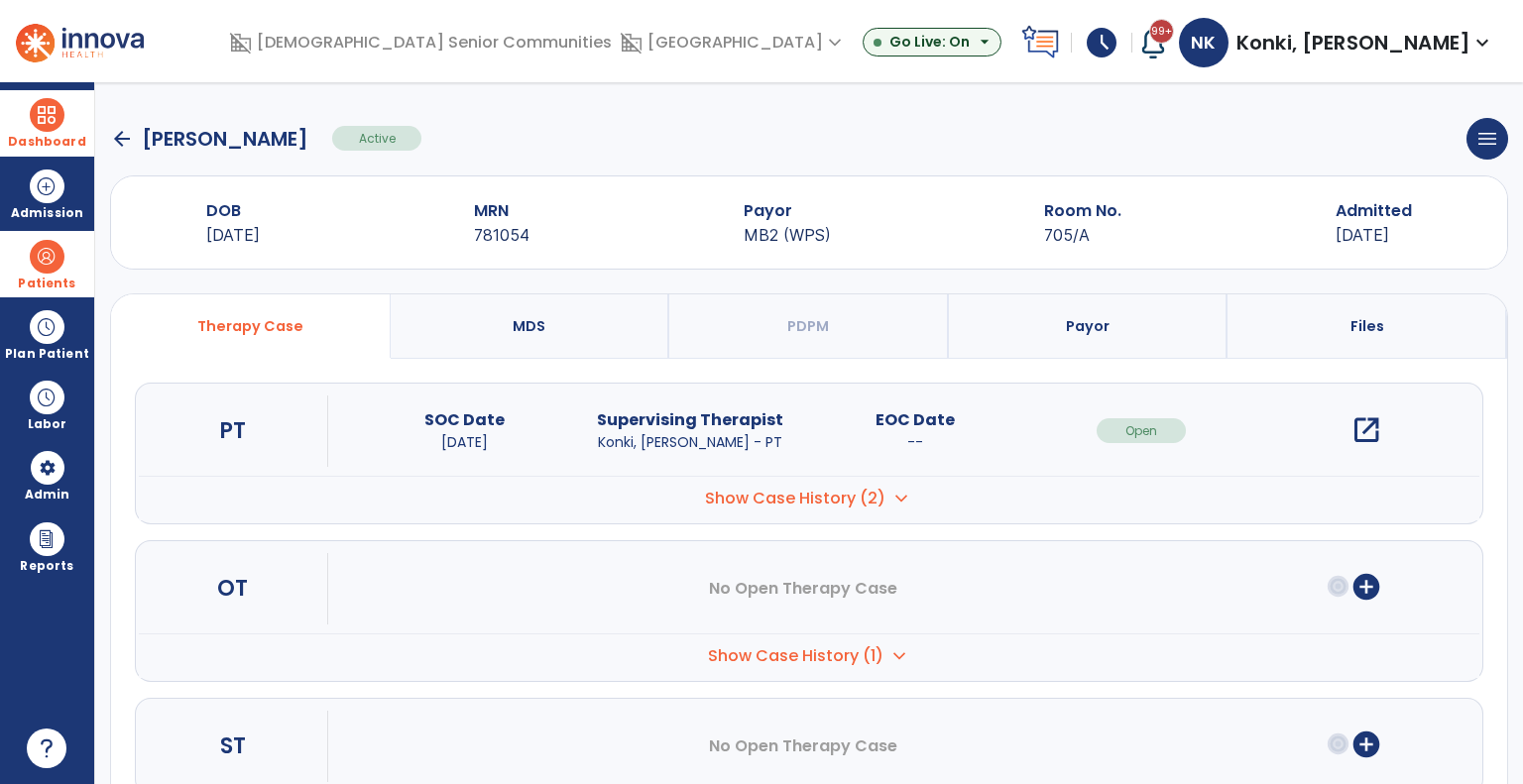 click on "open_in_new" at bounding box center [1366, 430] 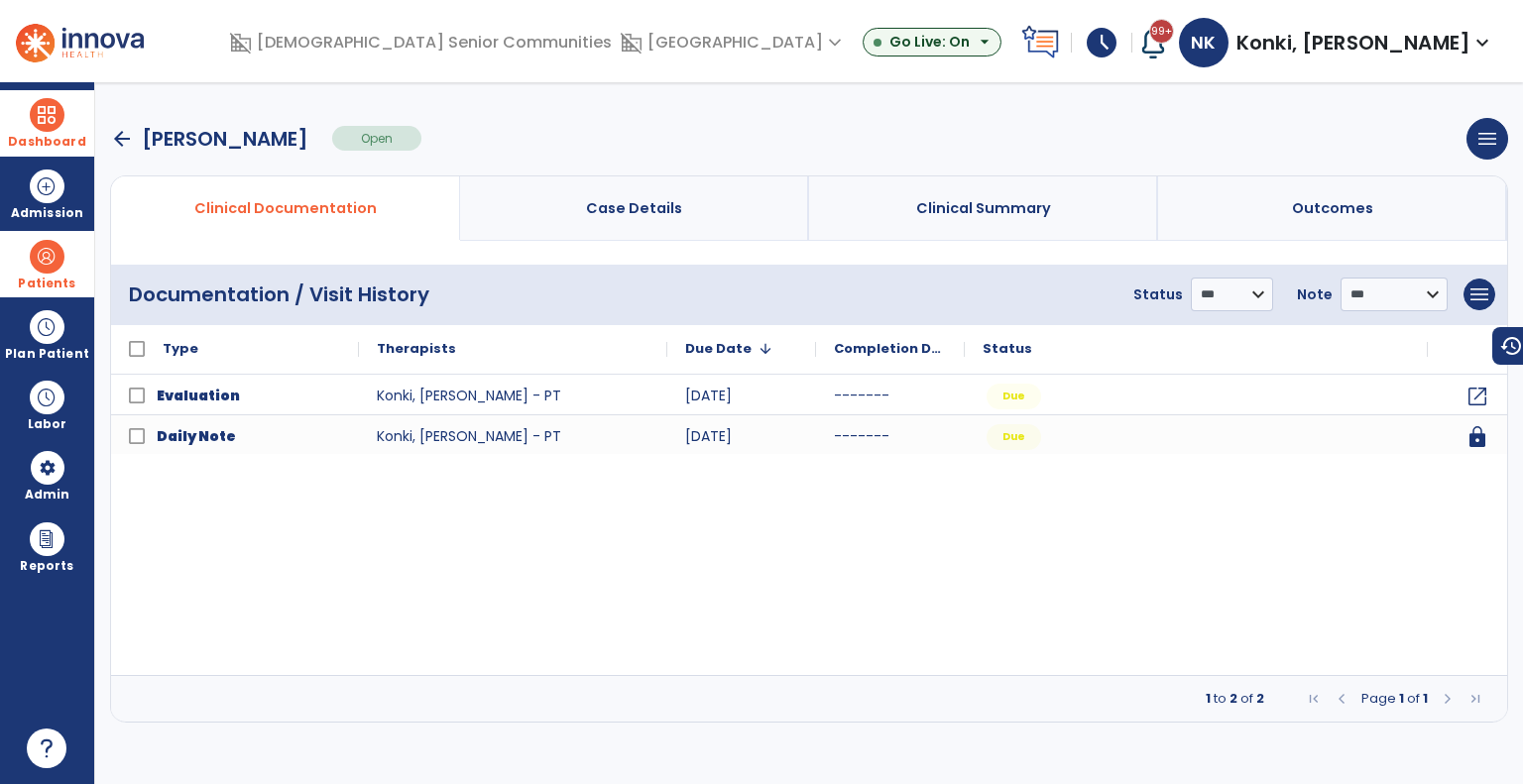 click on "arrow_back" at bounding box center [122, 139] 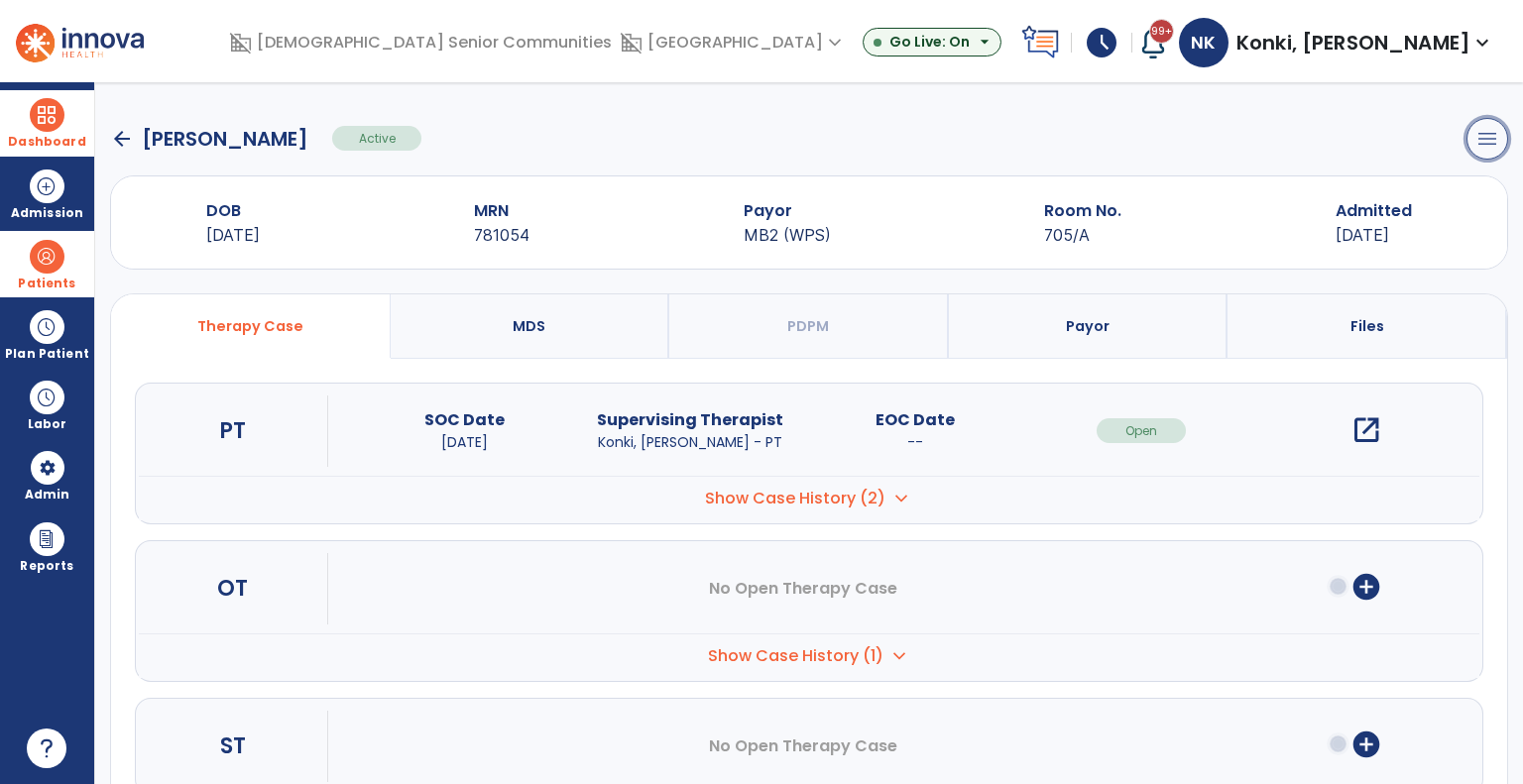 click on "menu" at bounding box center (1487, 139) 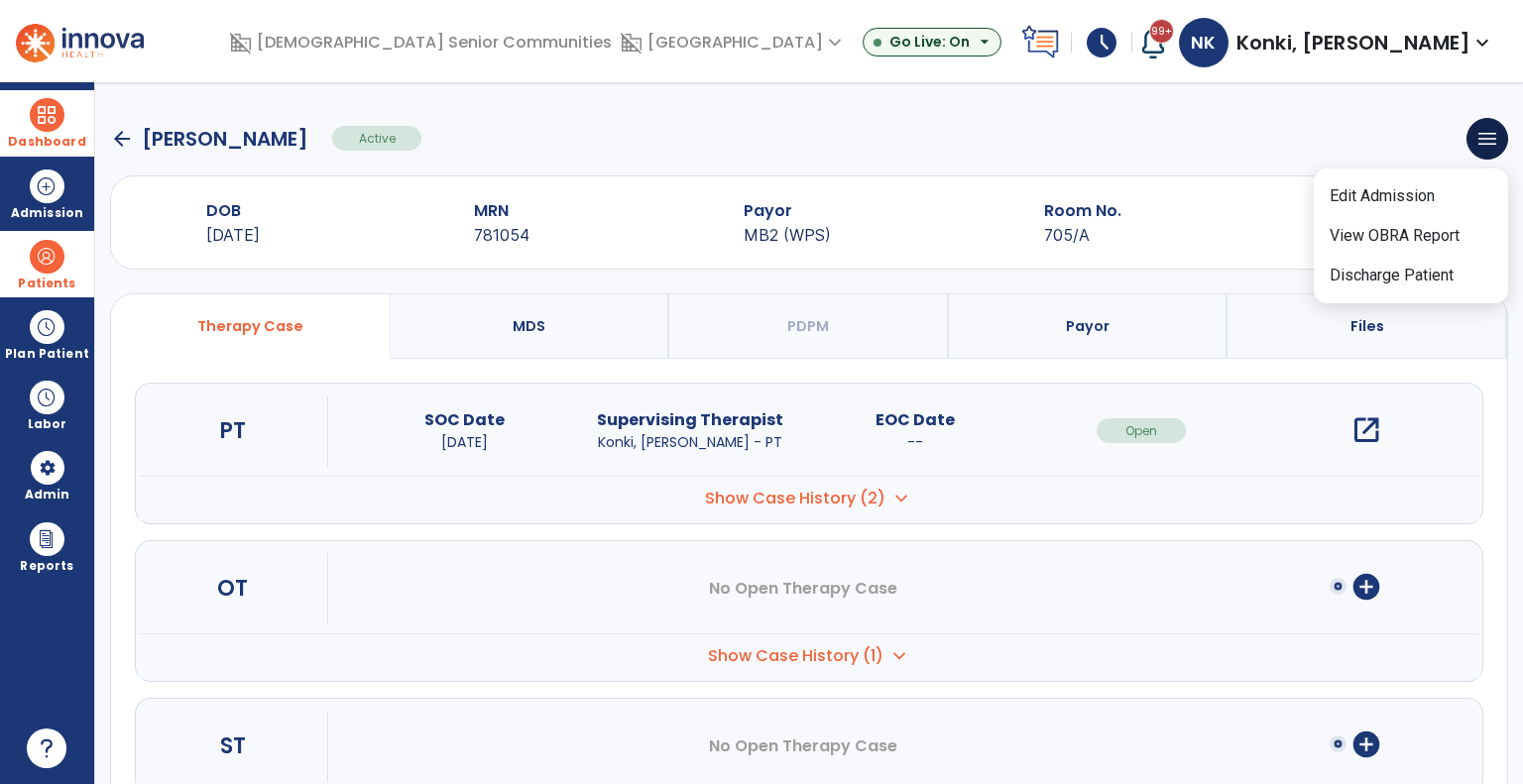click on "open_in_new" at bounding box center (1366, 430) 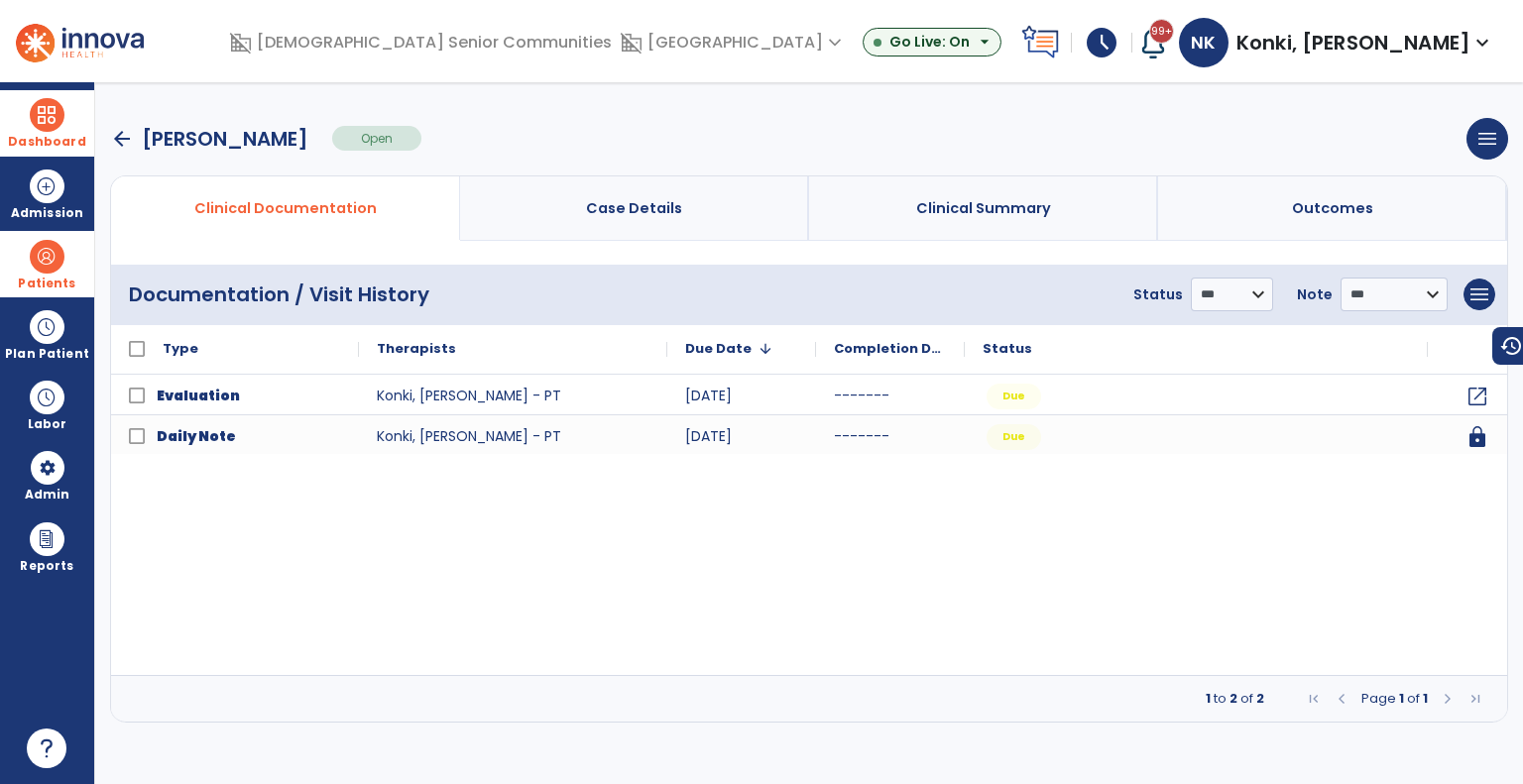drag, startPoint x: 1522, startPoint y: 104, endPoint x: 1497, endPoint y: 117, distance: 28.178006 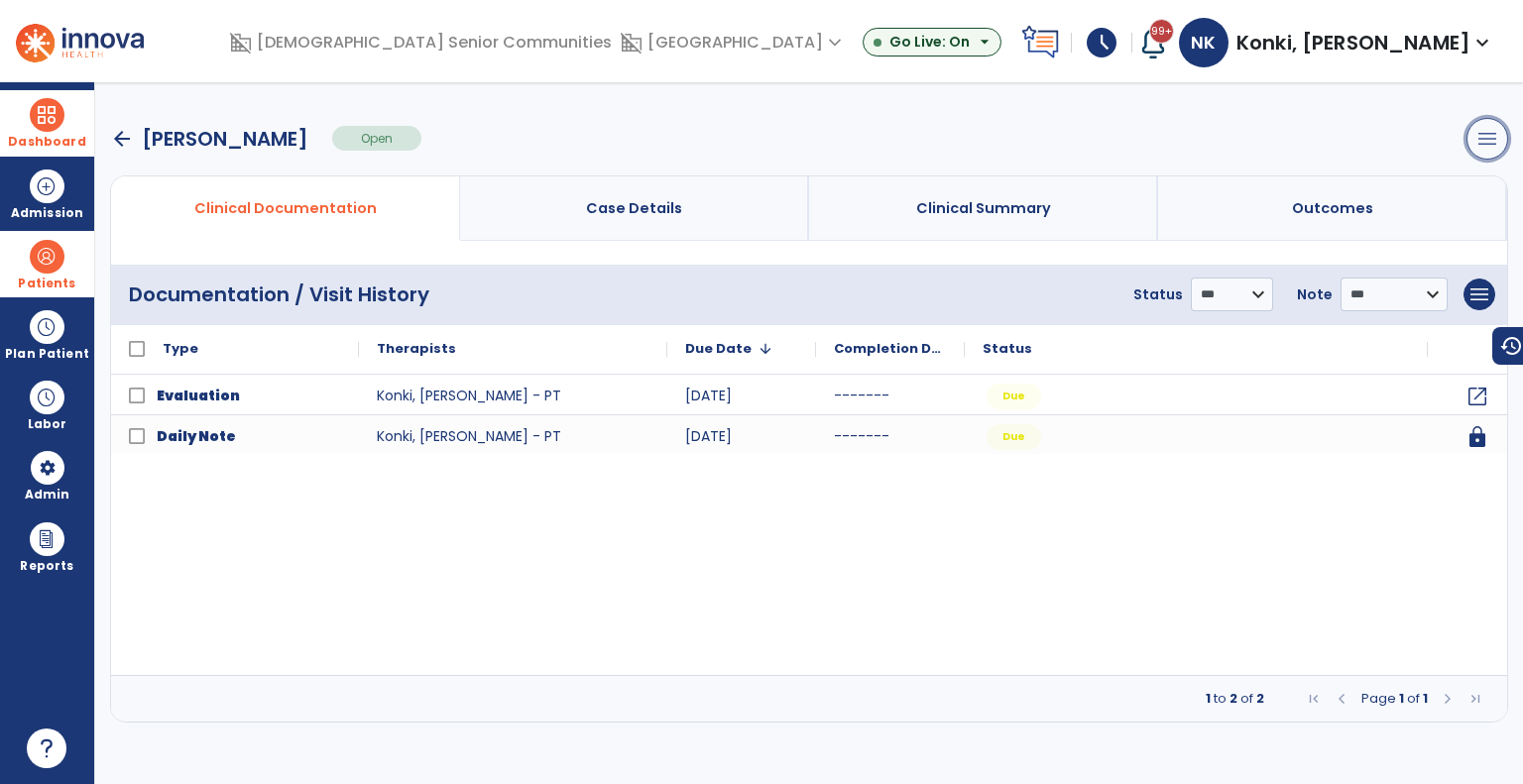 click on "menu" at bounding box center [1487, 139] 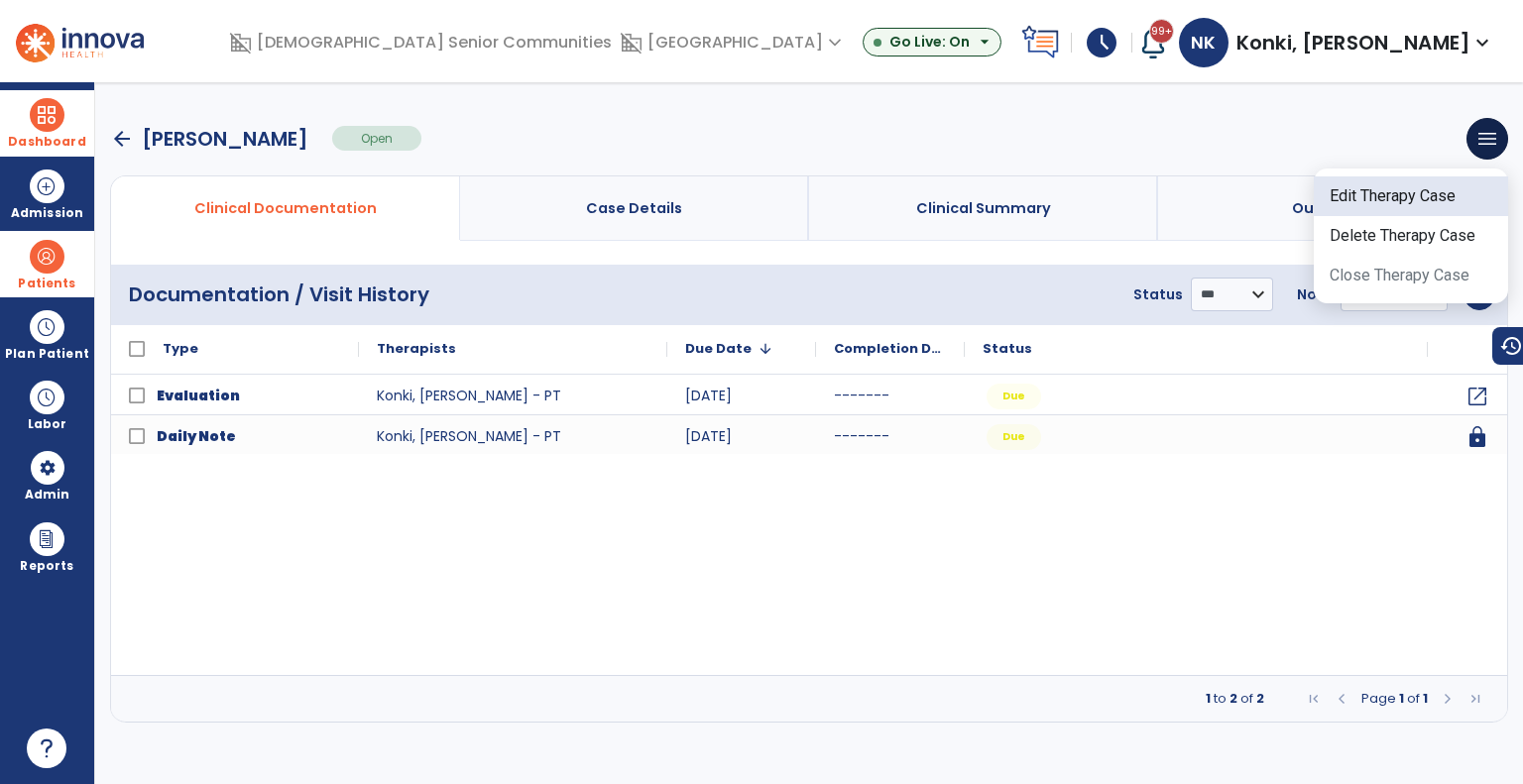 click on "Edit Therapy Case" at bounding box center [1411, 196] 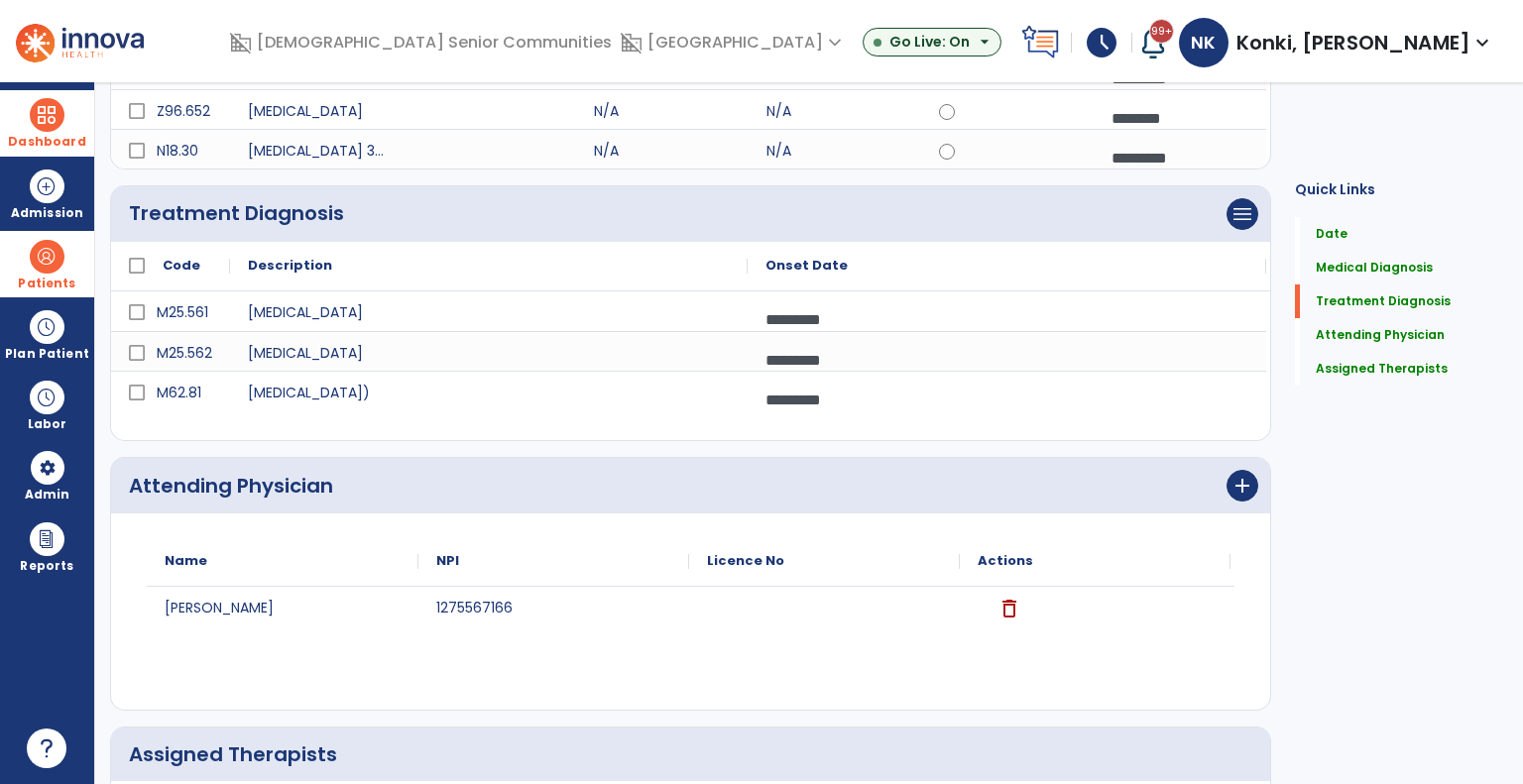 scroll, scrollTop: 603, scrollLeft: 0, axis: vertical 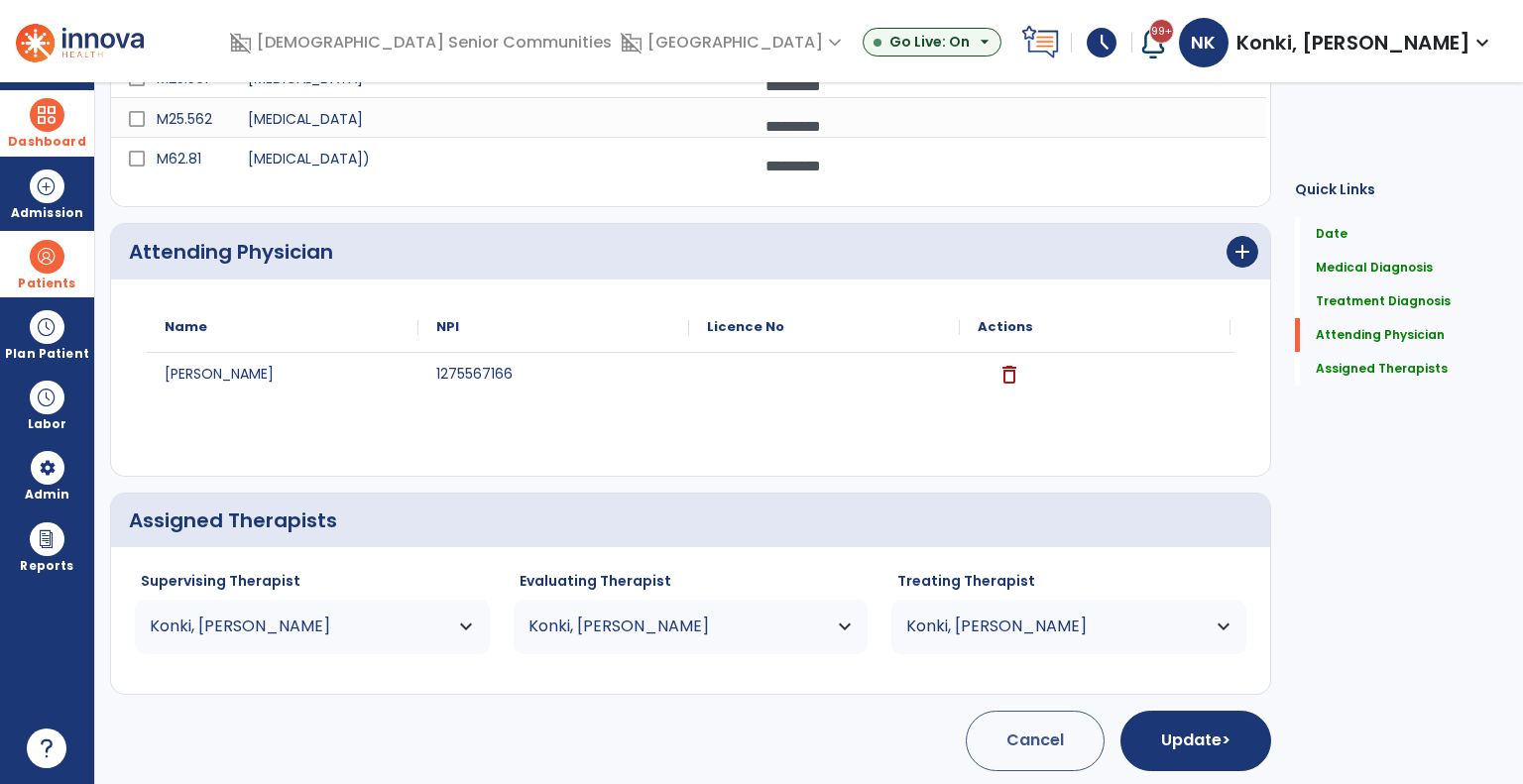 click on "Konki, [PERSON_NAME]" at bounding box center [312, 626] 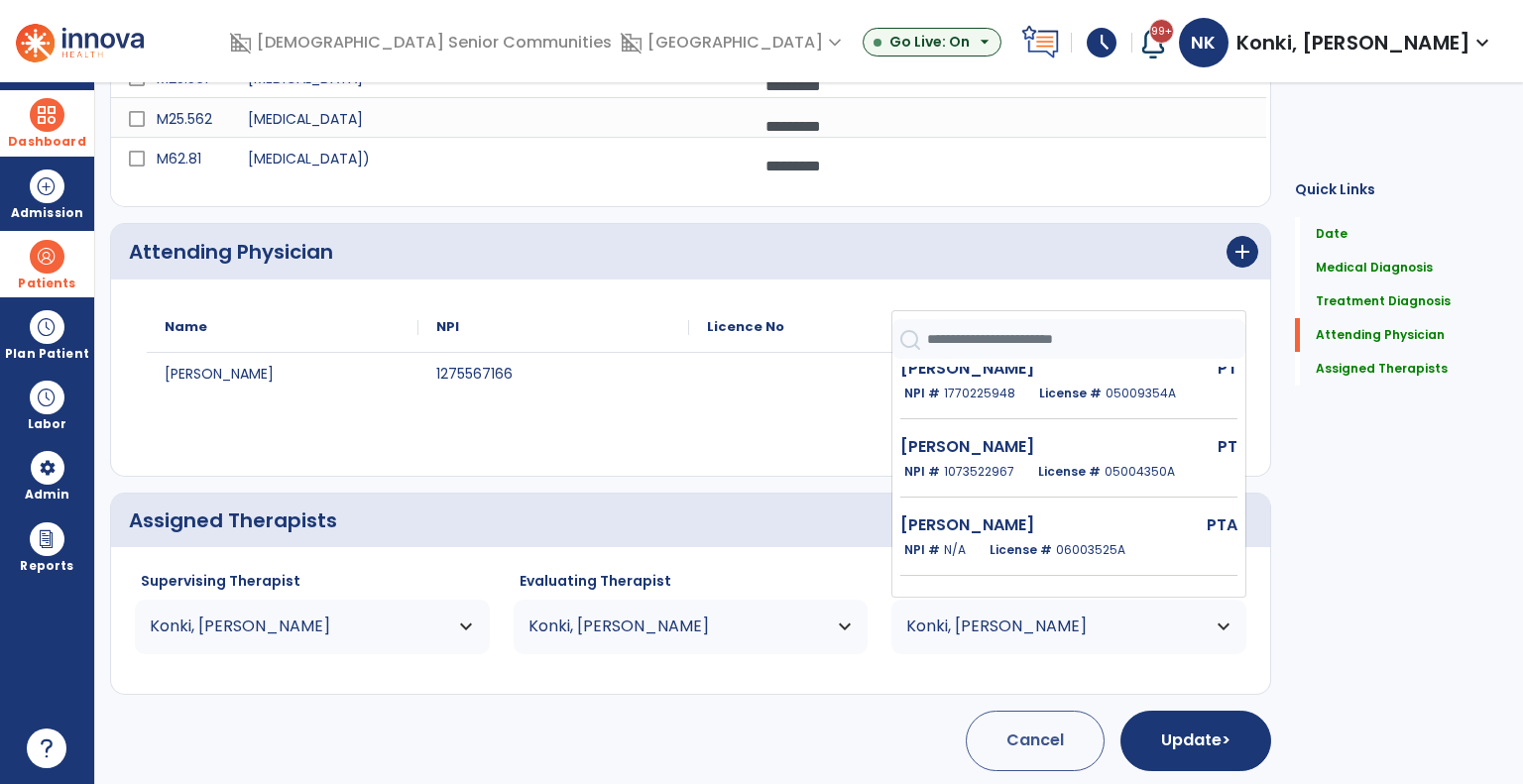 scroll, scrollTop: 176, scrollLeft: 0, axis: vertical 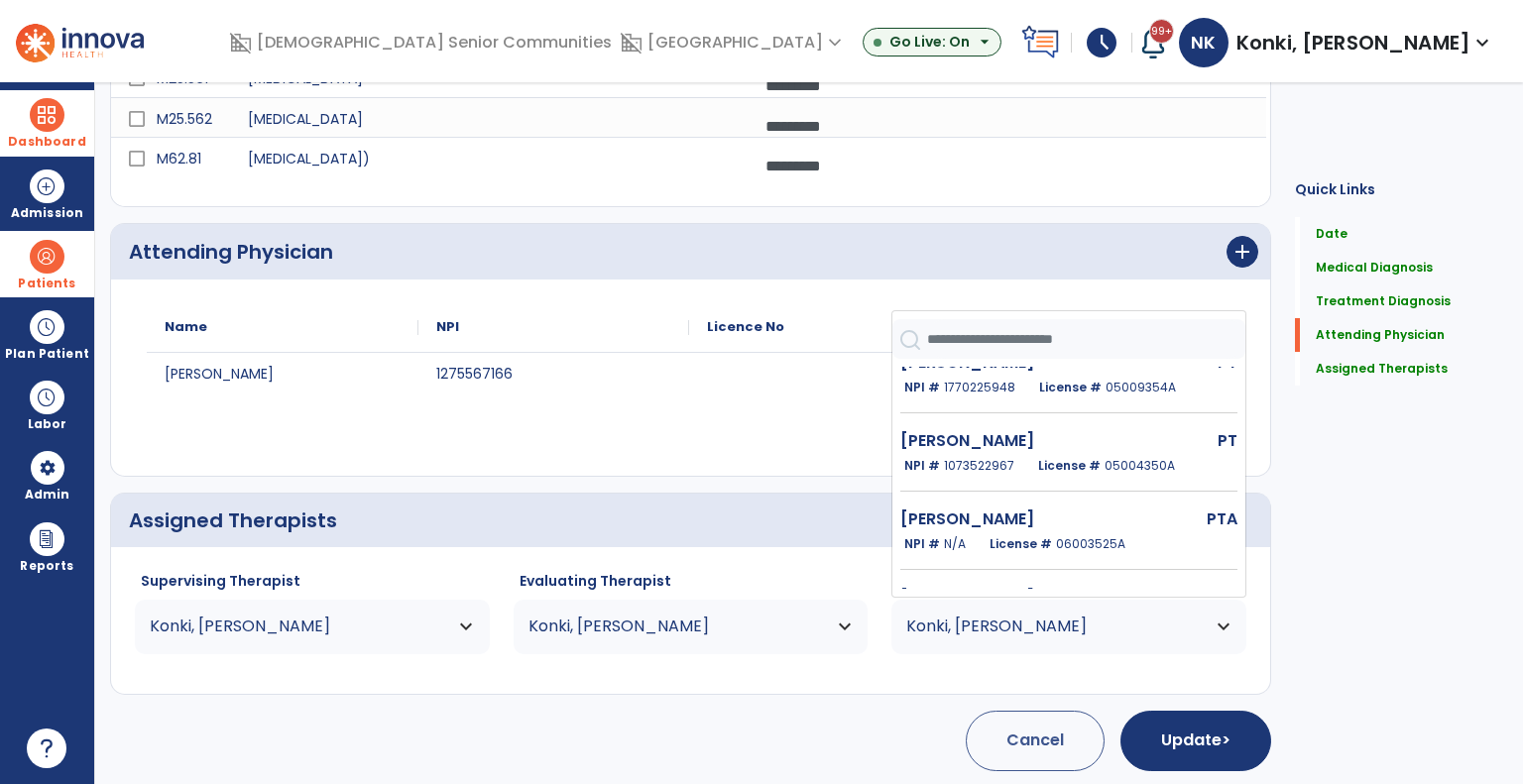 click on "[PERSON_NAME]" 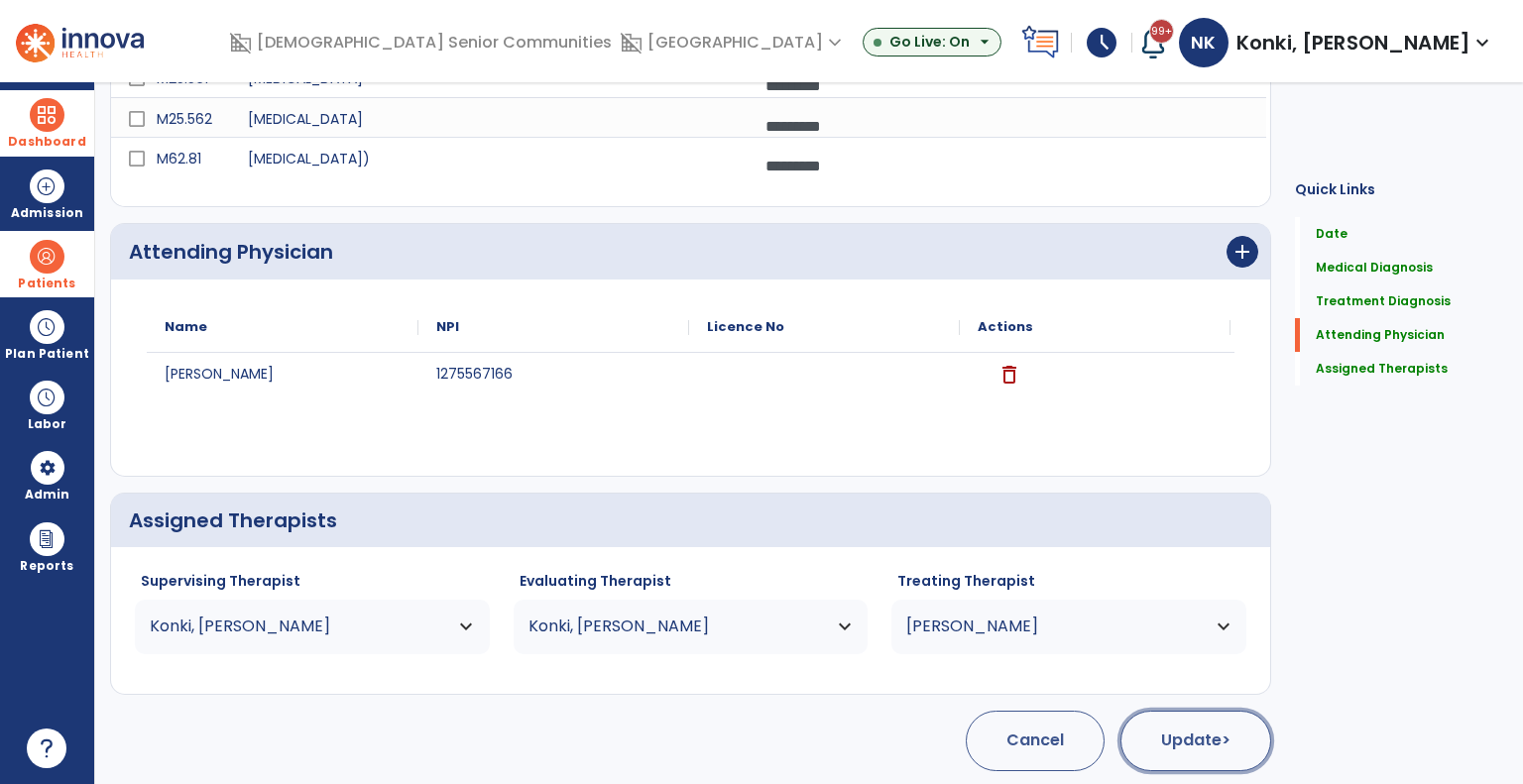 click on "Update  >" 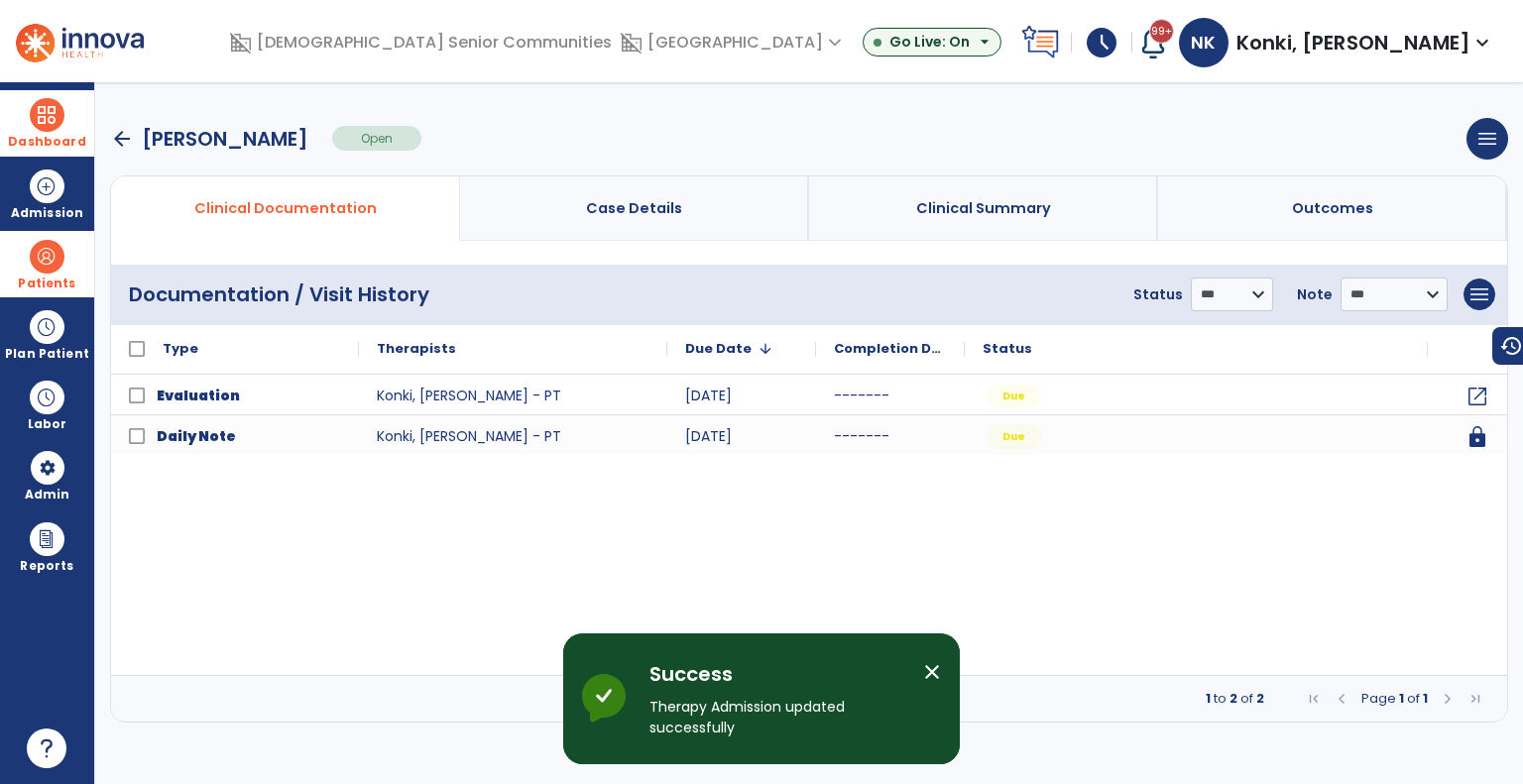 scroll, scrollTop: 0, scrollLeft: 0, axis: both 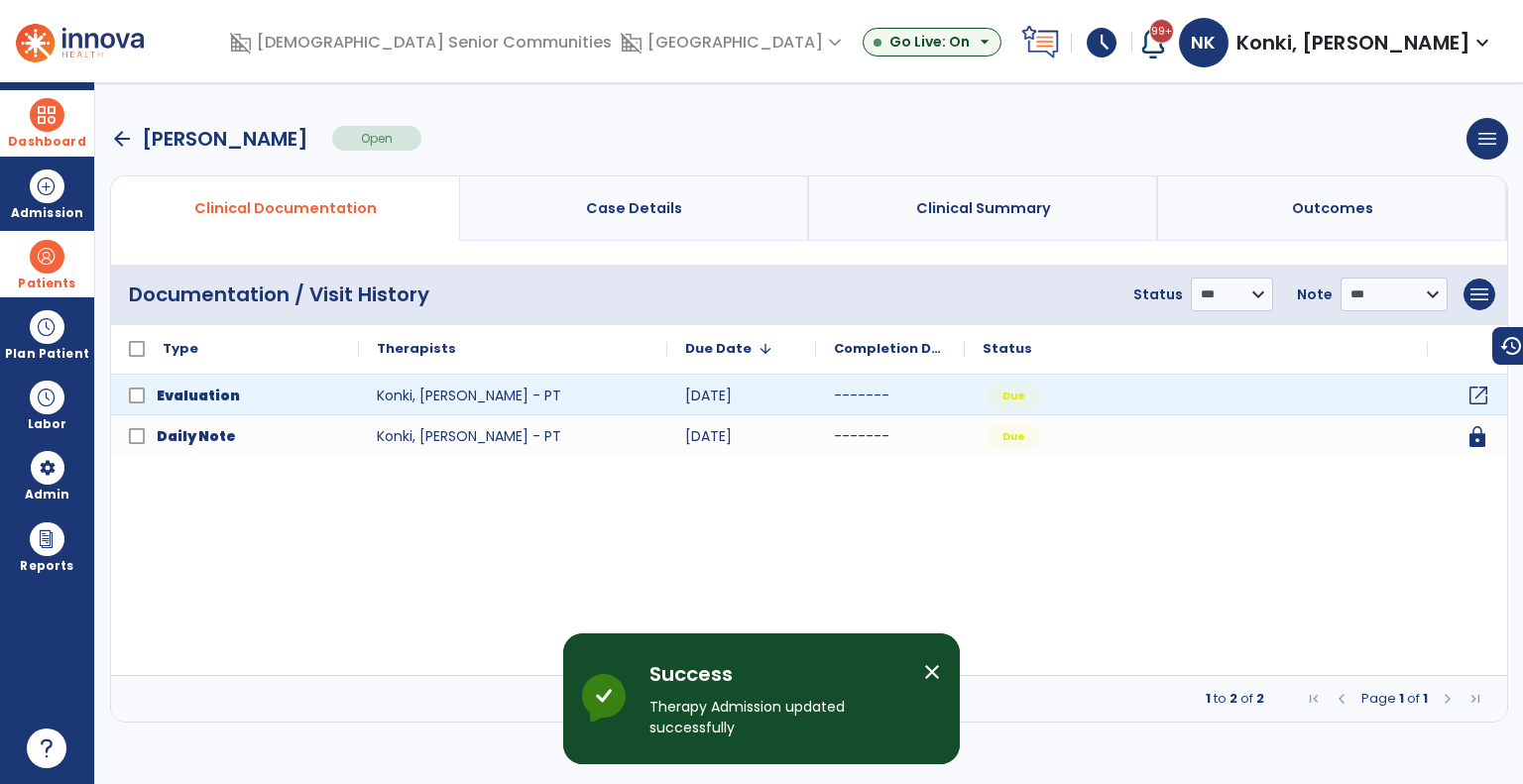 click on "open_in_new" 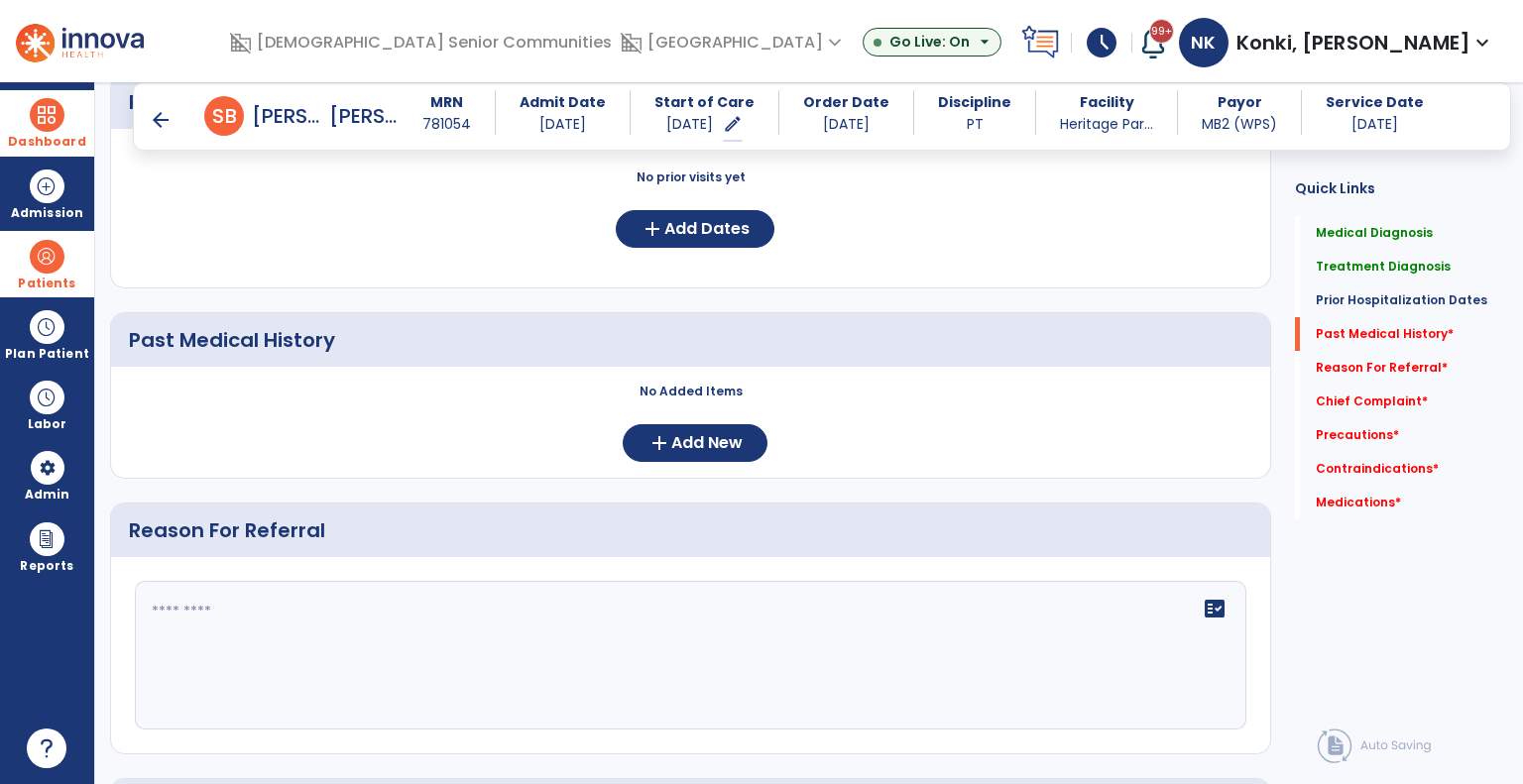 scroll, scrollTop: 813, scrollLeft: 0, axis: vertical 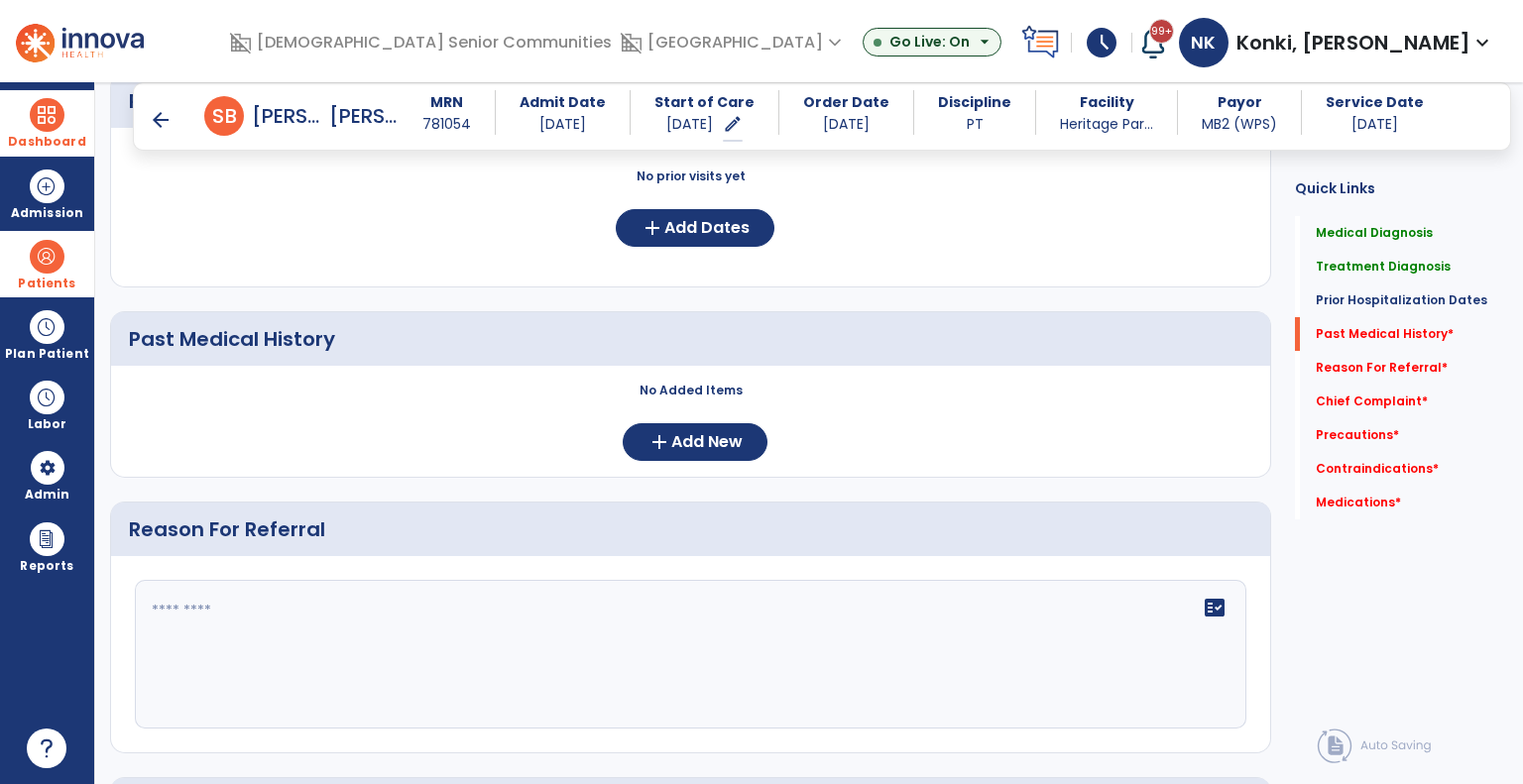 click on "arrow_back" at bounding box center (161, 120) 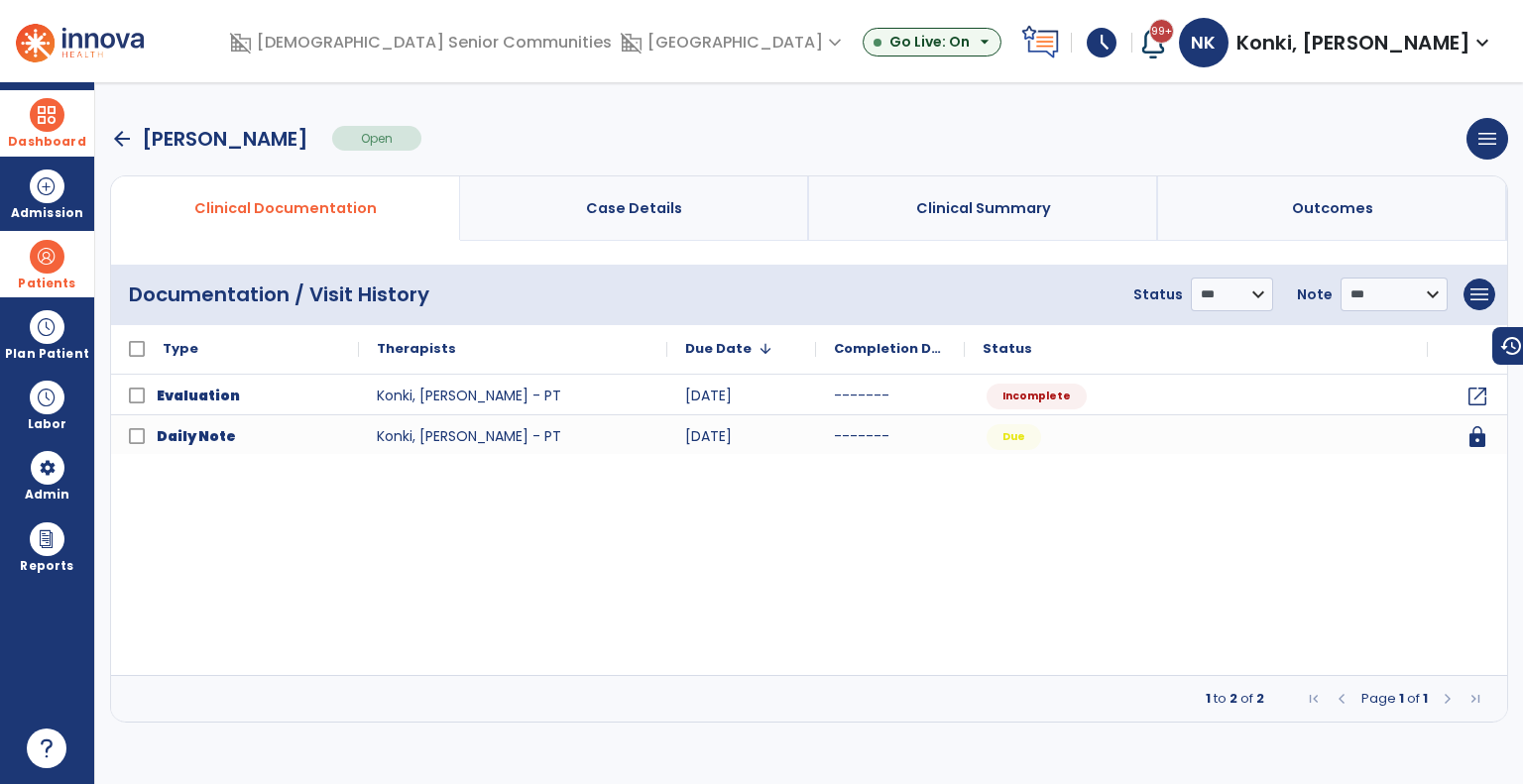 click on "Patients" at bounding box center (47, 264) 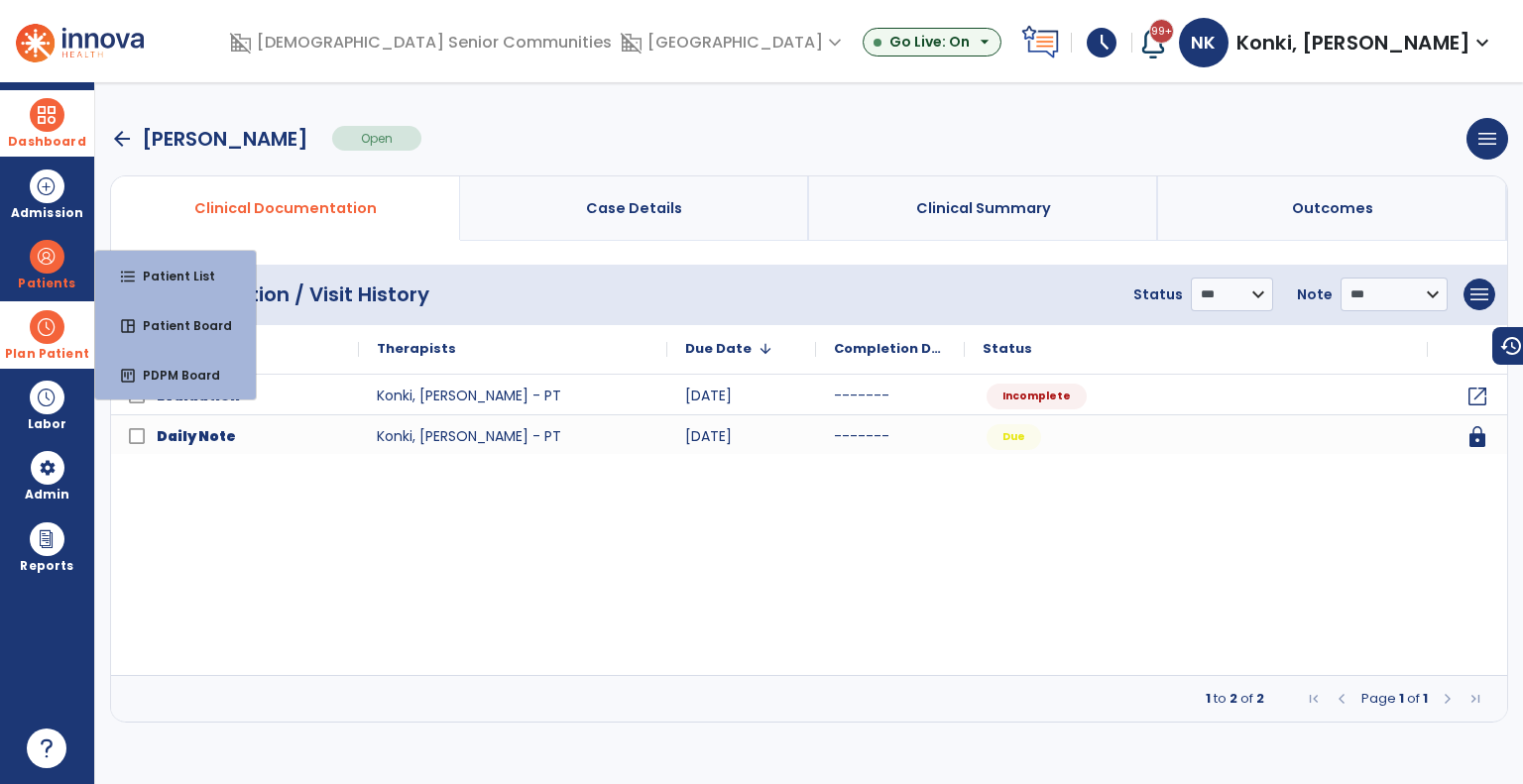 click at bounding box center (47, 327) 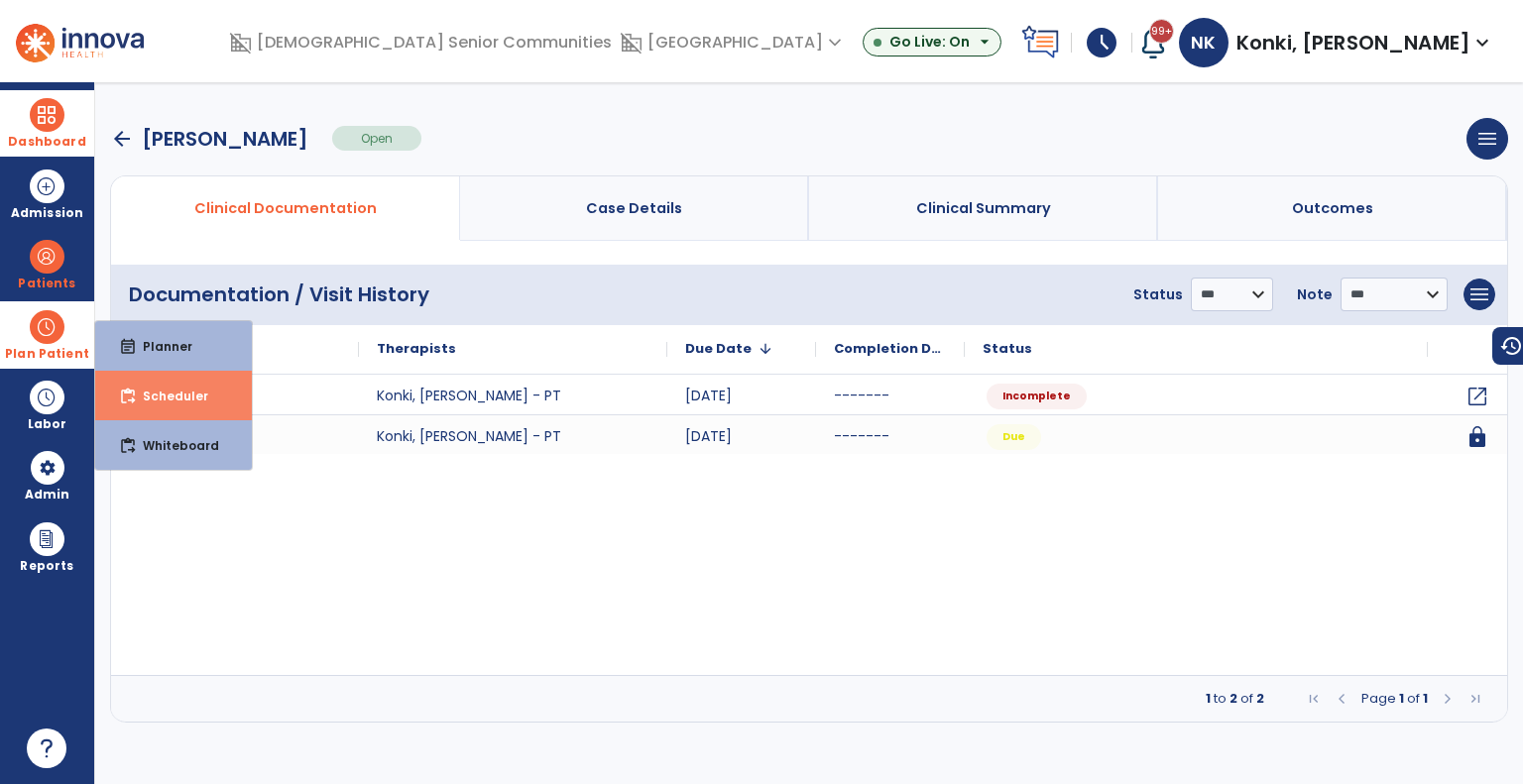 click on "Scheduler" at bounding box center (168, 395) 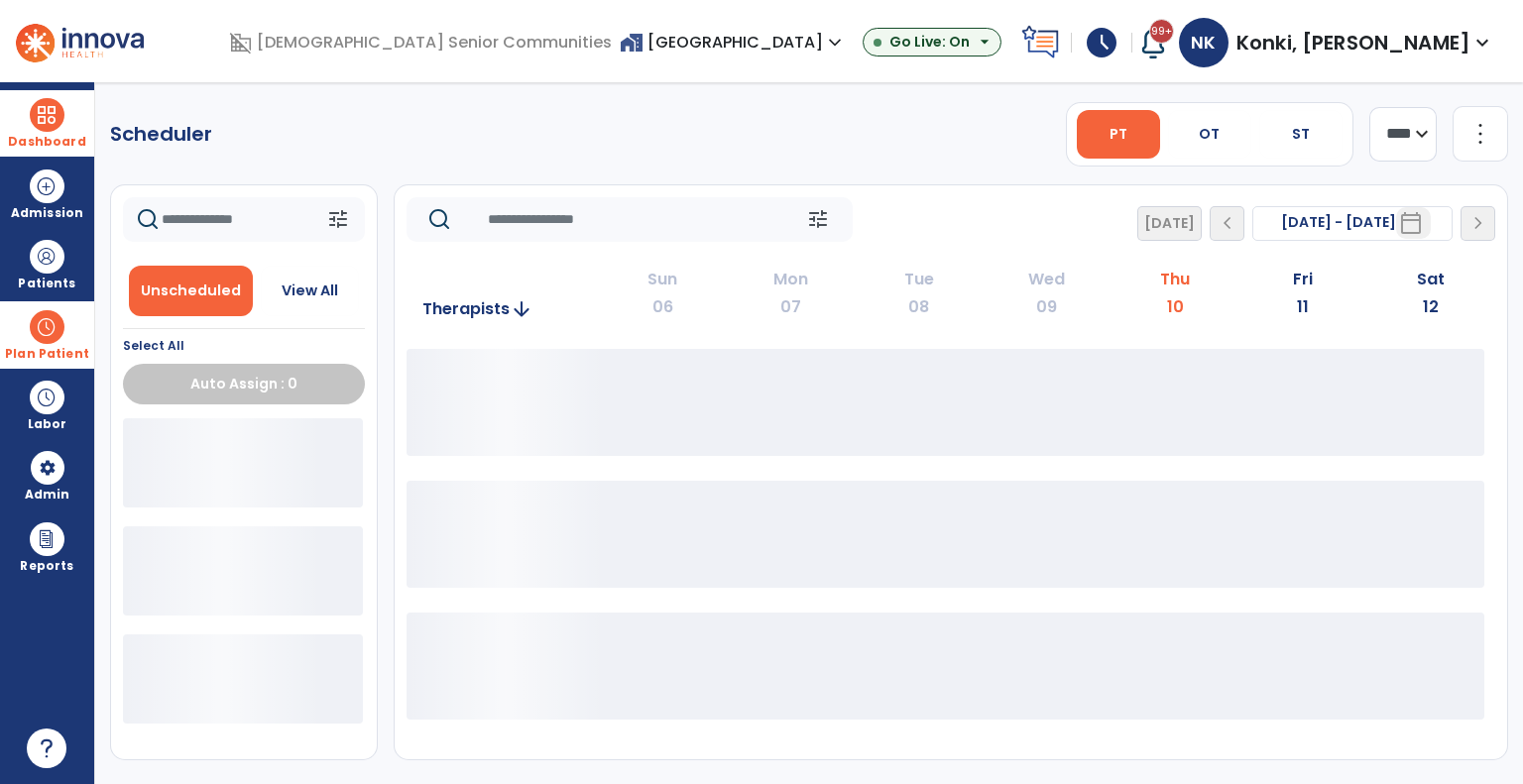 click on "**** ***" 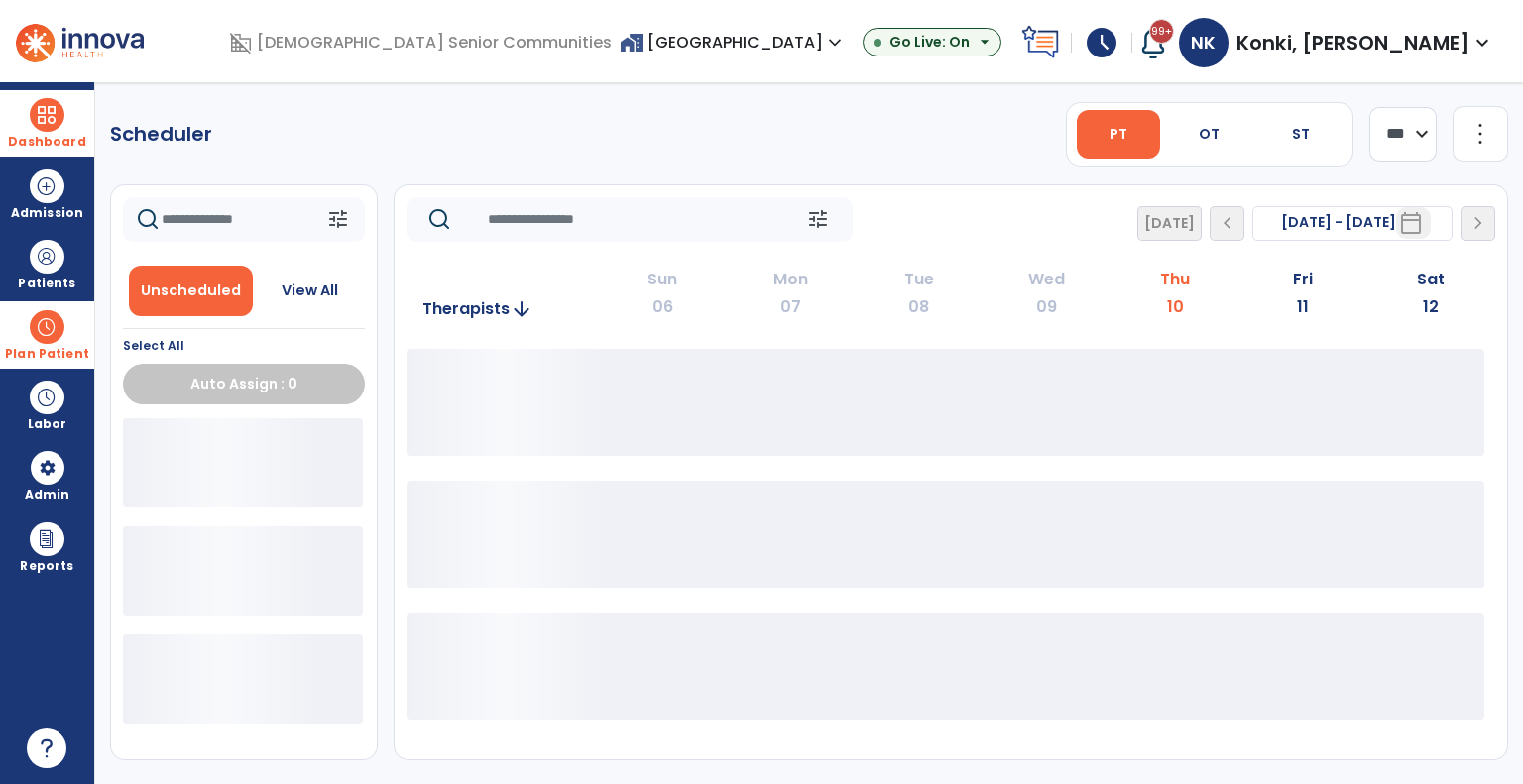 click on "**** ***" 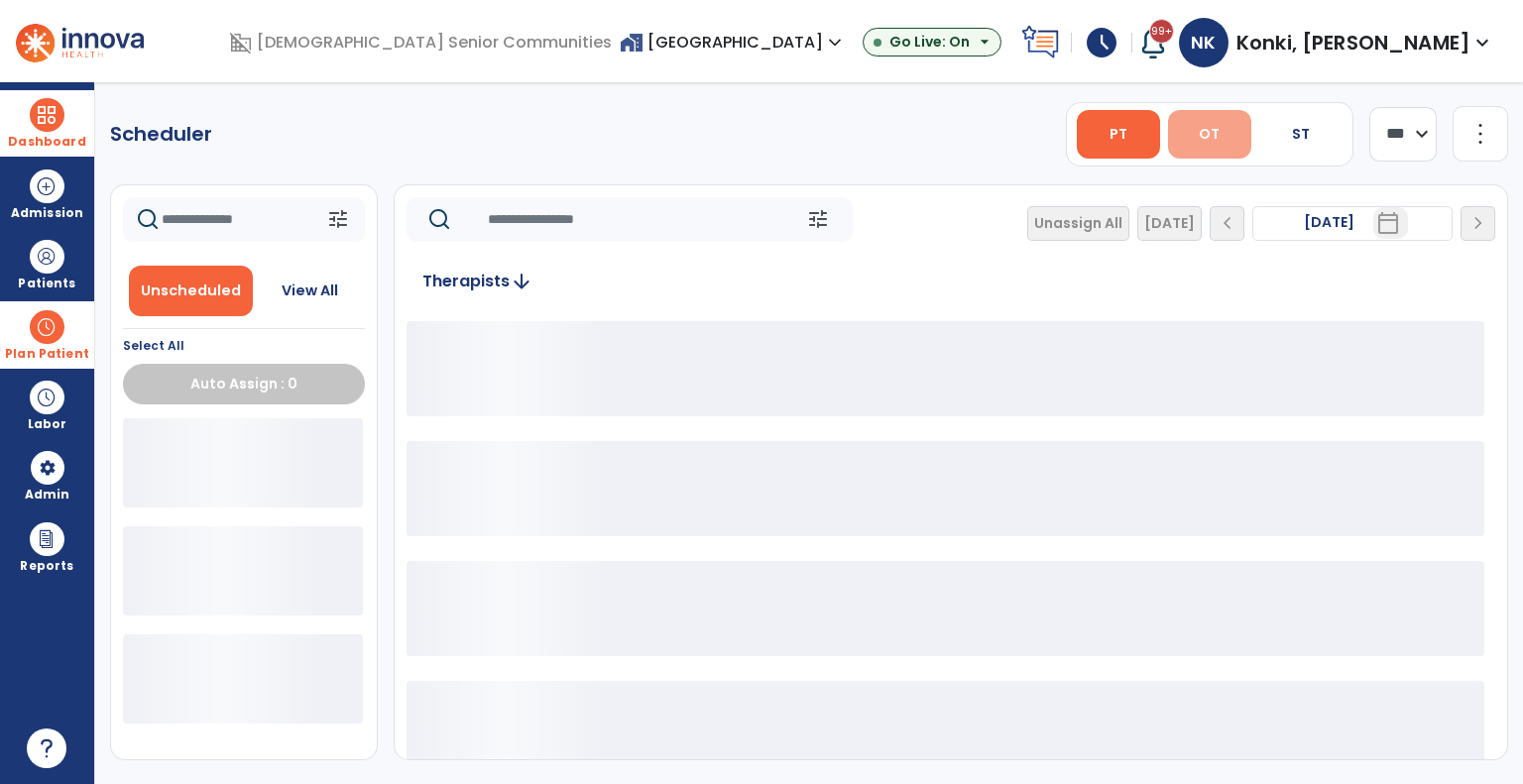 click on "OT" at bounding box center (1209, 134) 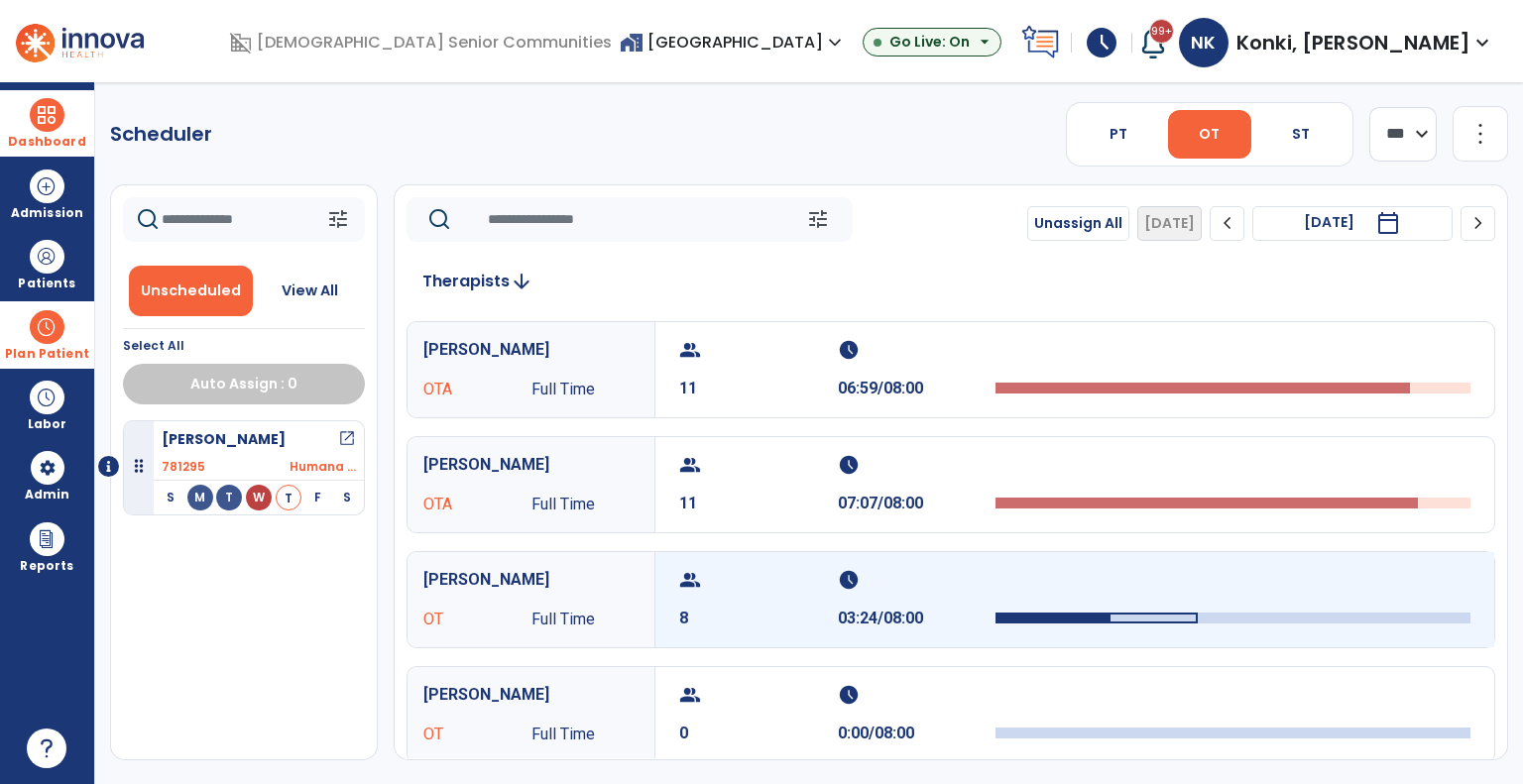 click at bounding box center (1232, 586) 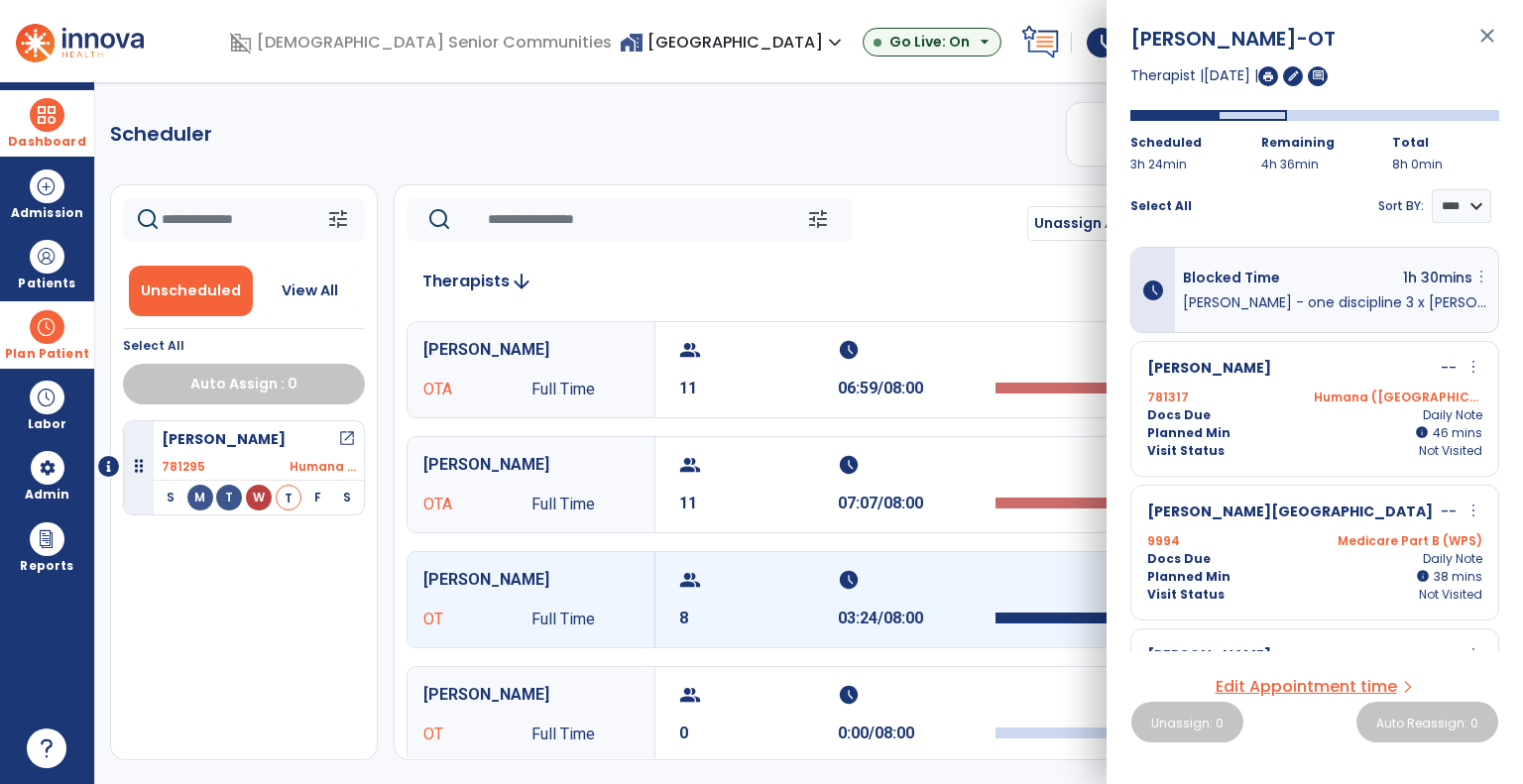 click on "more_vert" at bounding box center [1481, 277] 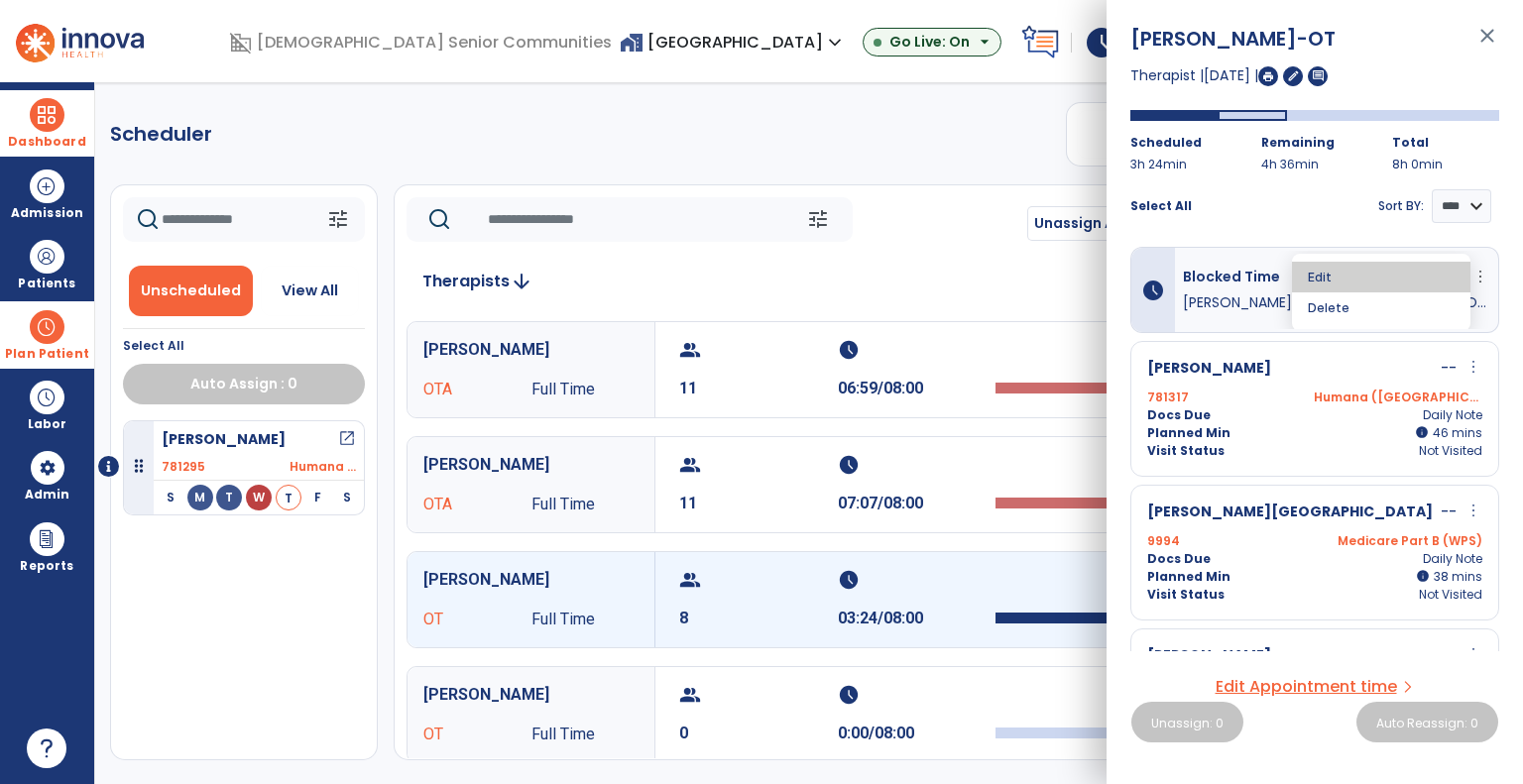 click on "Edit" at bounding box center [1381, 277] 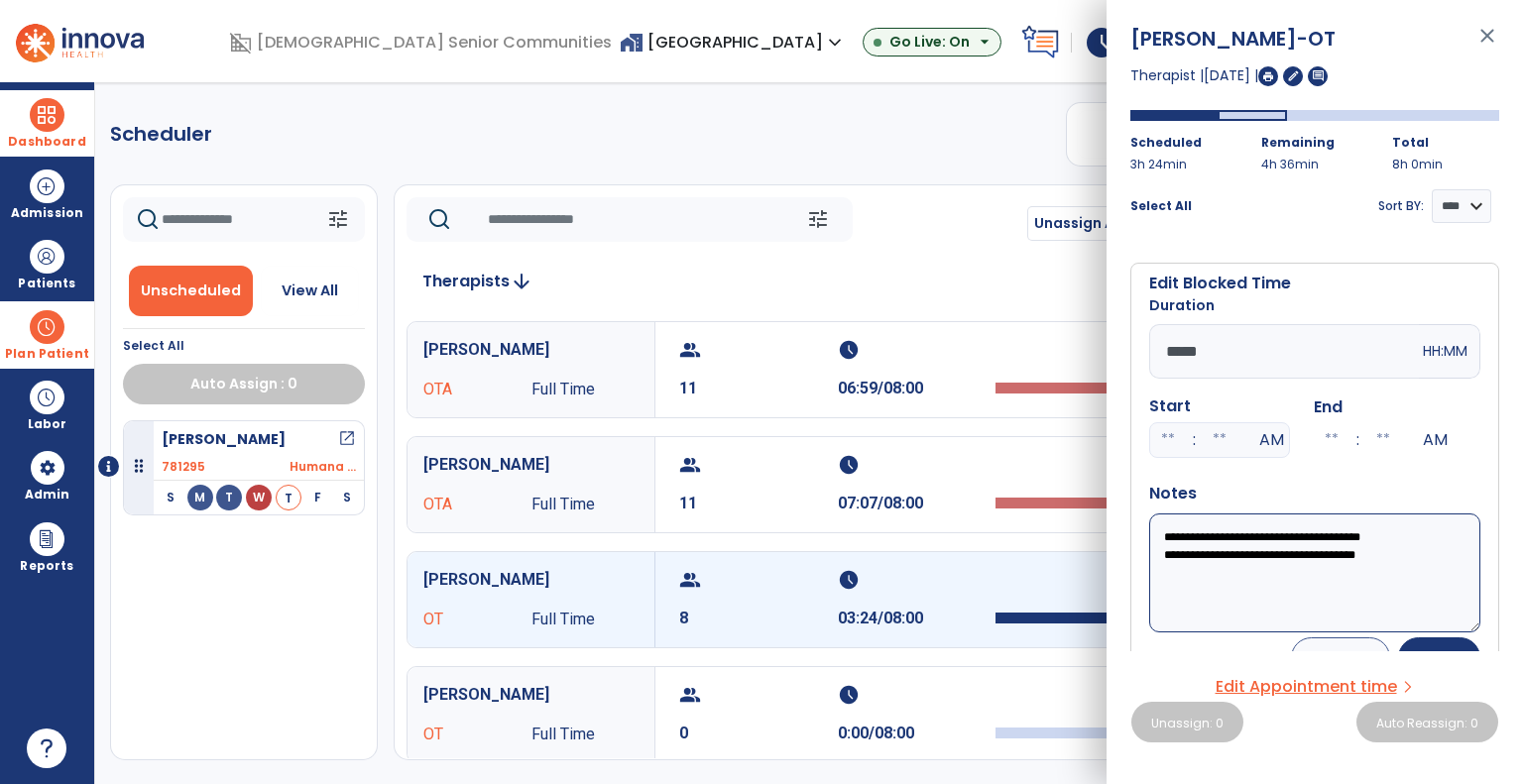 click 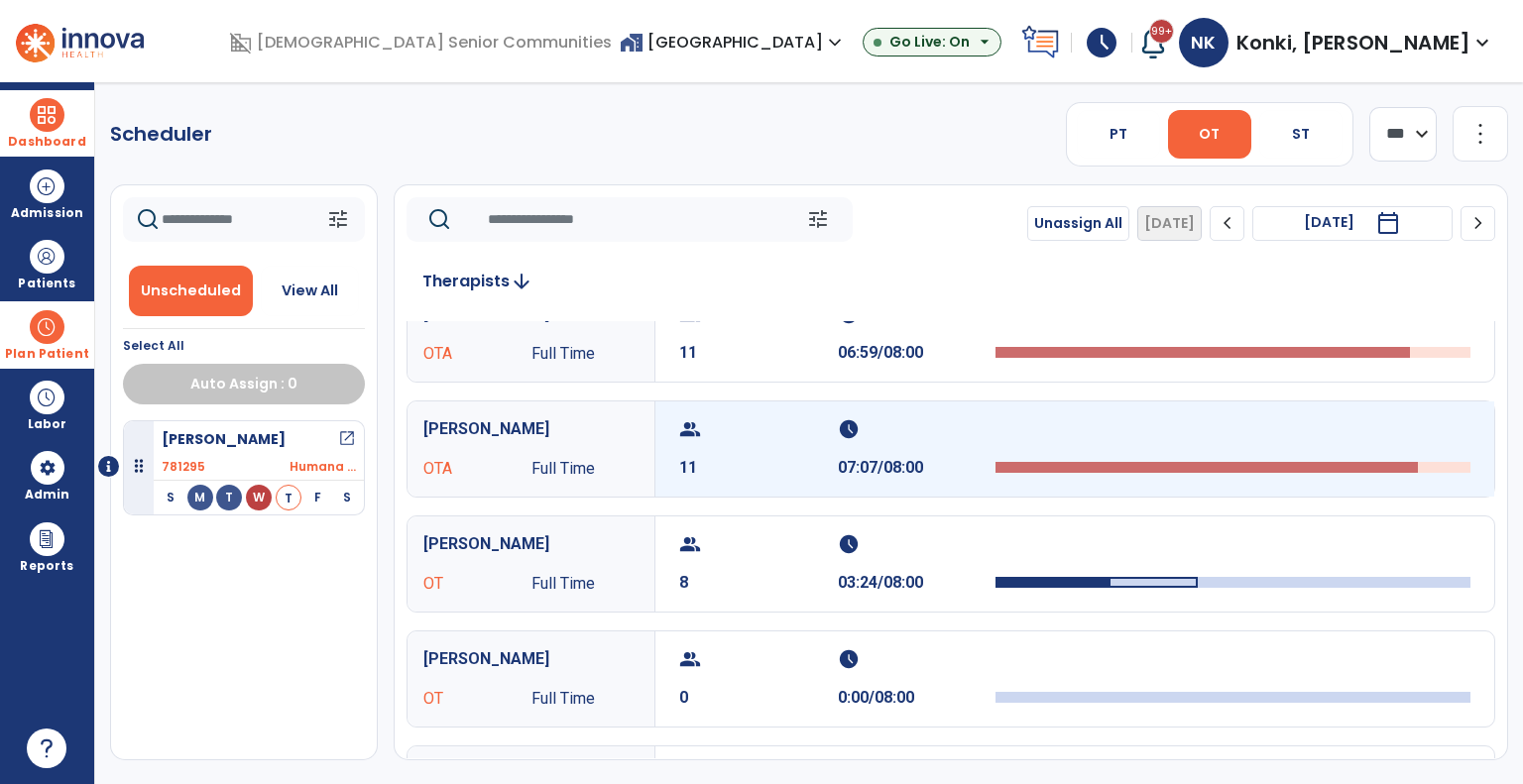 scroll, scrollTop: 51, scrollLeft: 0, axis: vertical 